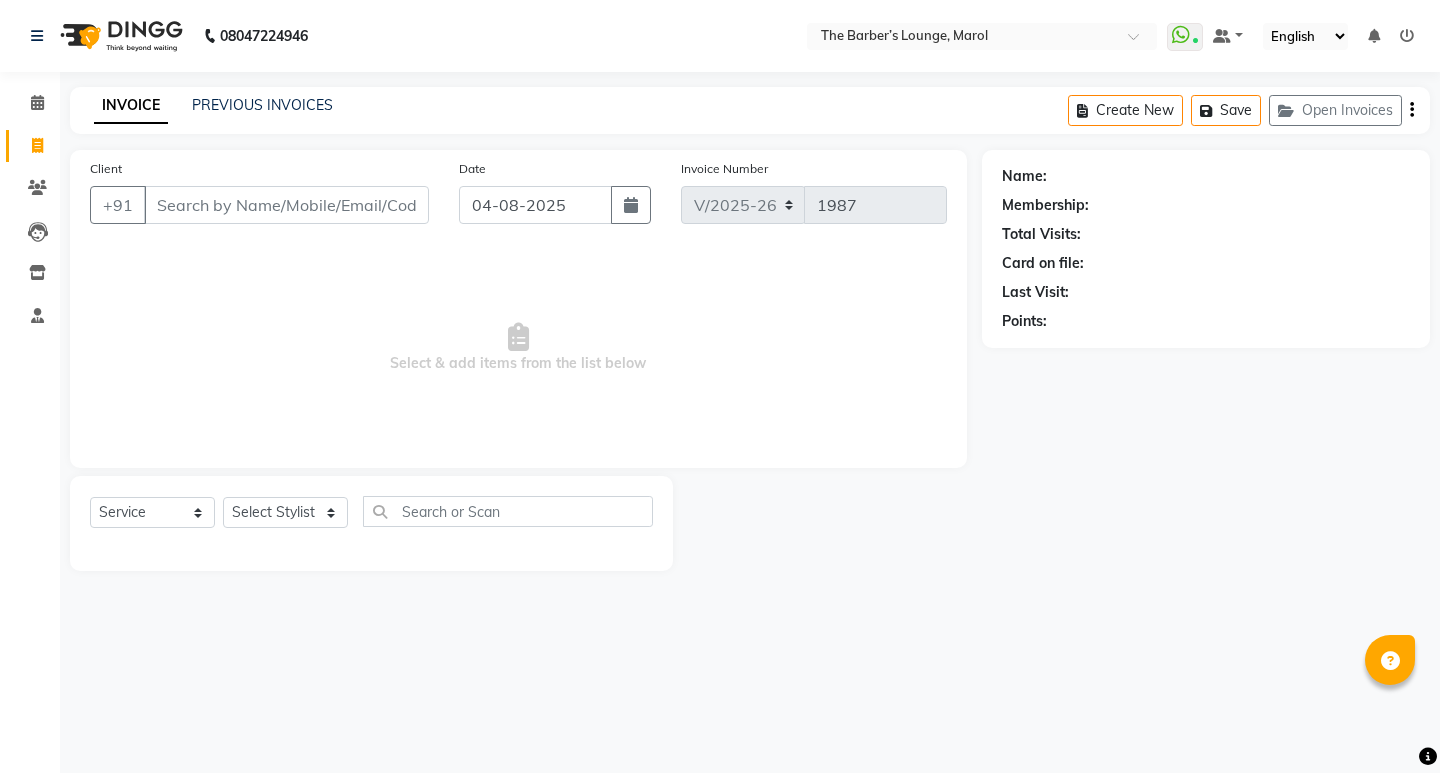 select on "7188" 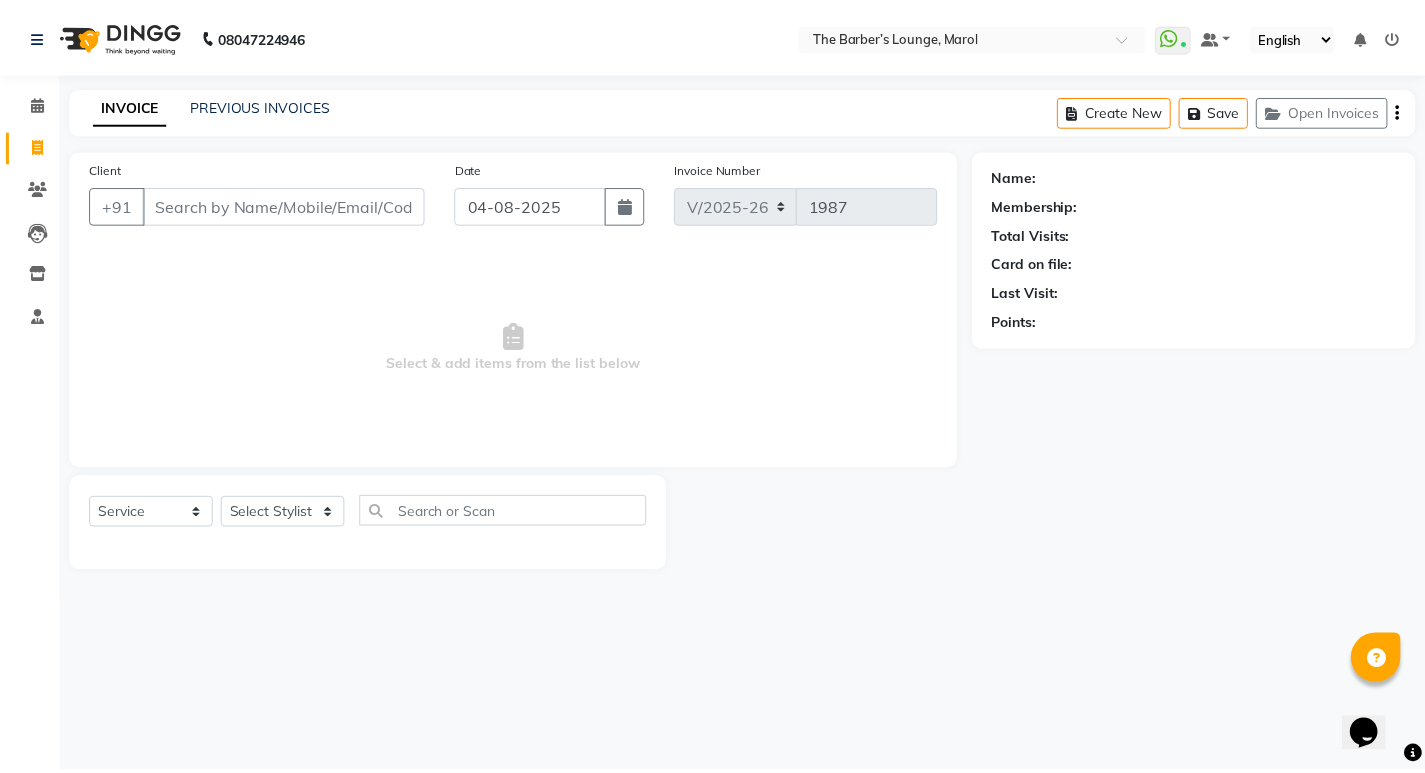 scroll, scrollTop: 0, scrollLeft: 0, axis: both 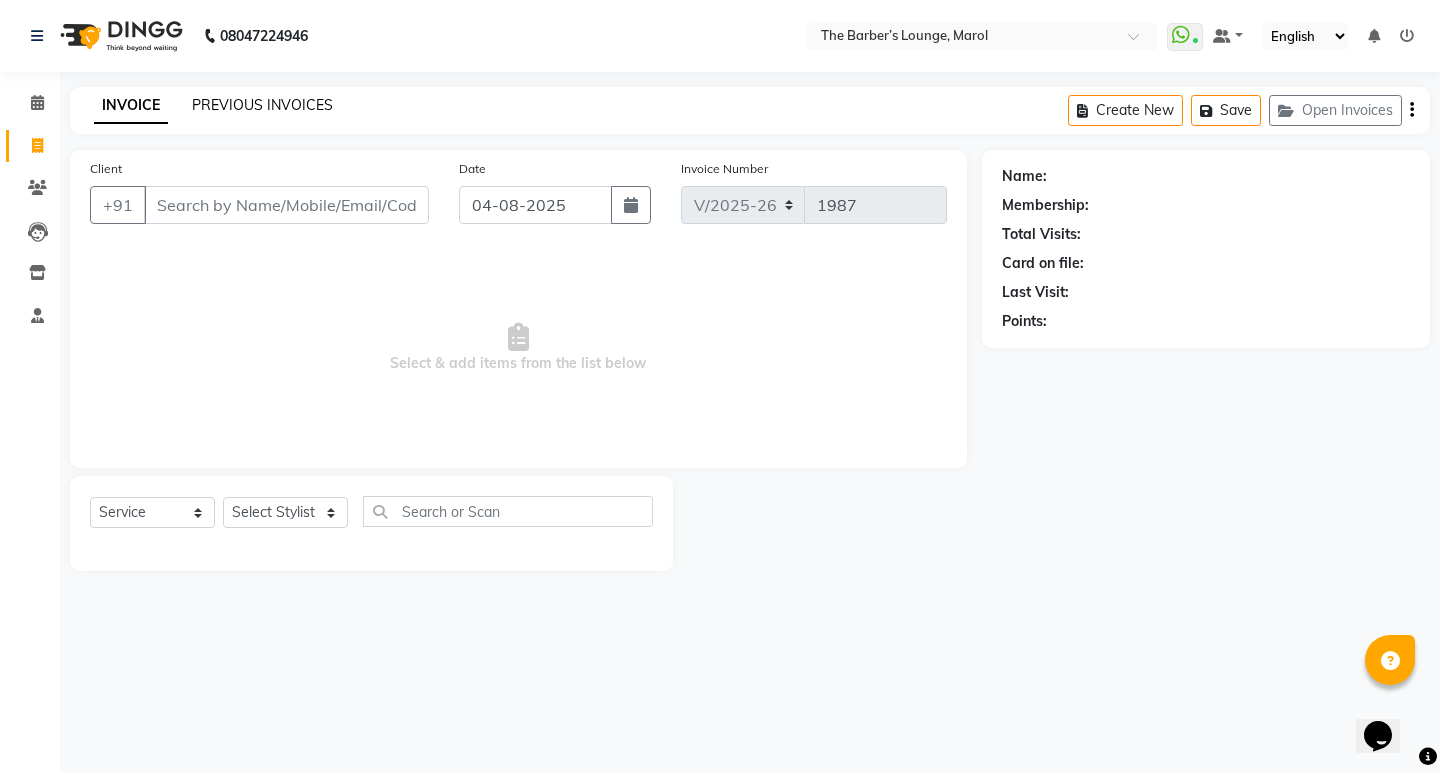 click on "PREVIOUS INVOICES" 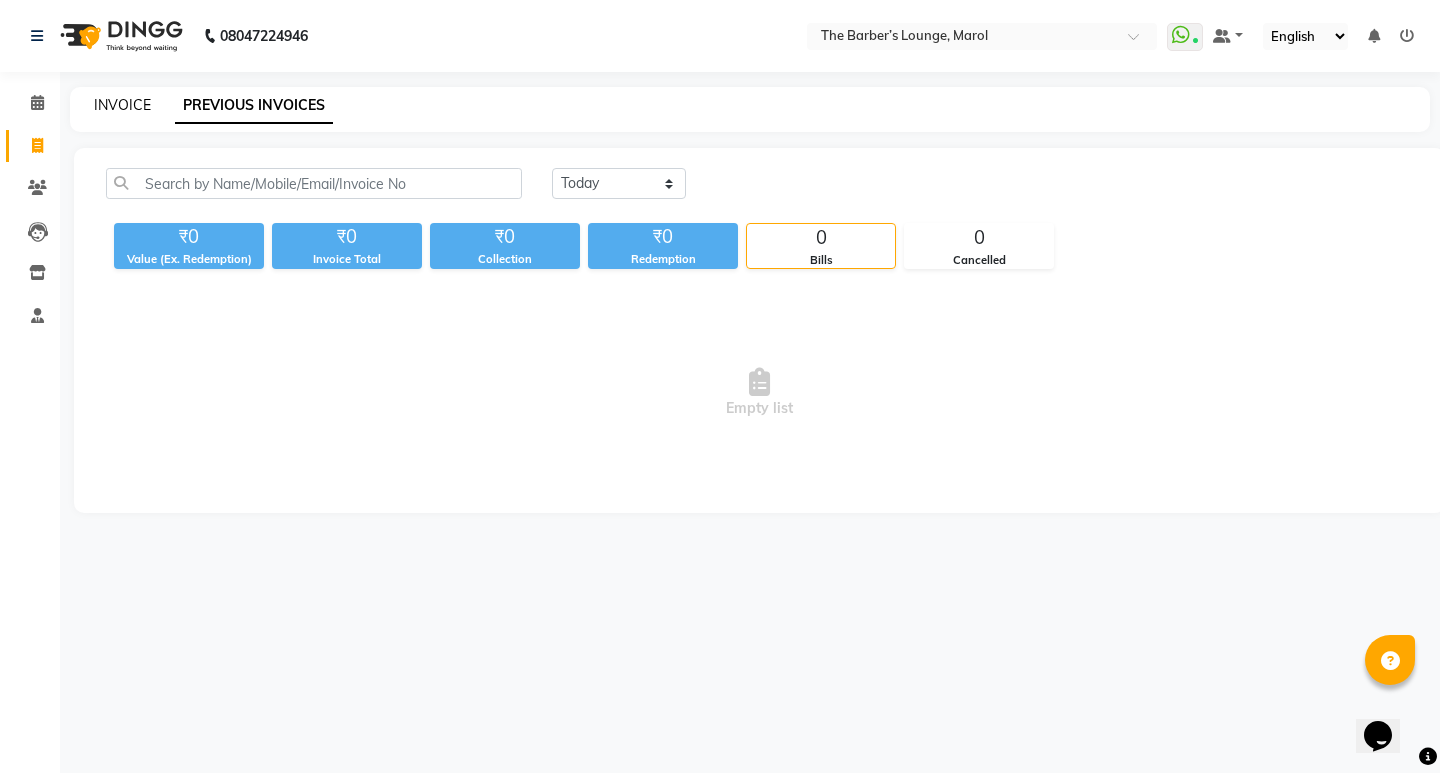 click on "INVOICE" 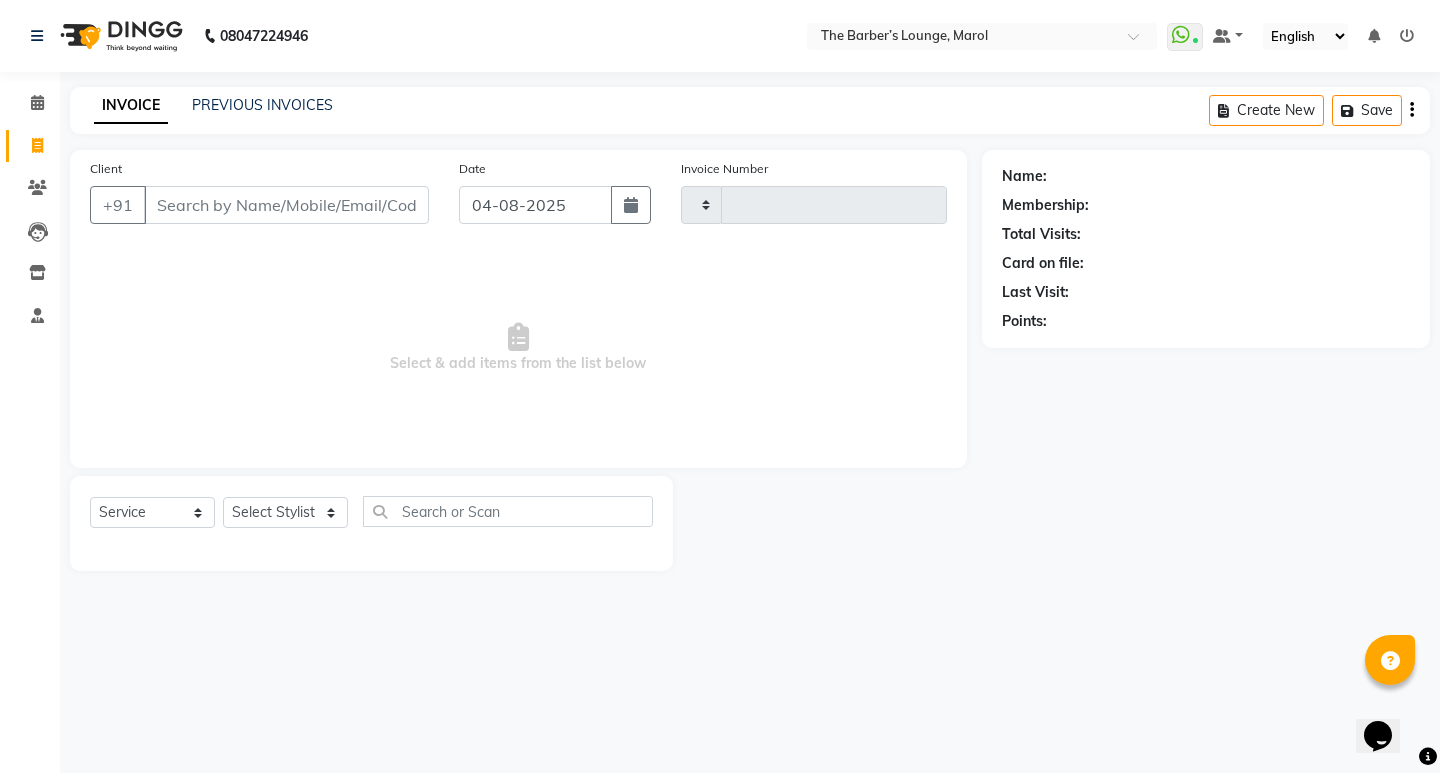 type on "1987" 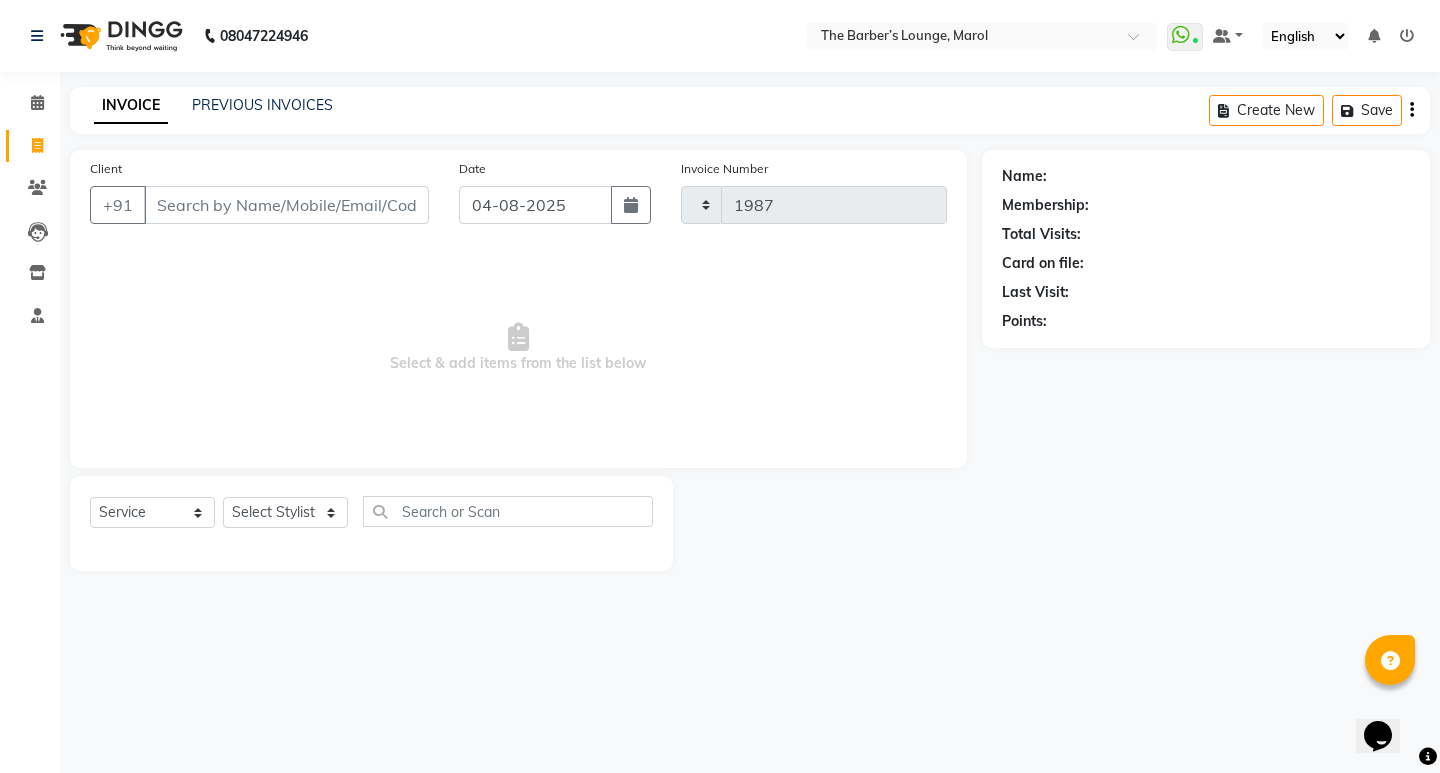 select on "7188" 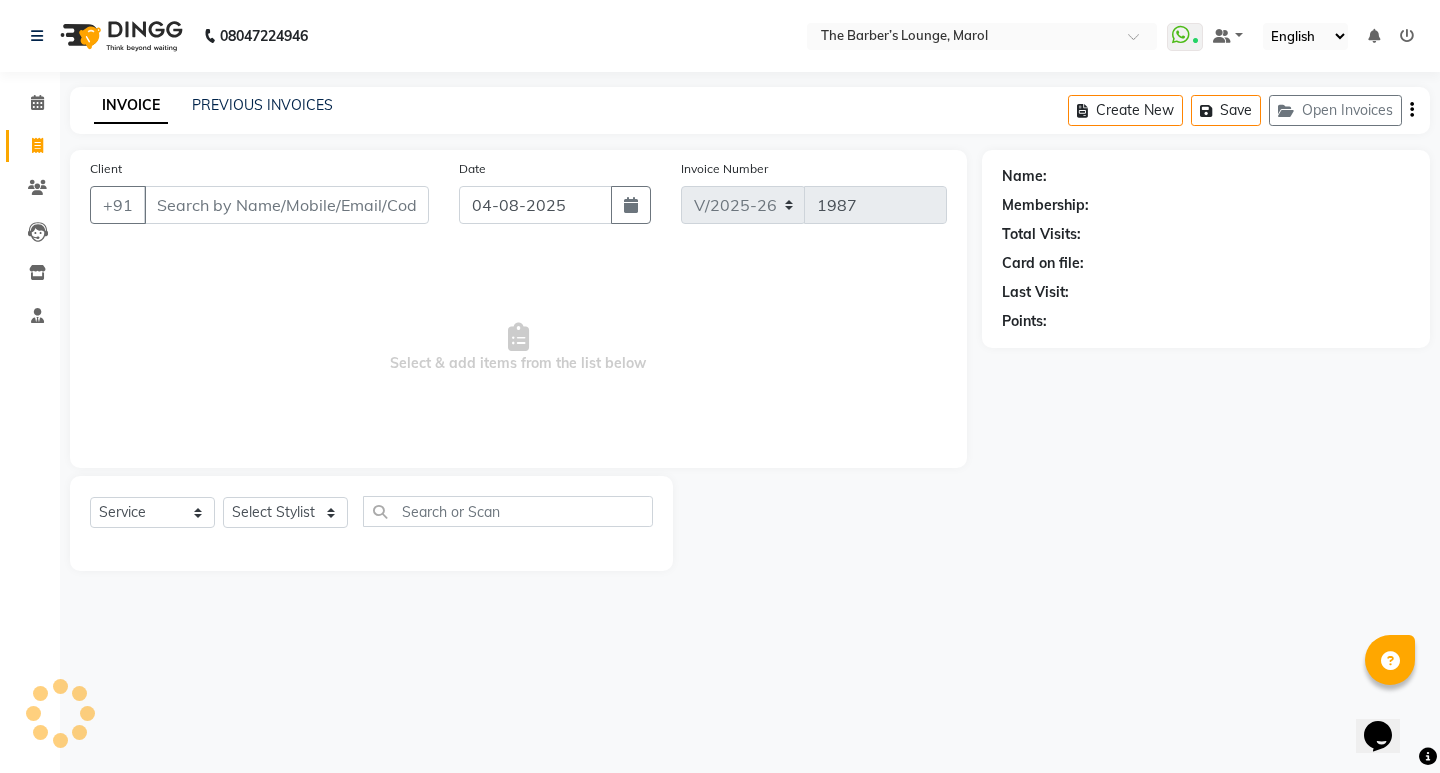 click on "Client" at bounding box center [286, 205] 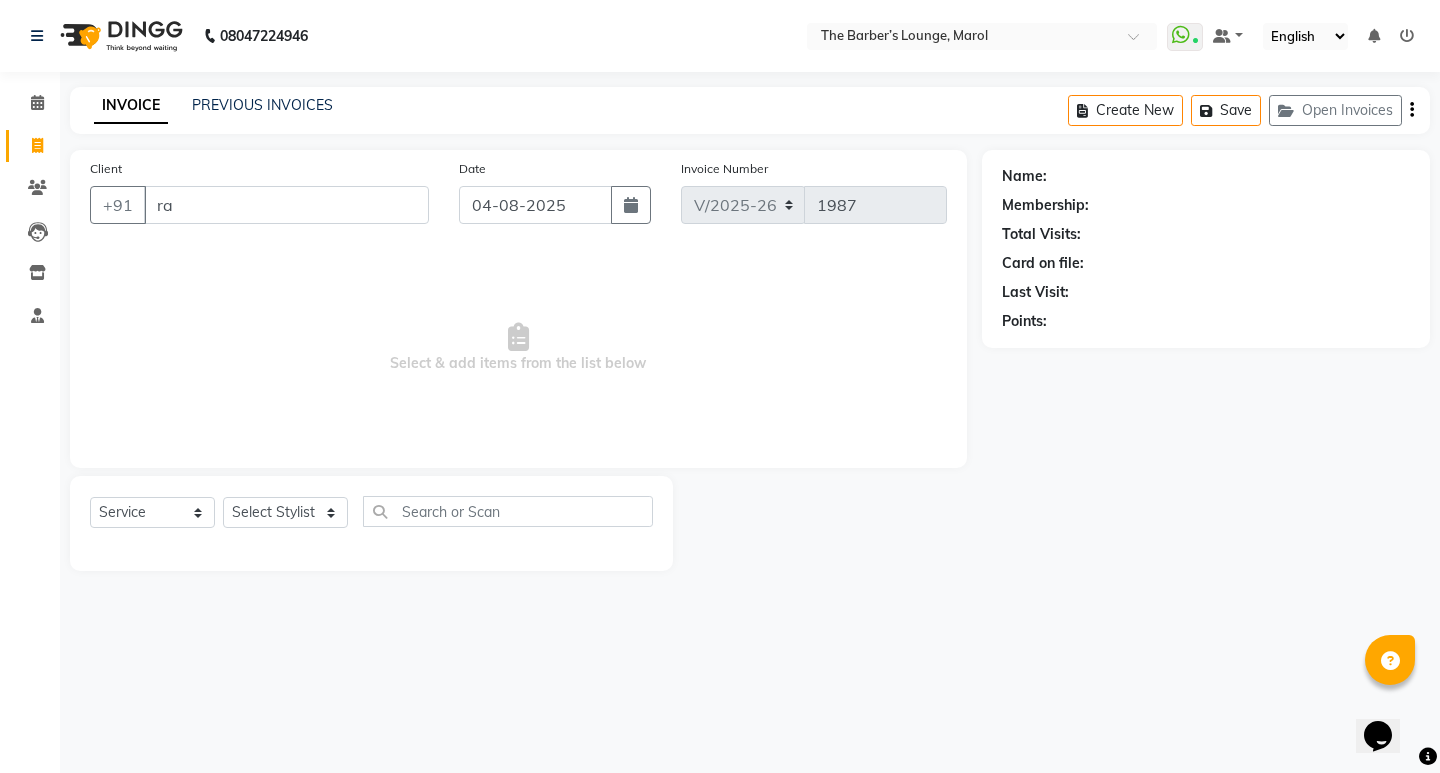 type on "r" 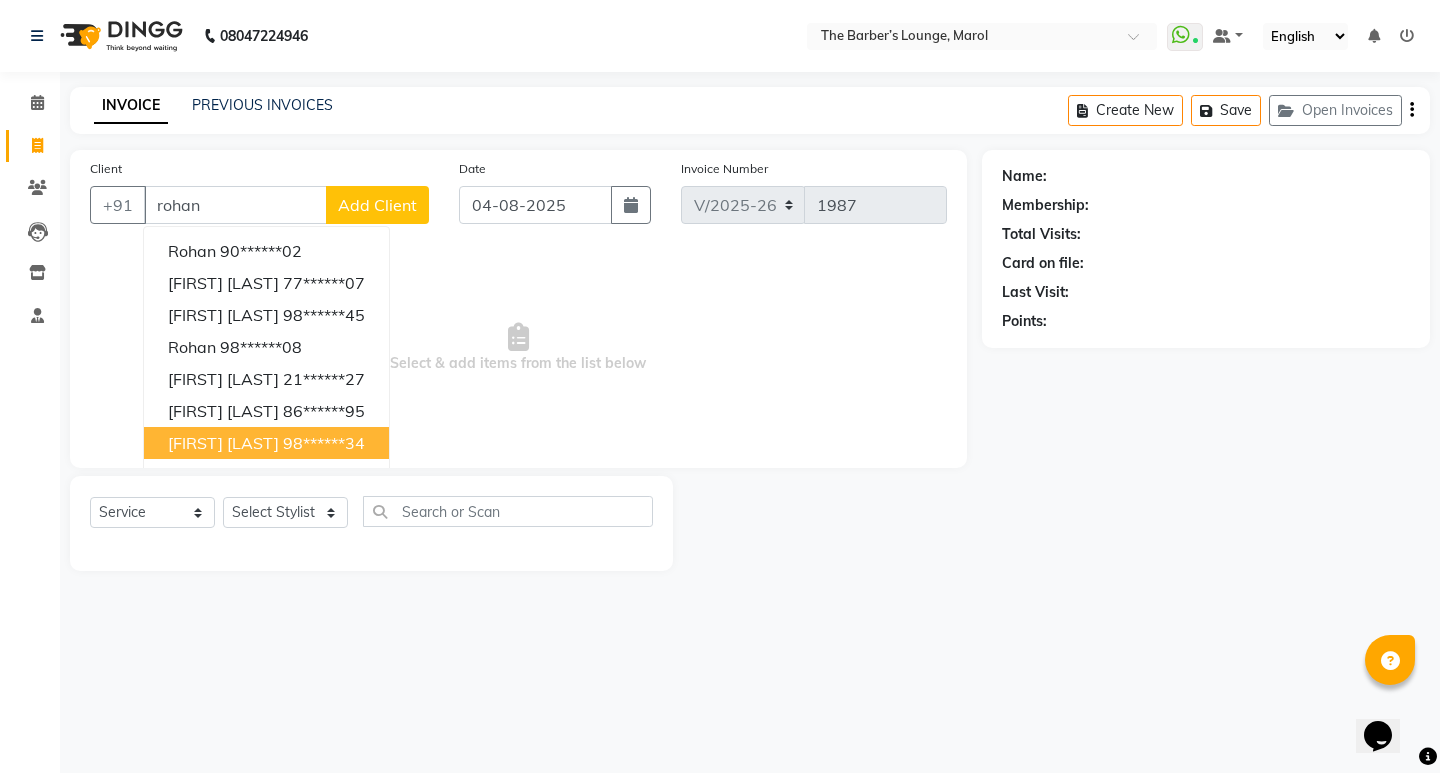 click on "98******34" at bounding box center (324, 443) 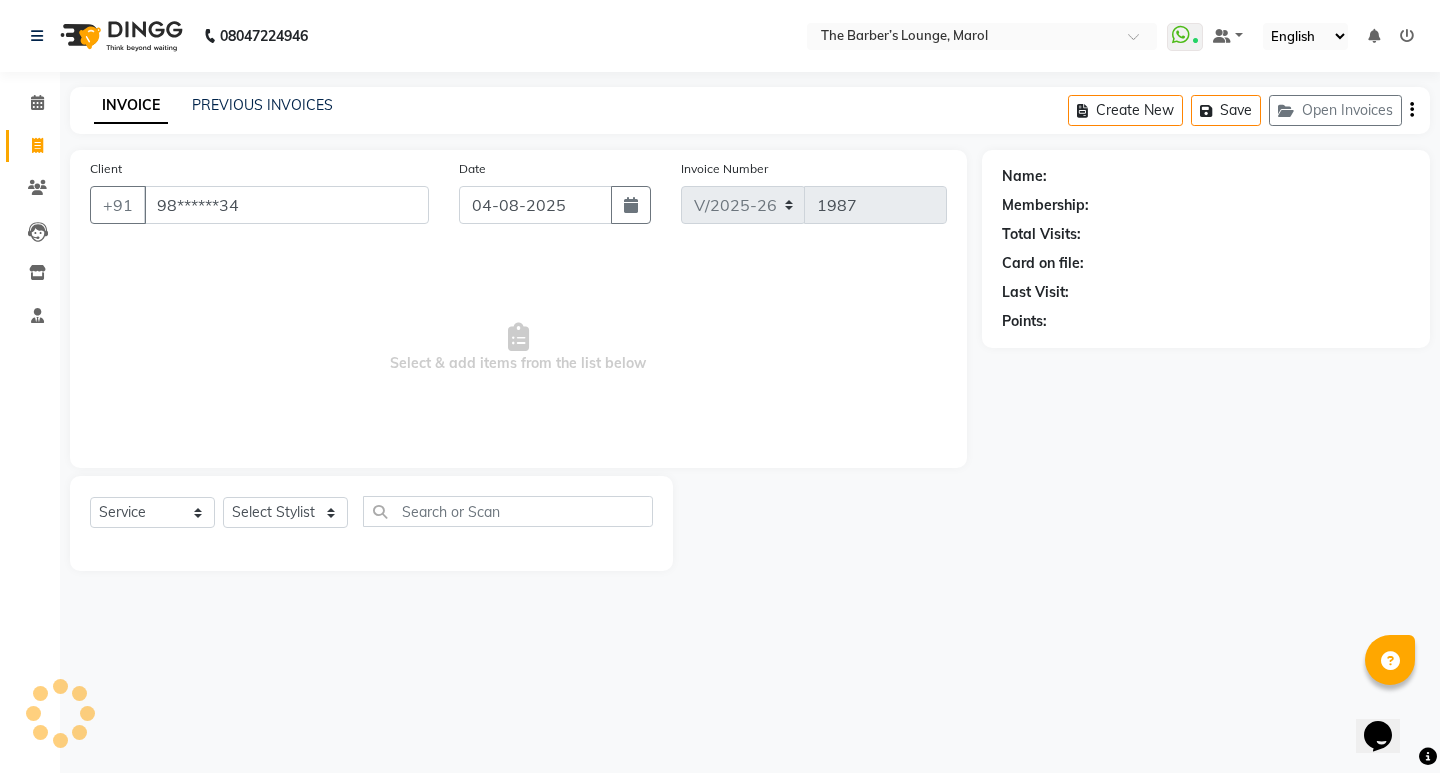 type on "98******34" 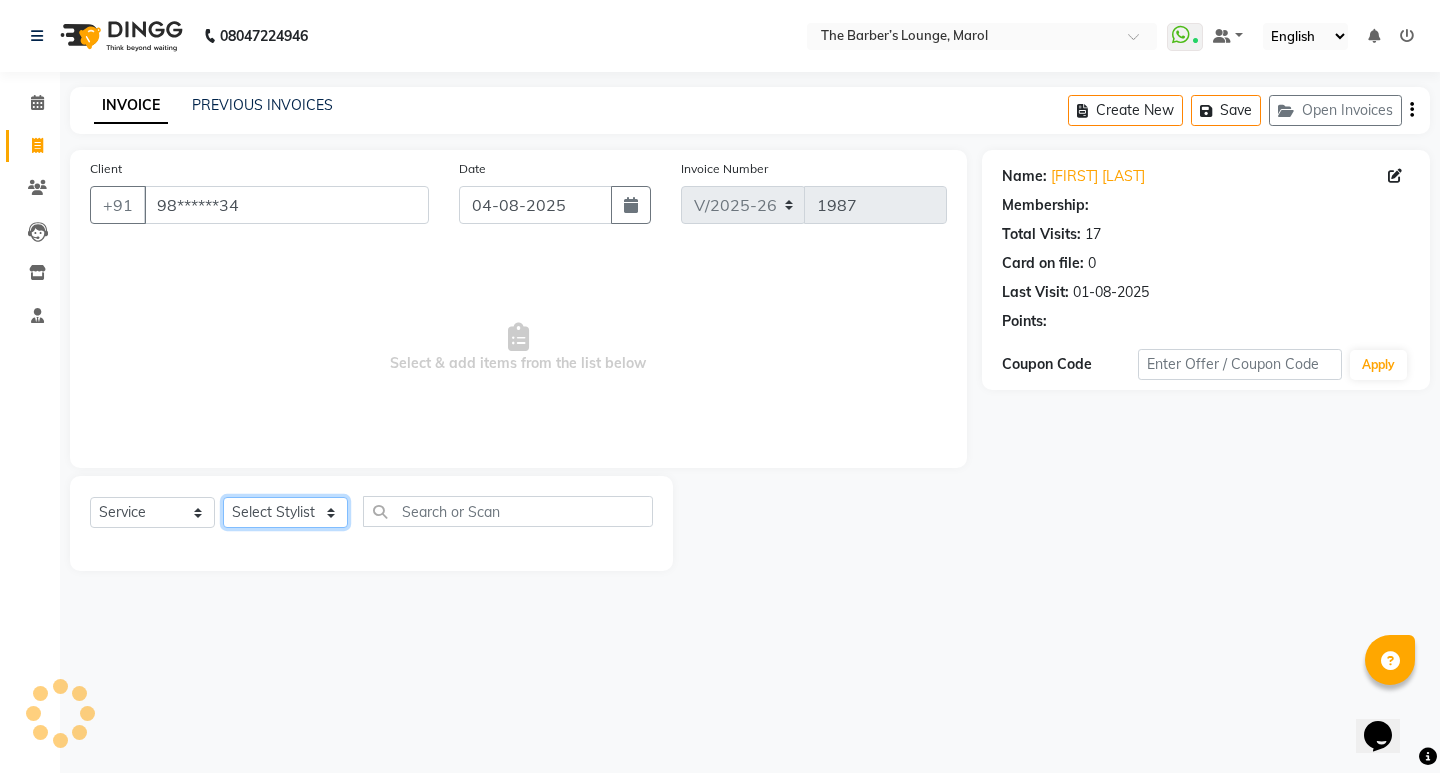 click on "Select Stylist Anjali Jafar Salmani Ketan Shinde Mohsin Akhtar Satish Tejasvi Vasundhara" 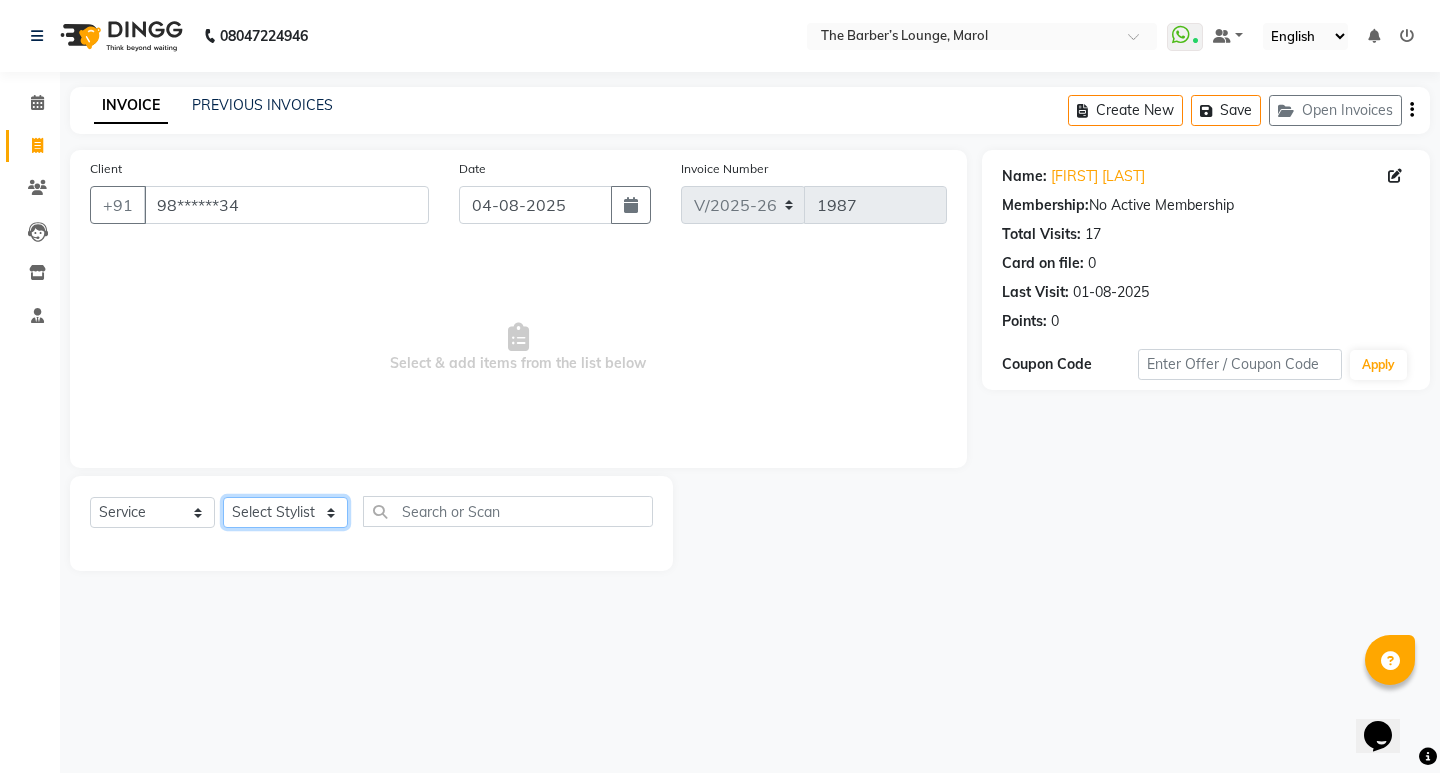 select on "60180" 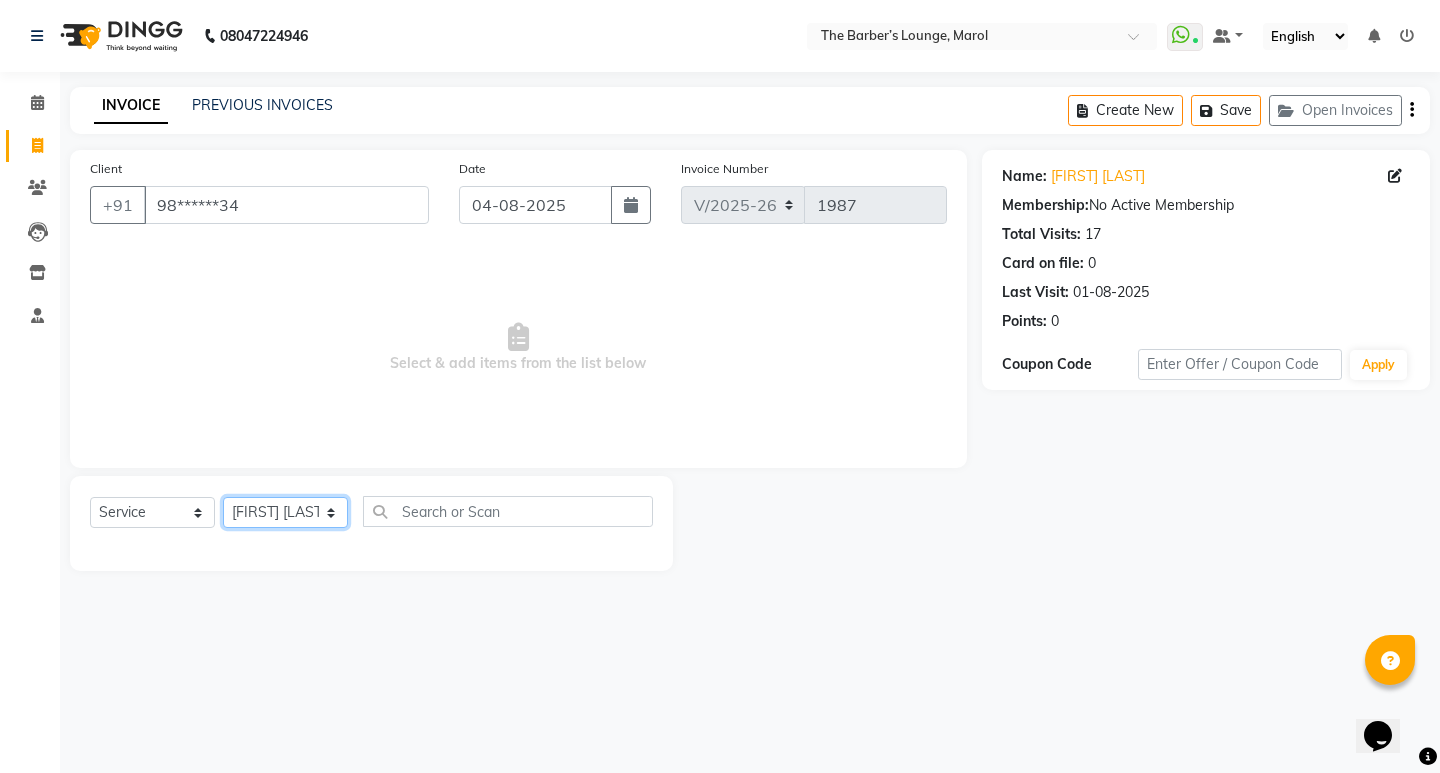 click on "Select Stylist Anjali Jafar Salmani Ketan Shinde Mohsin Akhtar Satish Tejasvi Vasundhara" 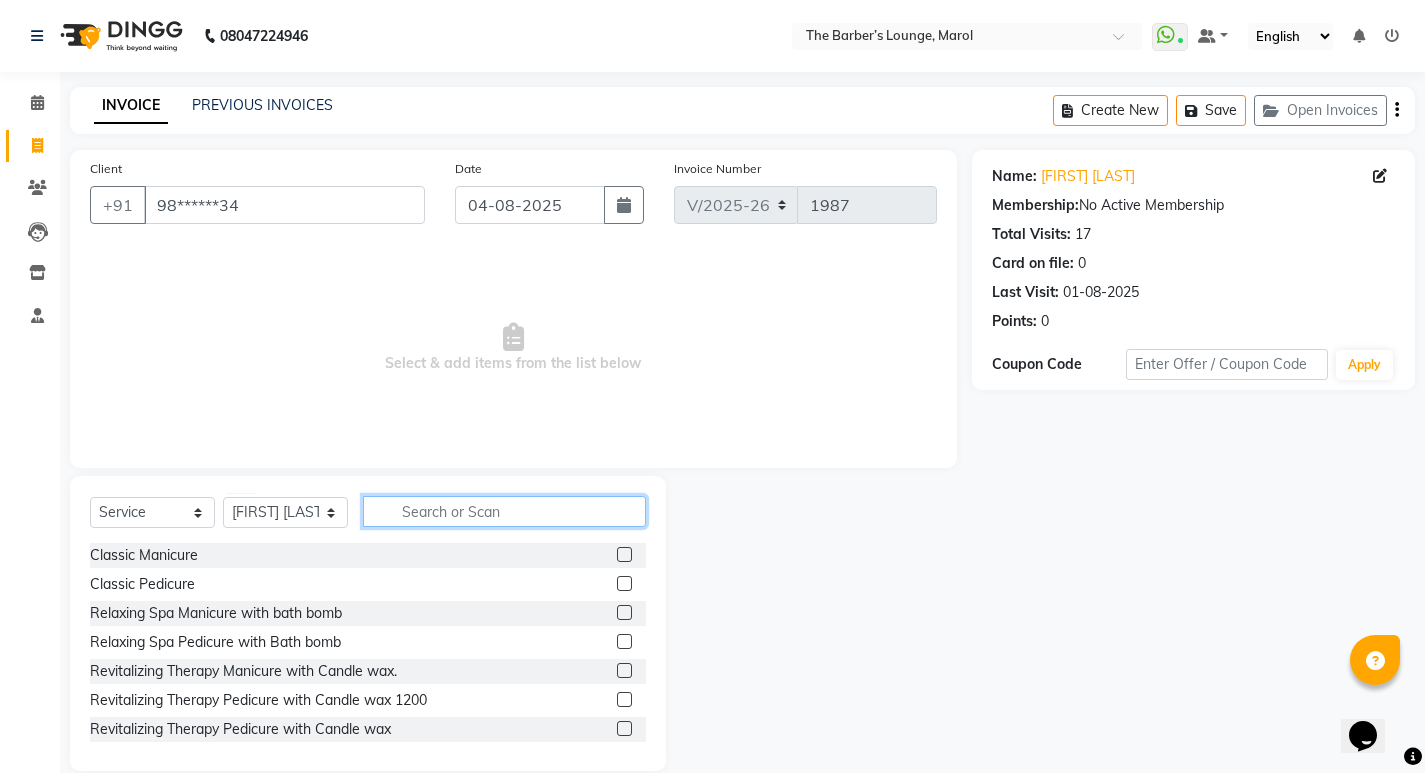 click 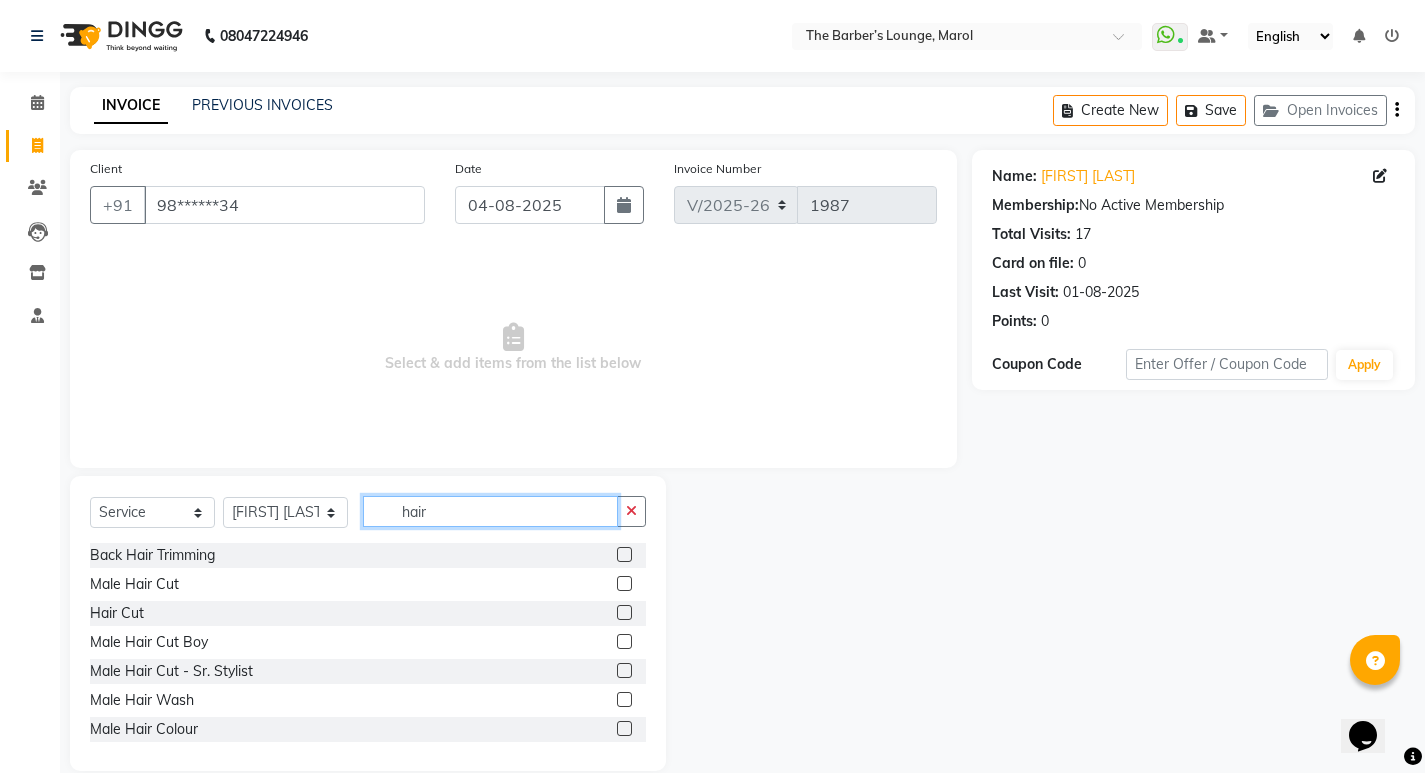 type on "hair" 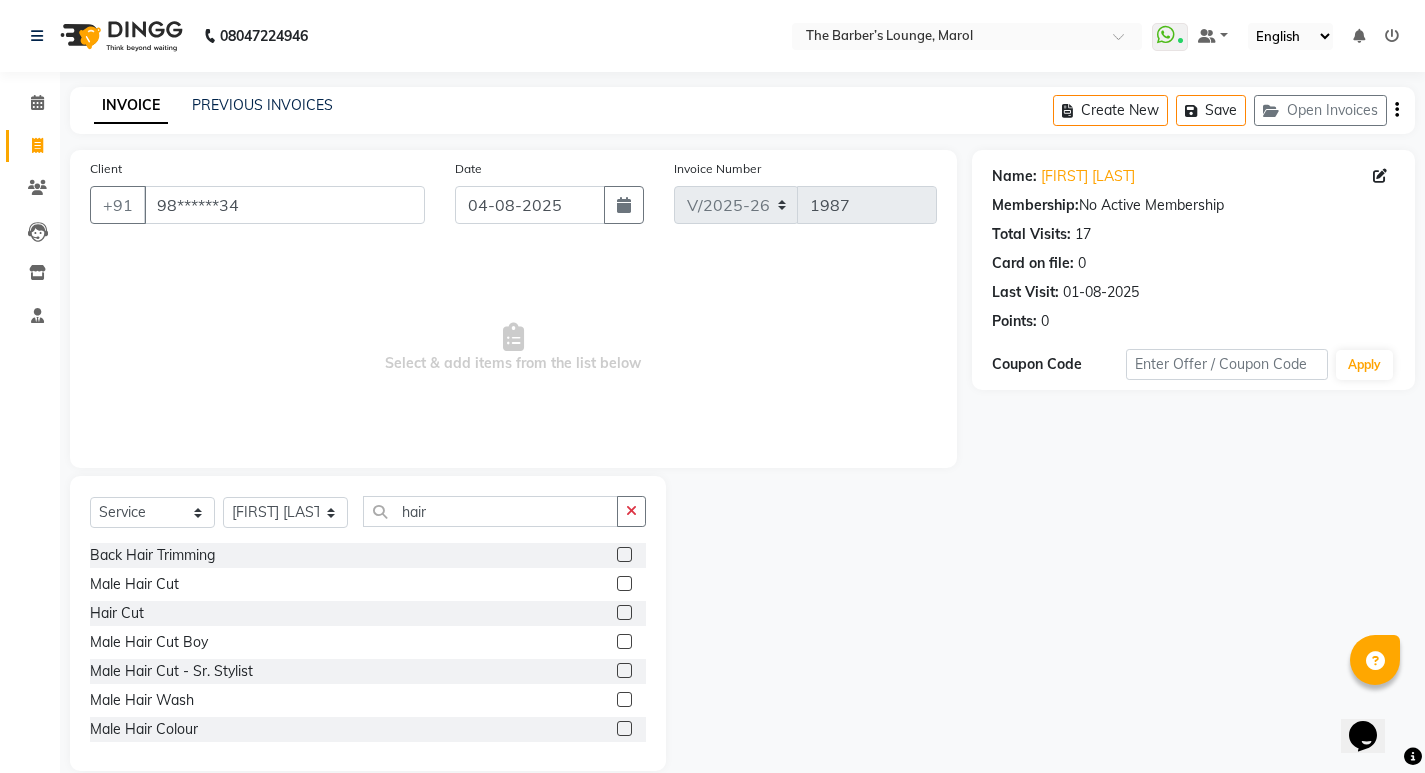 click 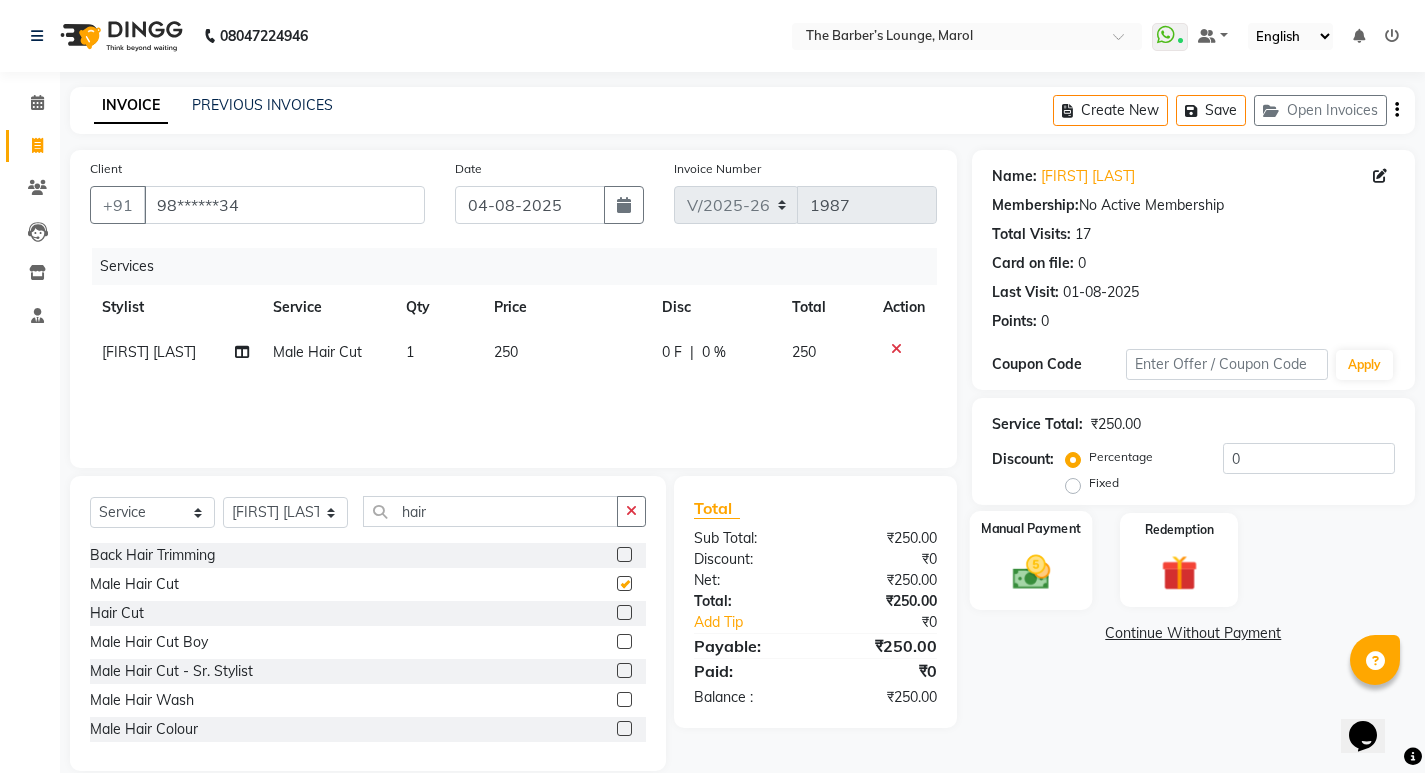 checkbox on "false" 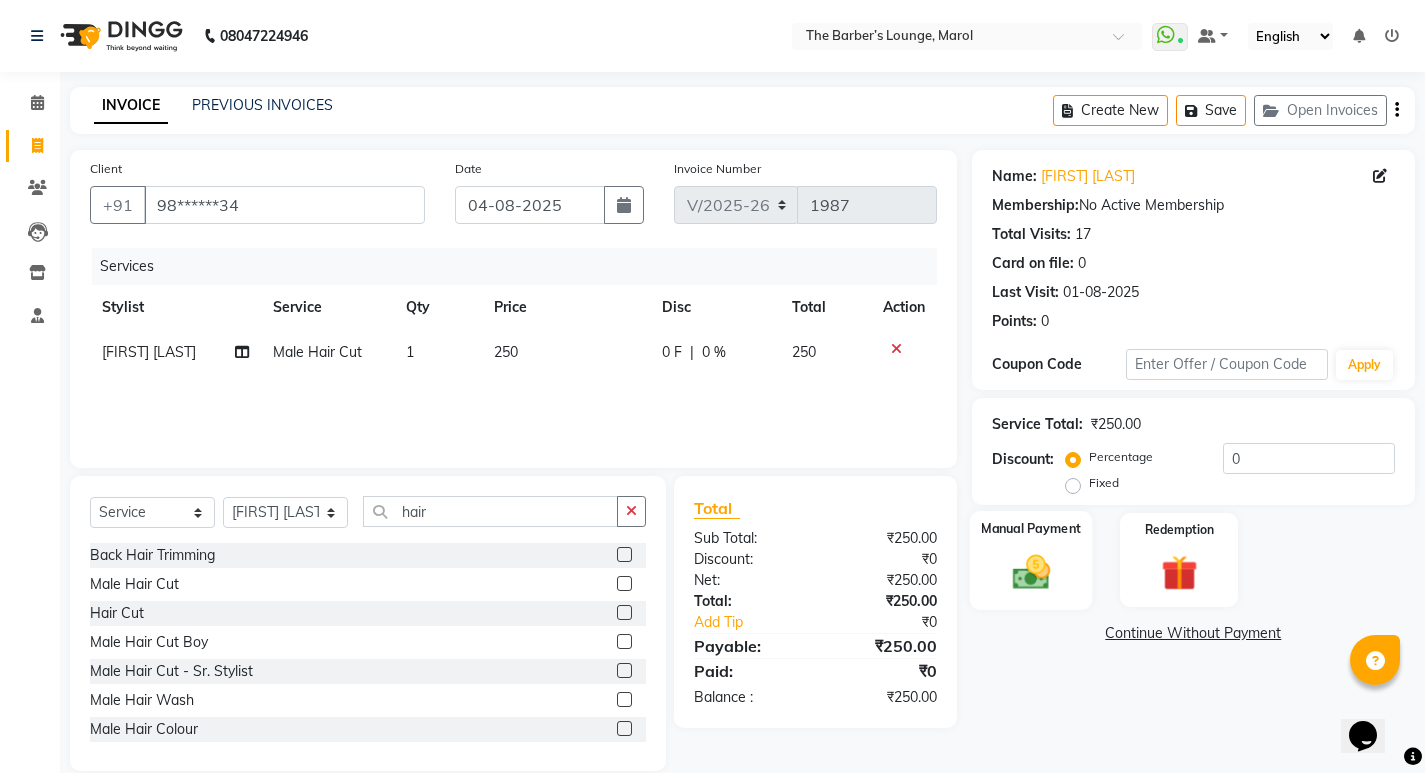 click 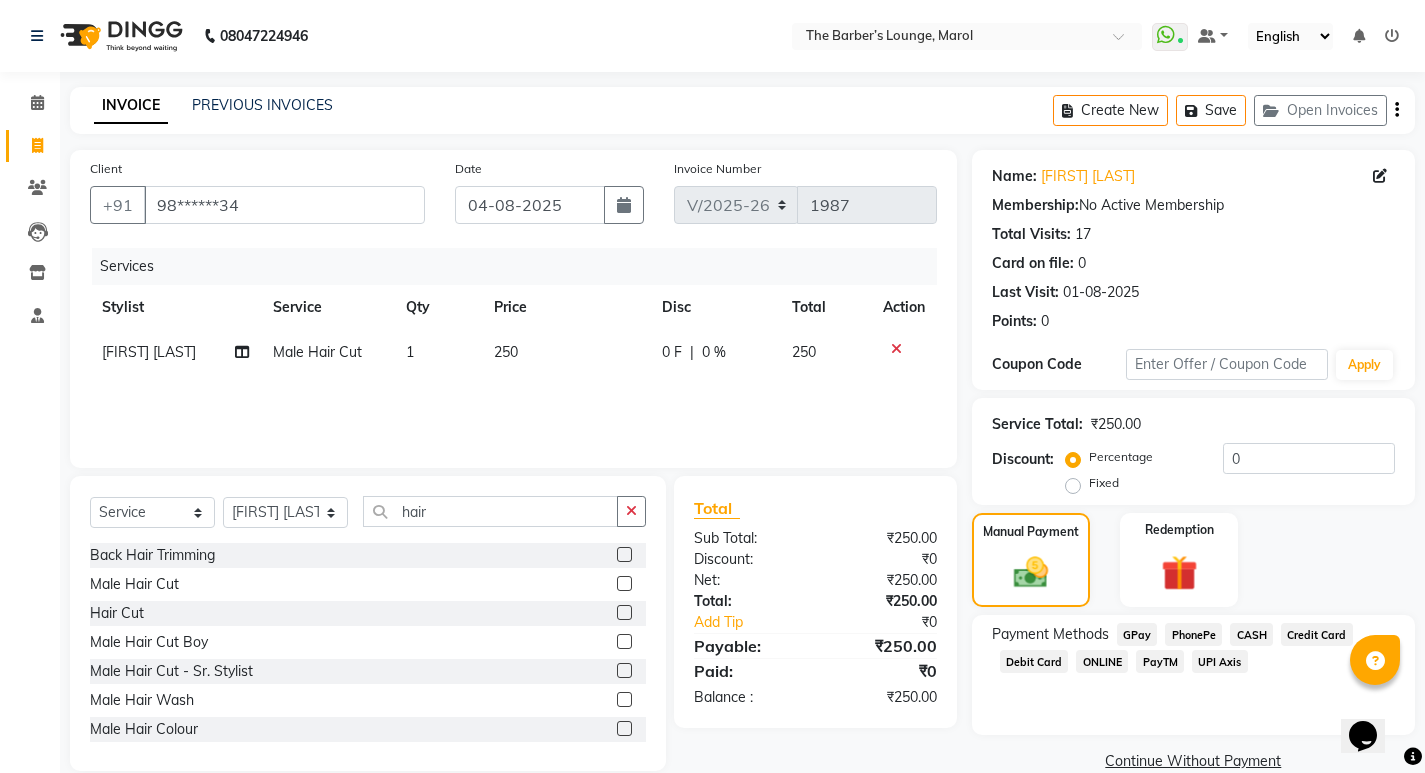 click on "PayTM" 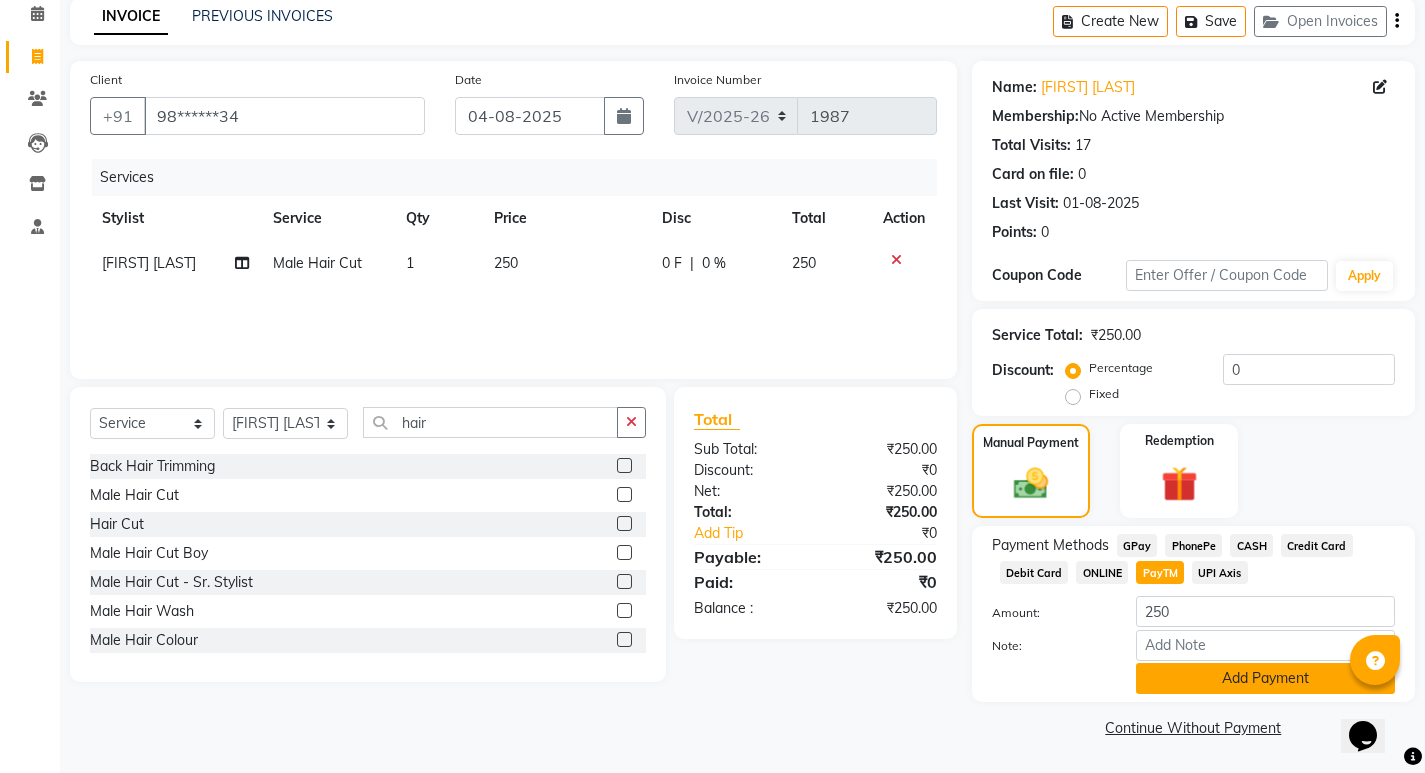 click on "Add Payment" 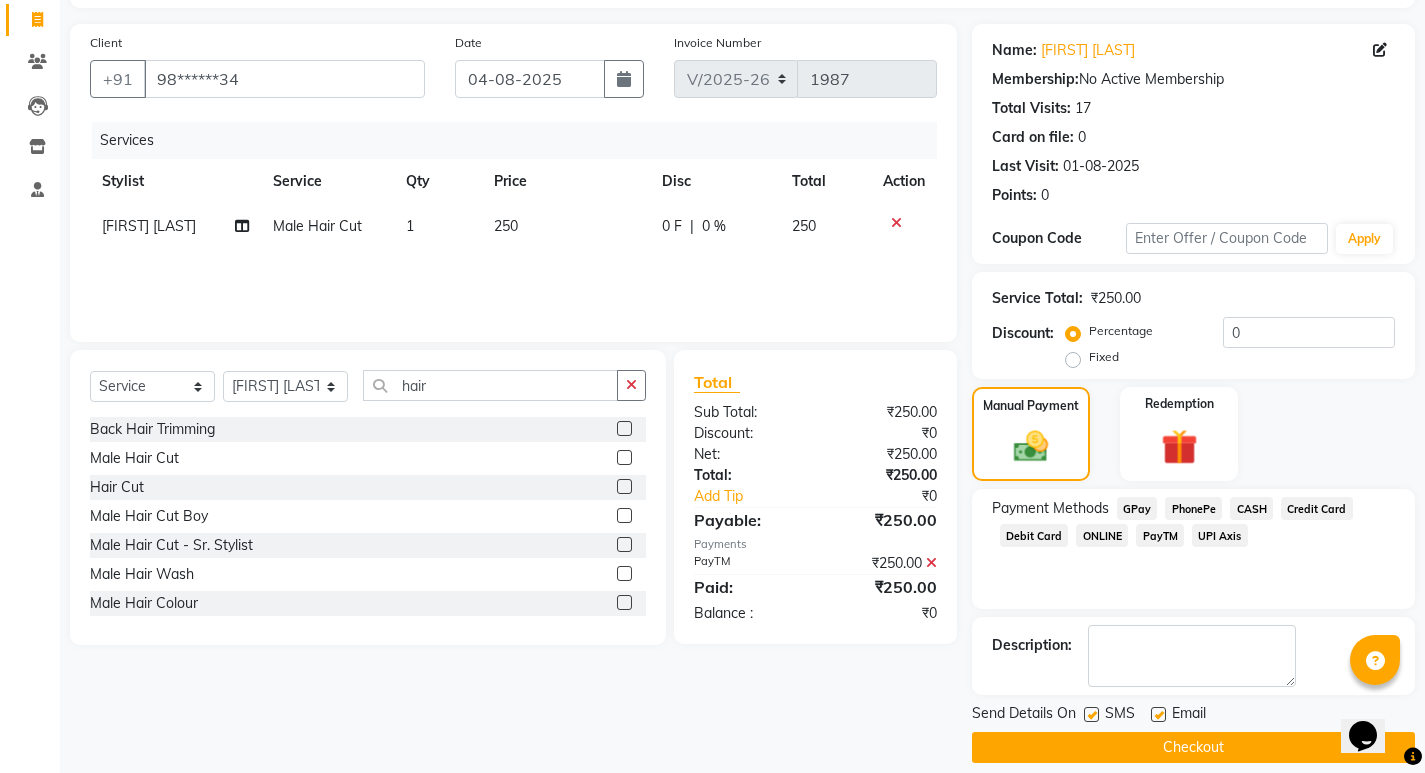 scroll, scrollTop: 146, scrollLeft: 0, axis: vertical 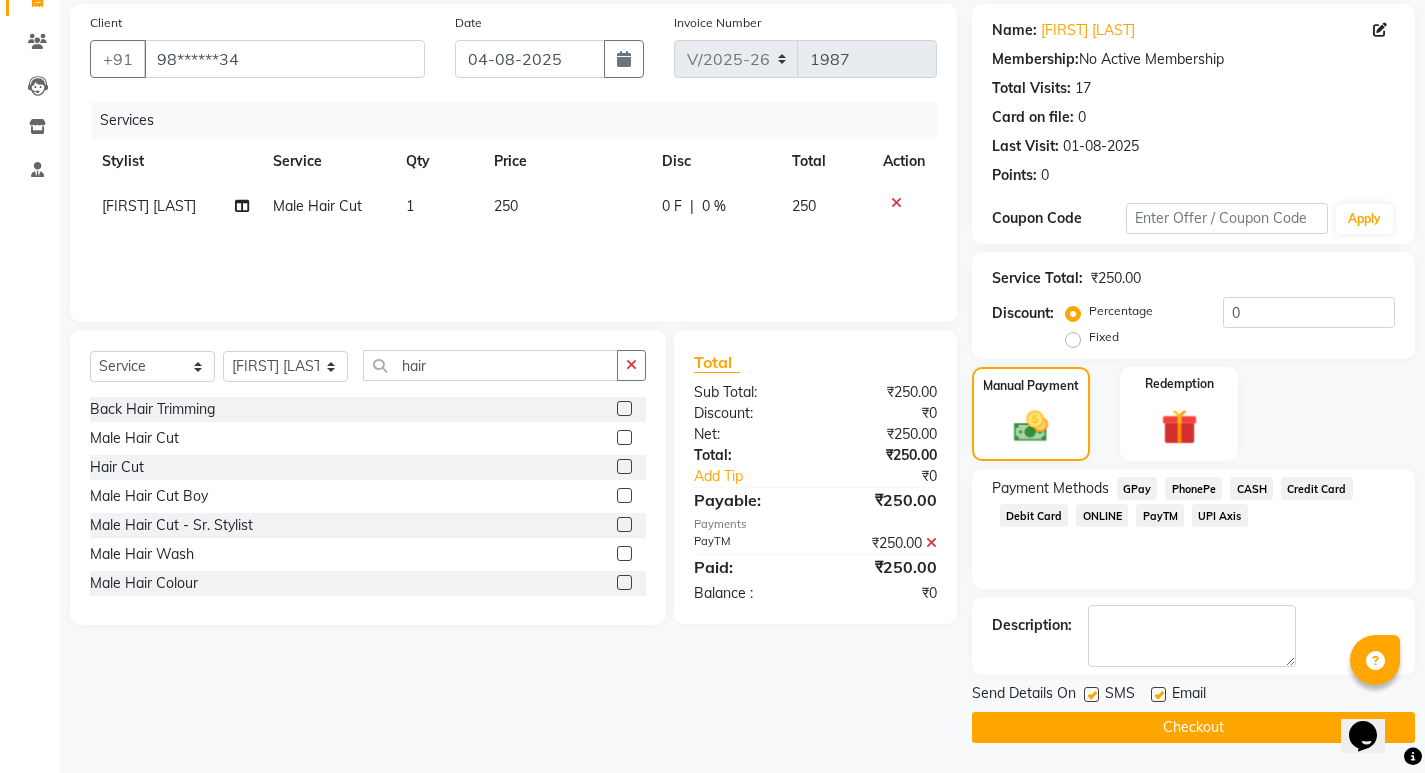 click on "Checkout" 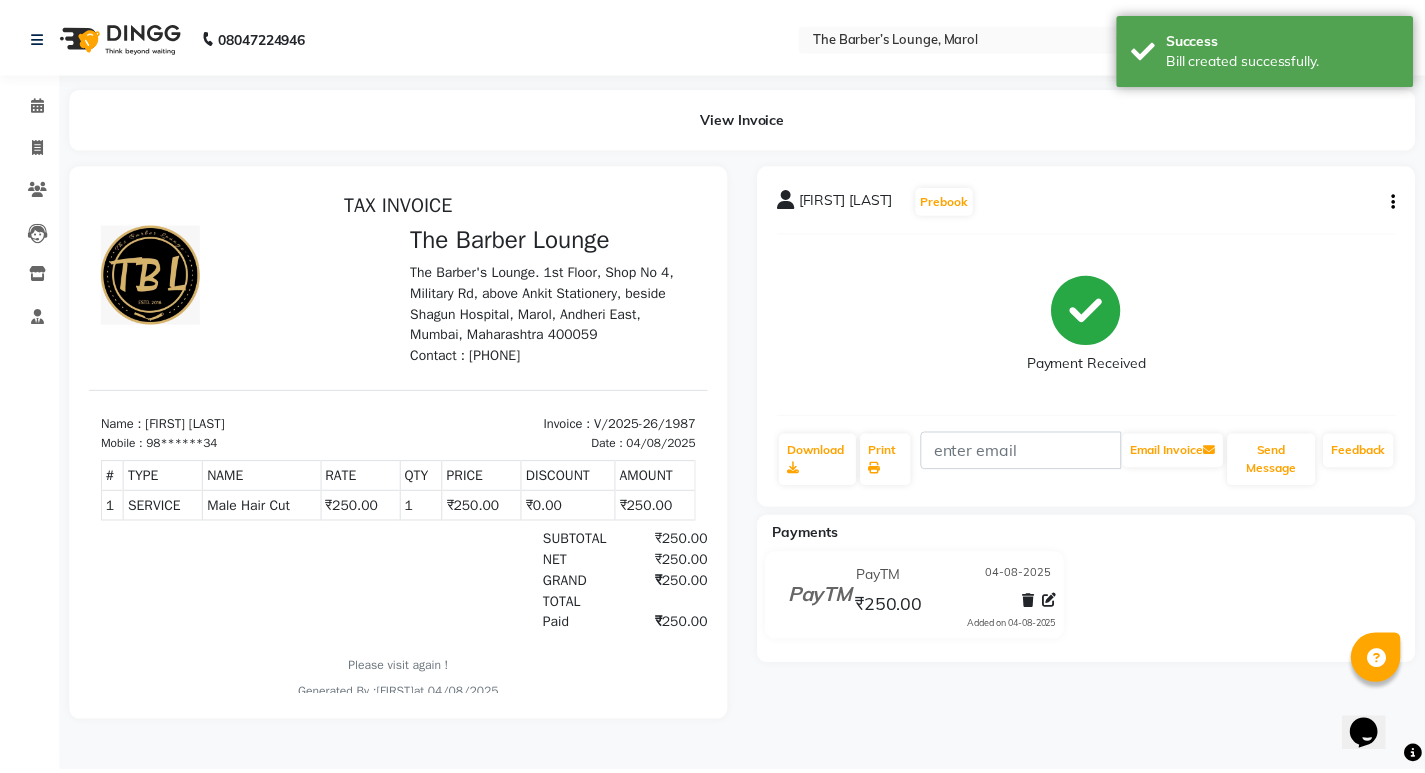 scroll, scrollTop: 0, scrollLeft: 0, axis: both 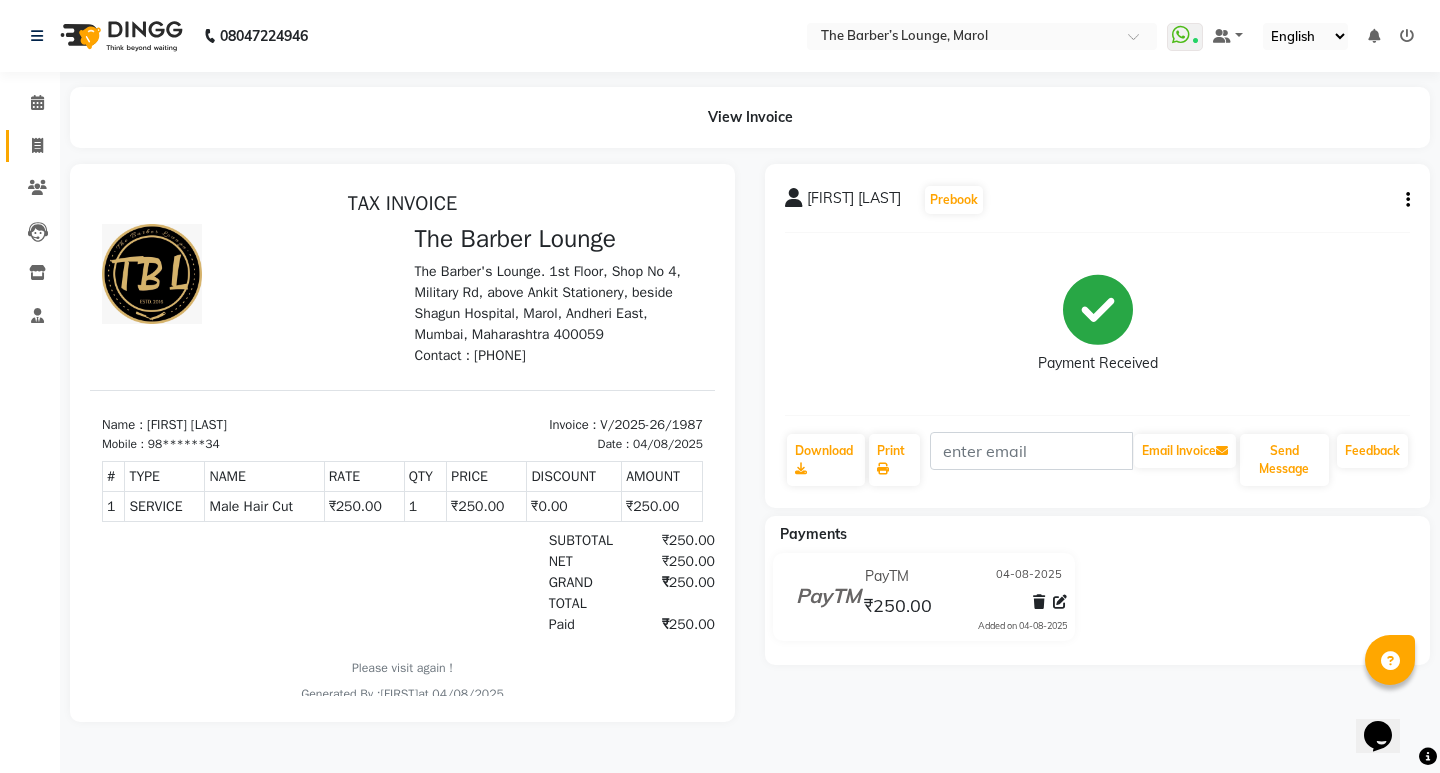 click on "Invoice" 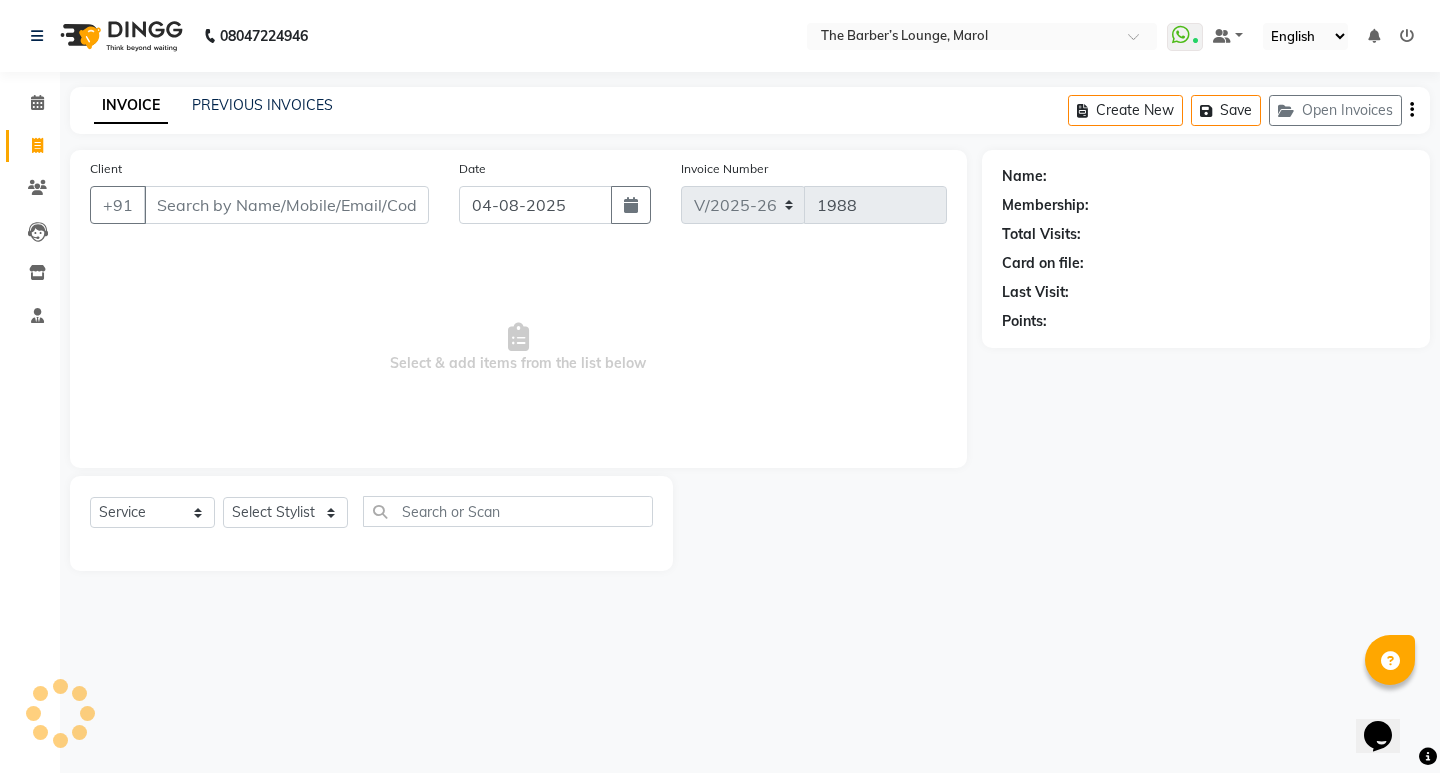 click on "Client" at bounding box center [286, 205] 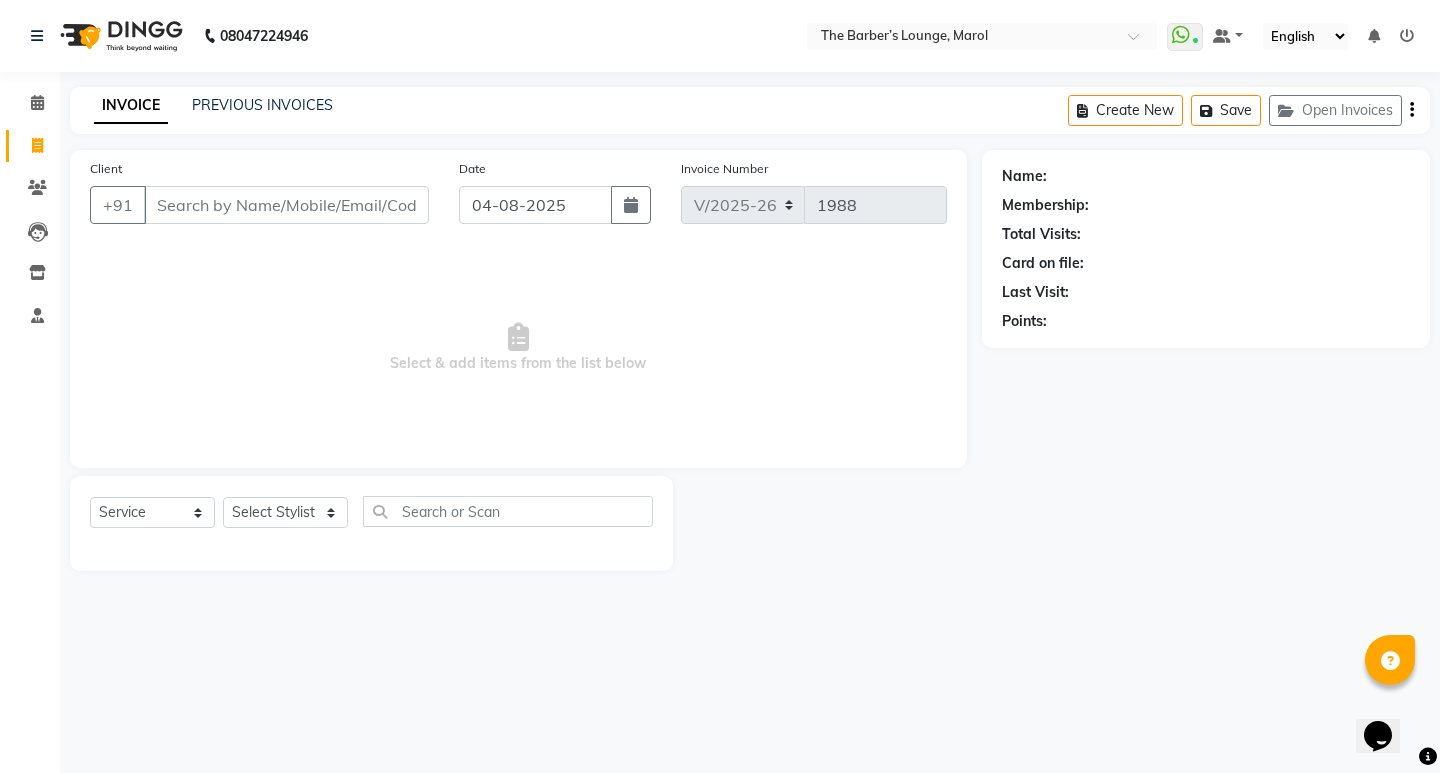 click on "Client" at bounding box center (286, 205) 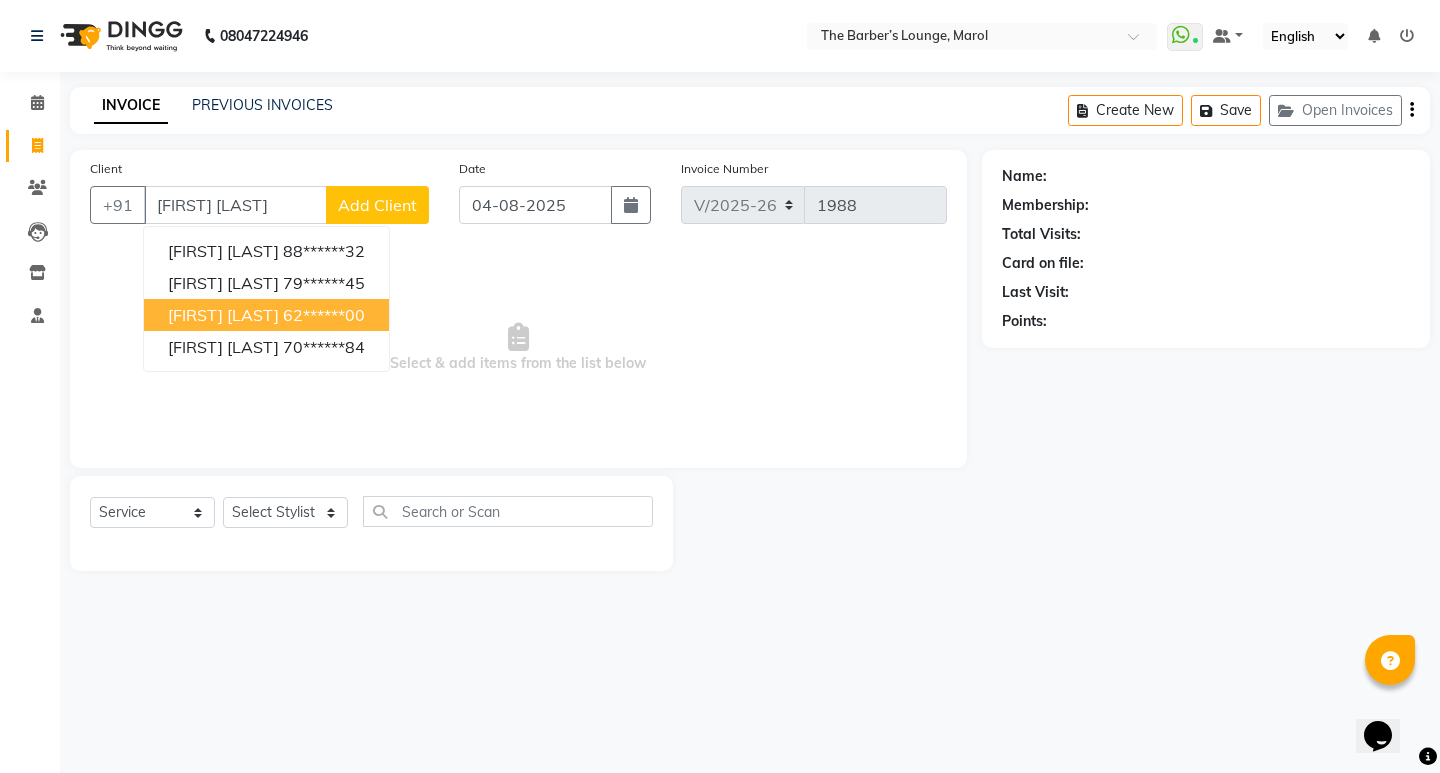 click on "[FIRST] [LAST] [PHONE]" at bounding box center [266, 315] 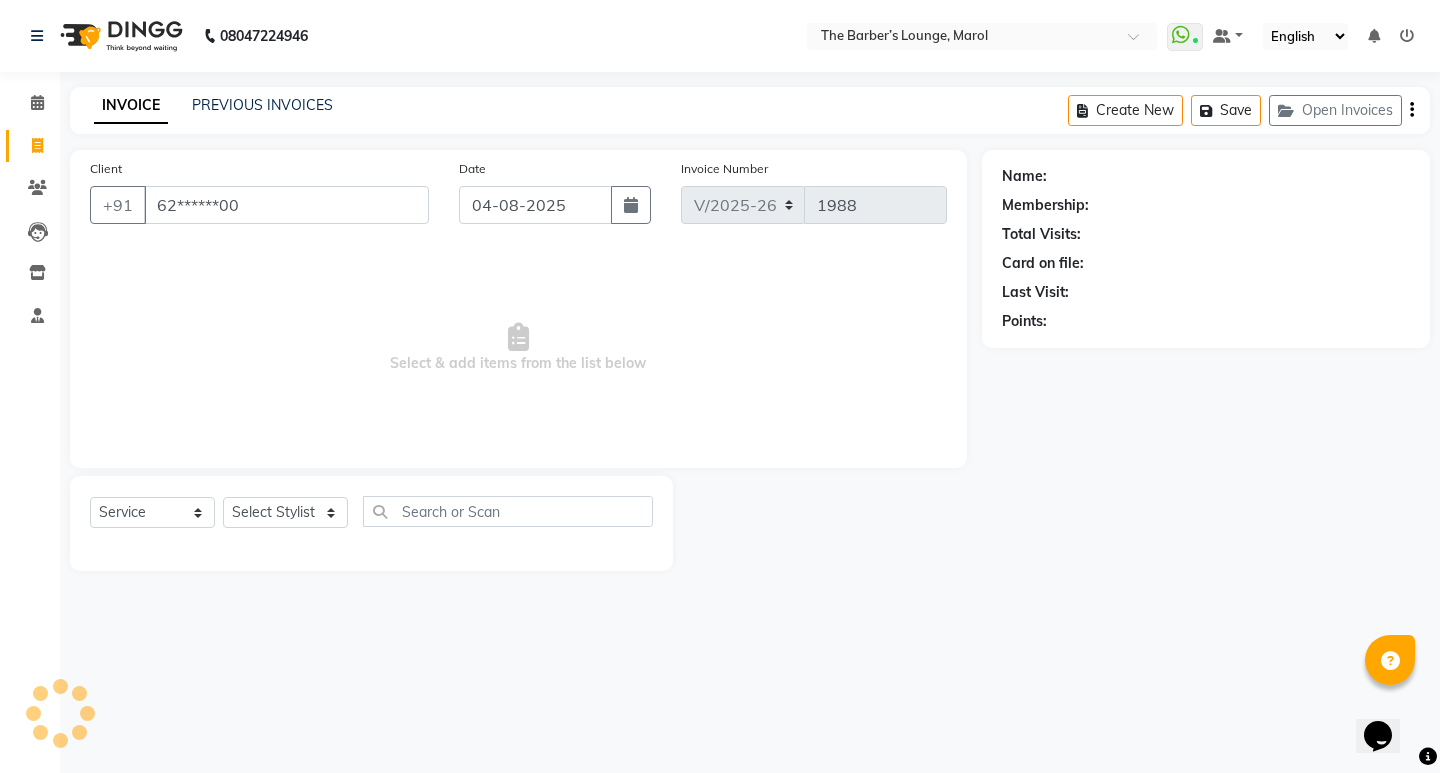 type on "62******00" 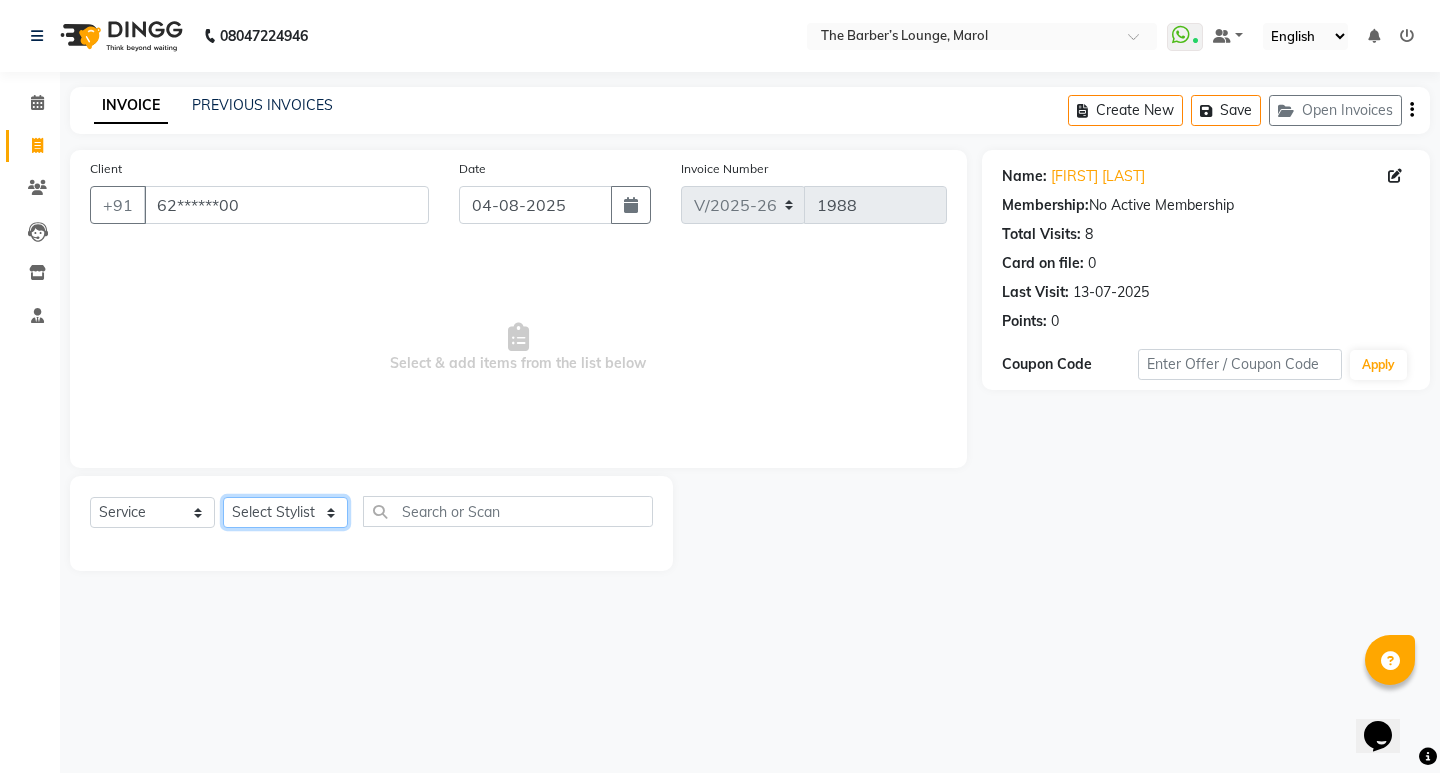 click on "Select Stylist Anjali Jafar Salmani Ketan Shinde Mohsin Akhtar Satish Tejasvi Vasundhara" 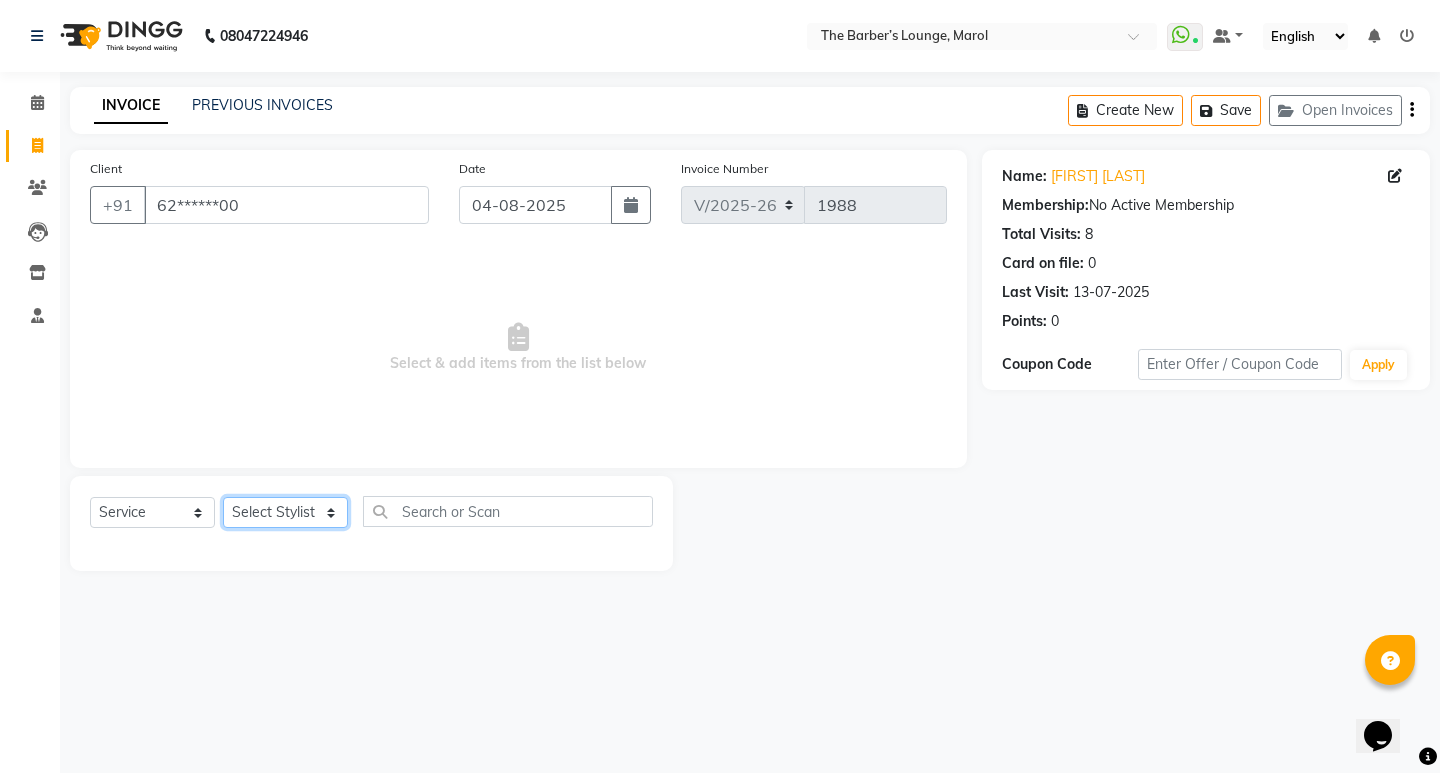 select on "62819" 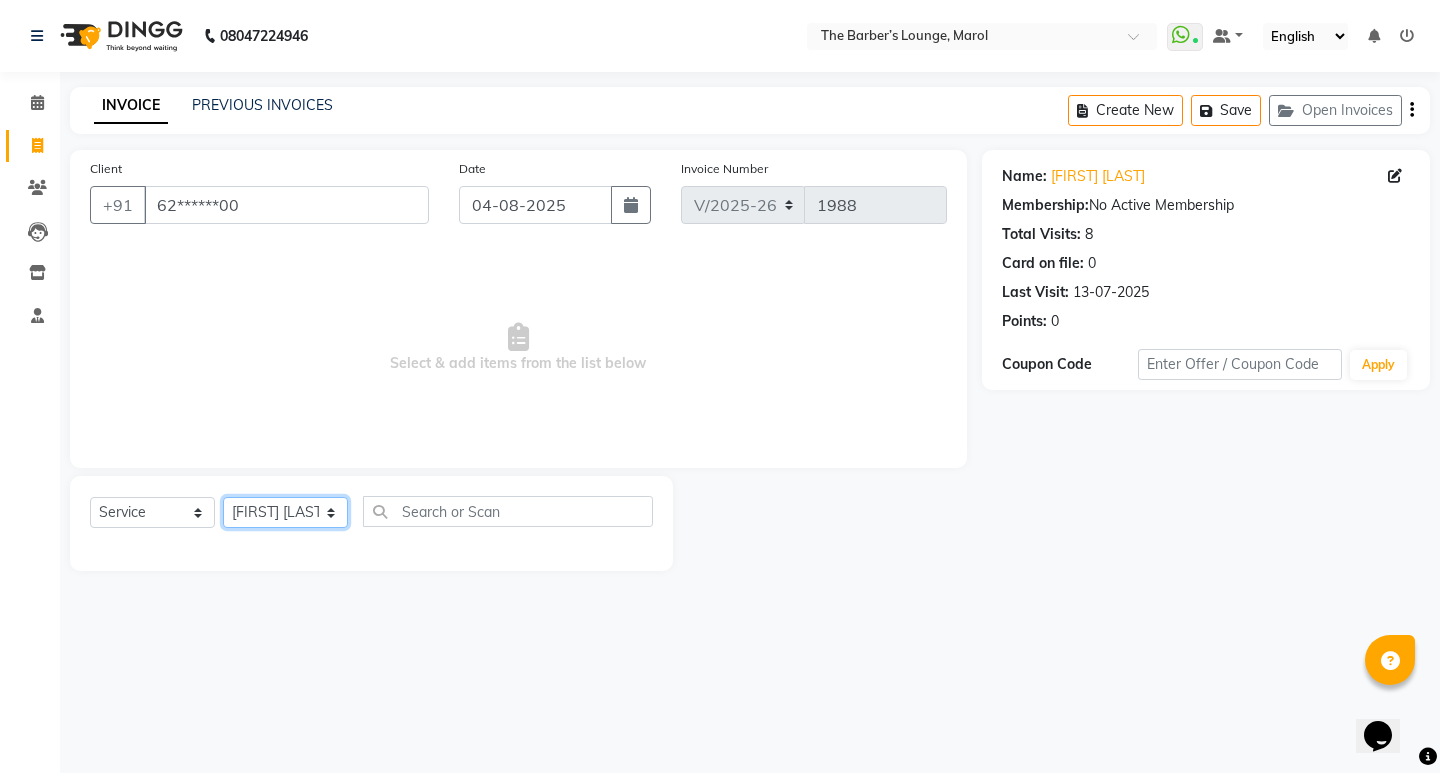 click on "Select Stylist Anjali Jafar Salmani Ketan Shinde Mohsin Akhtar Satish Tejasvi Vasundhara" 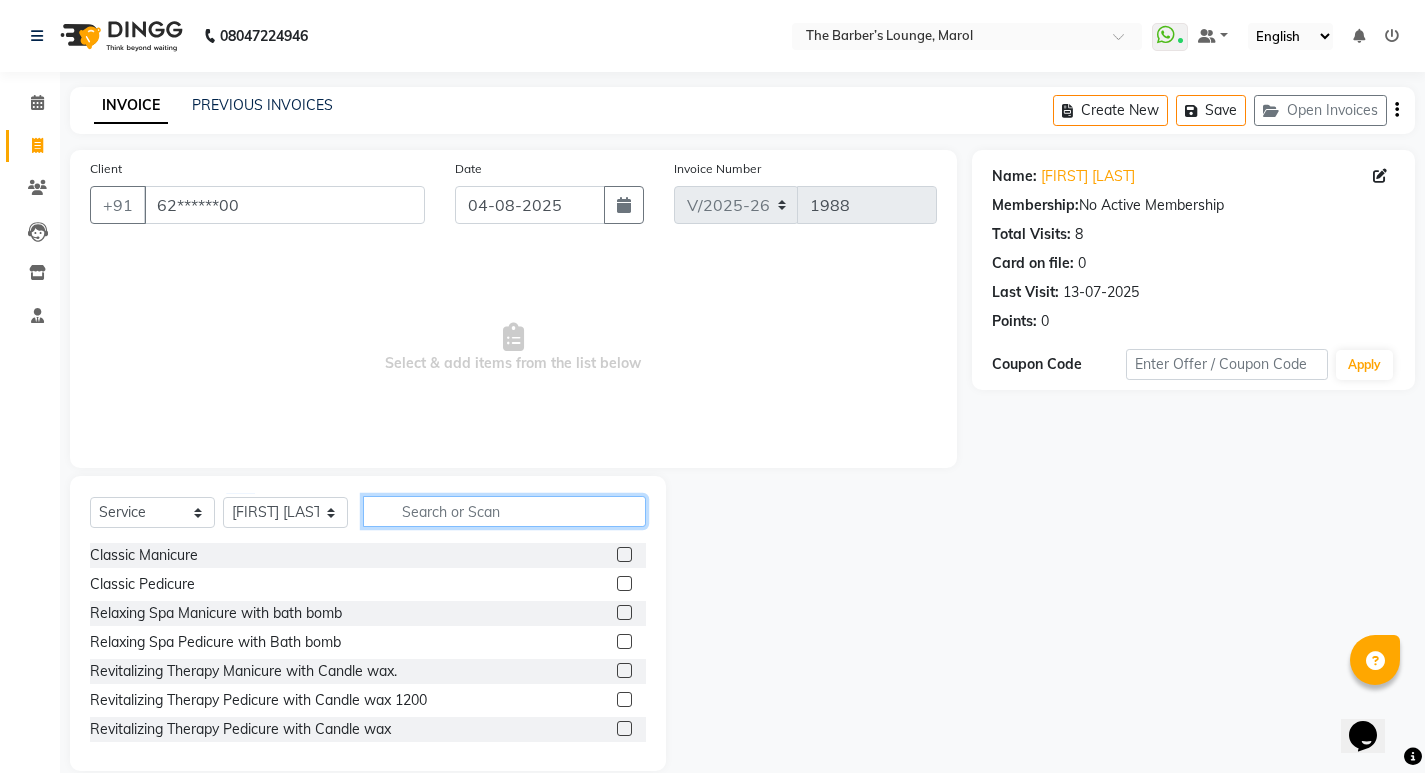 click 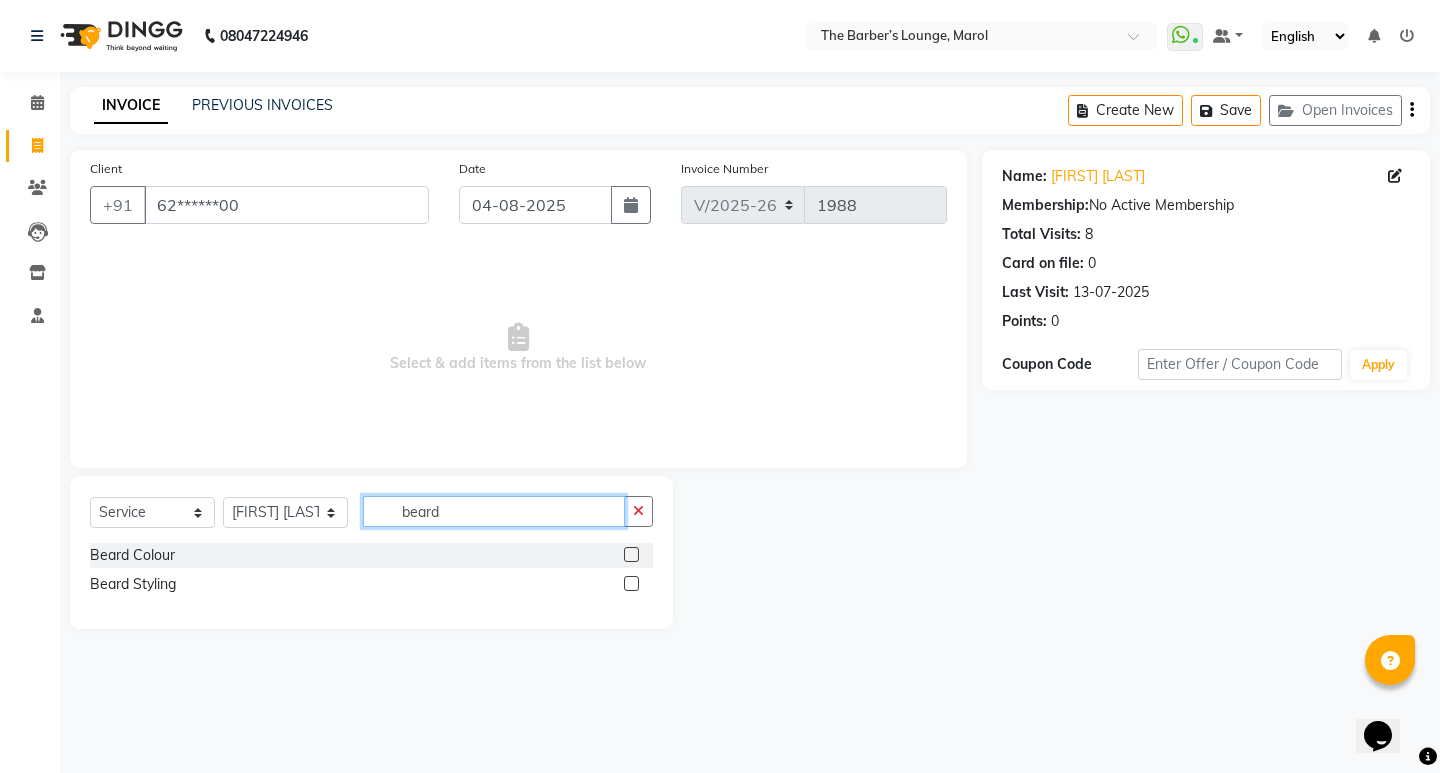 type on "beard" 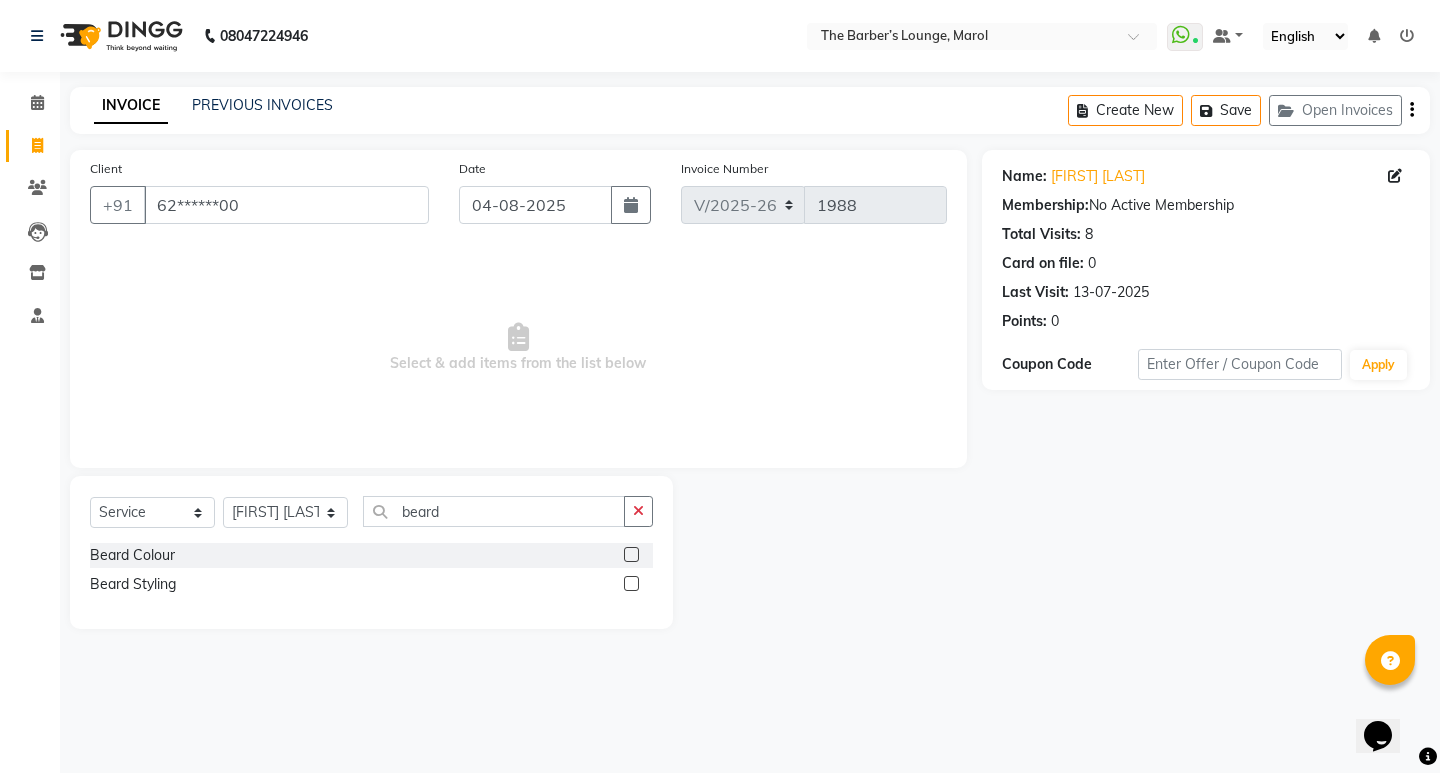 click 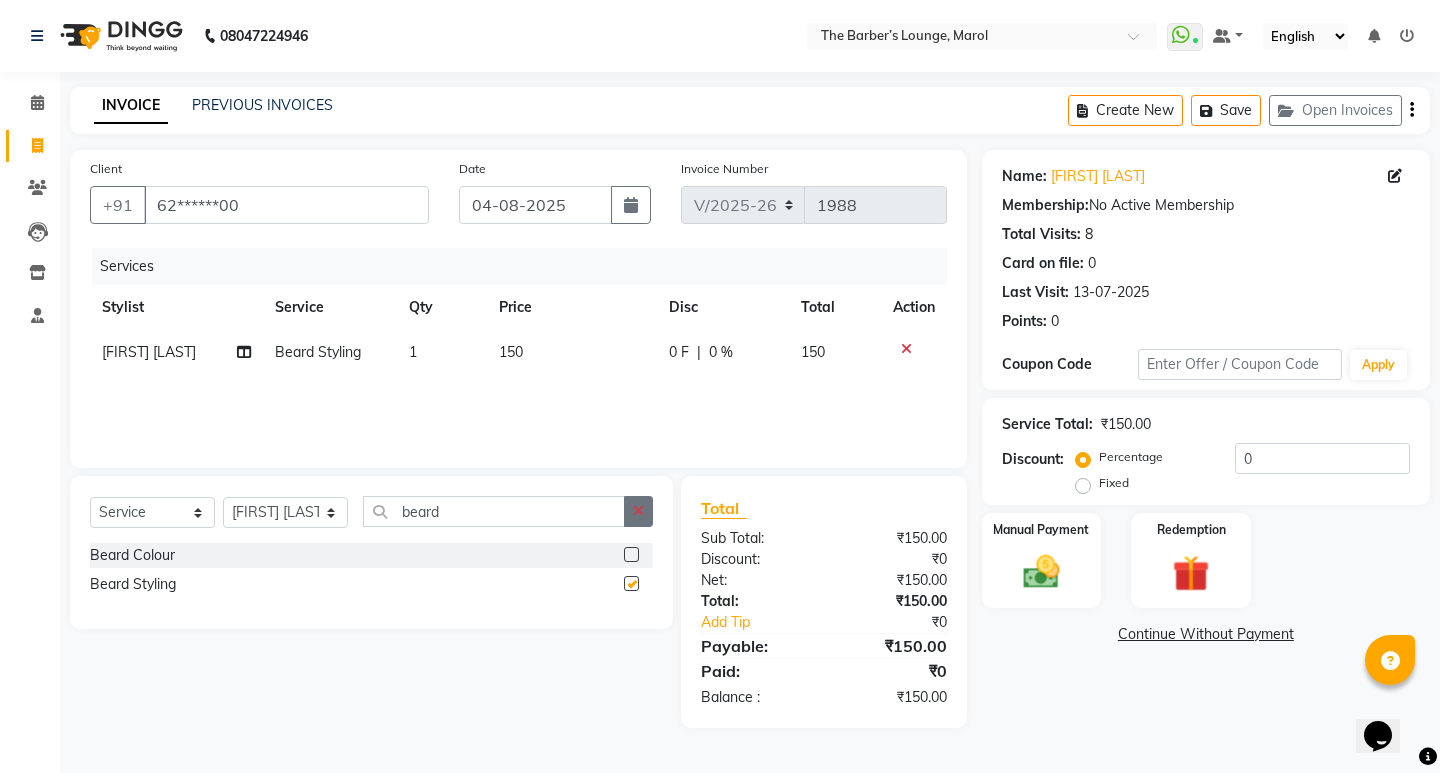 click 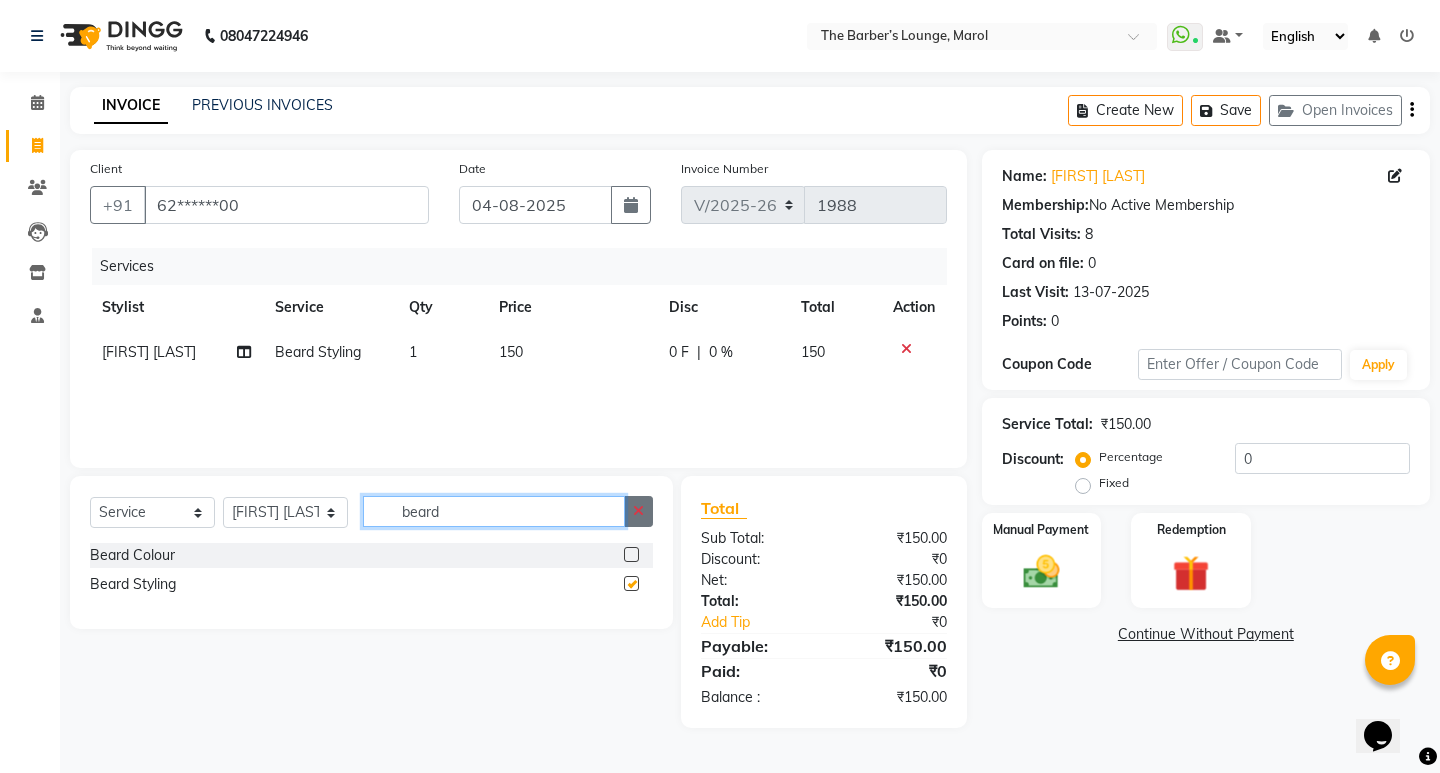 type 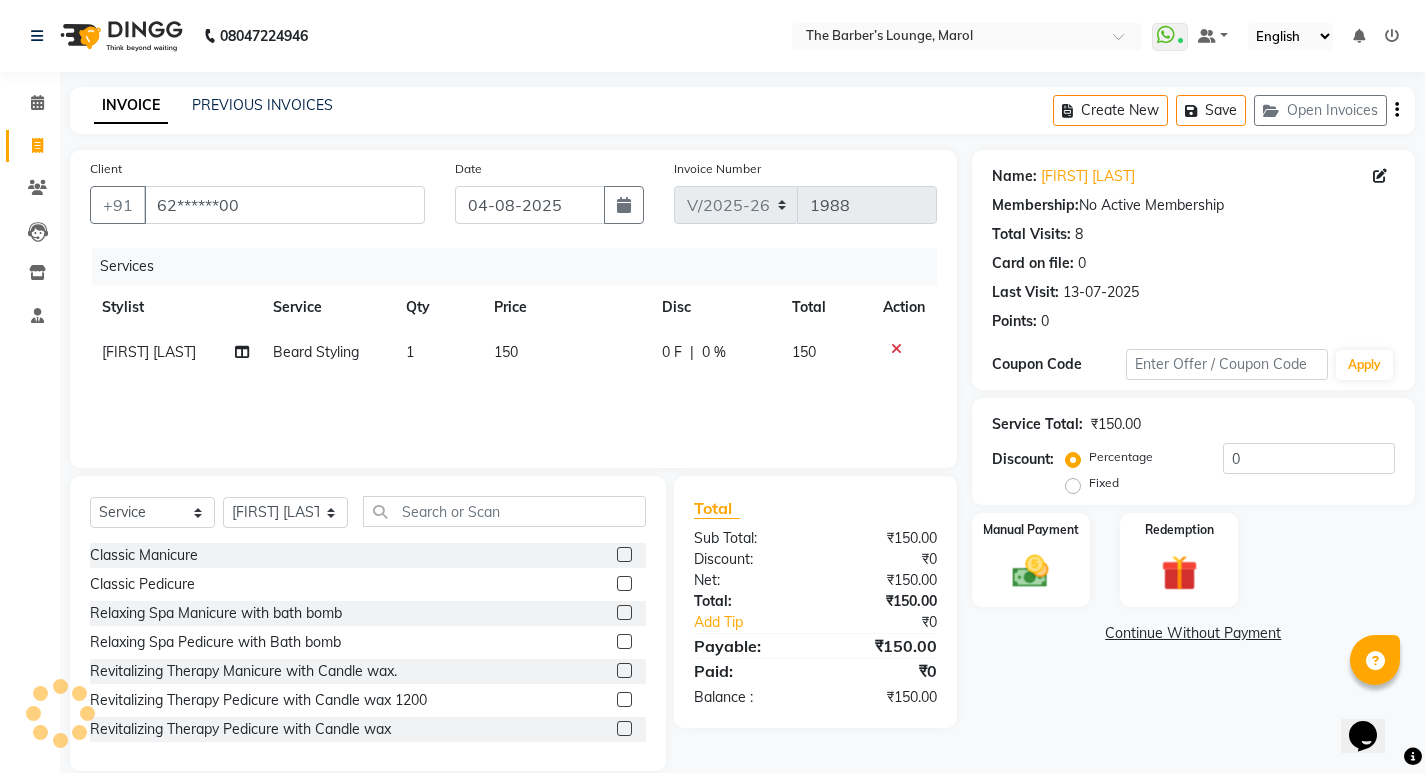 click on "Select  Service  Product  Membership  Package Voucher Prepaid Gift Card  Select Stylist [FIRST] [FIRST] [FIRST] [FIRST] [FIRST] Classic Manicure  Classic Pedicure  Relaxing Spa Manicure with bath bomb  Relaxing Spa Pedicure with Bath bomb  Revitalizing Therapy Manicure with Candle wax.  Revitalizing Therapy Pedicure with Candle wax  1200  Revitalizing Therapy Pedicure with Candle wax  Head Massage Male  Head Massage Female  Beard Colour  Face Massage  Foot Massage  Back Hair Trimming  Nail Cutting  Hands Dtan  Legs Dtan  Threading Upper Lip  Threading Chin  Threading Forehead  Threading Sidelocks  Threading Eyebrows  Tan Erase Therapy  Illuminating D-Tan with LED Mask  Express Glow Cleanse  Basic Radiance Cleanup  Deep Radiance Cleanup  Basic Revitalizing Facial  Electro-Radiance Treatment  Galvanizing Facial  Revitalizing Body Polish  Holistic Body Massage  Eye Massage  Full Body Therapy  Full Hands  Full Legs  Back Massage  Waxing (Bead Wax) Upper Lip" 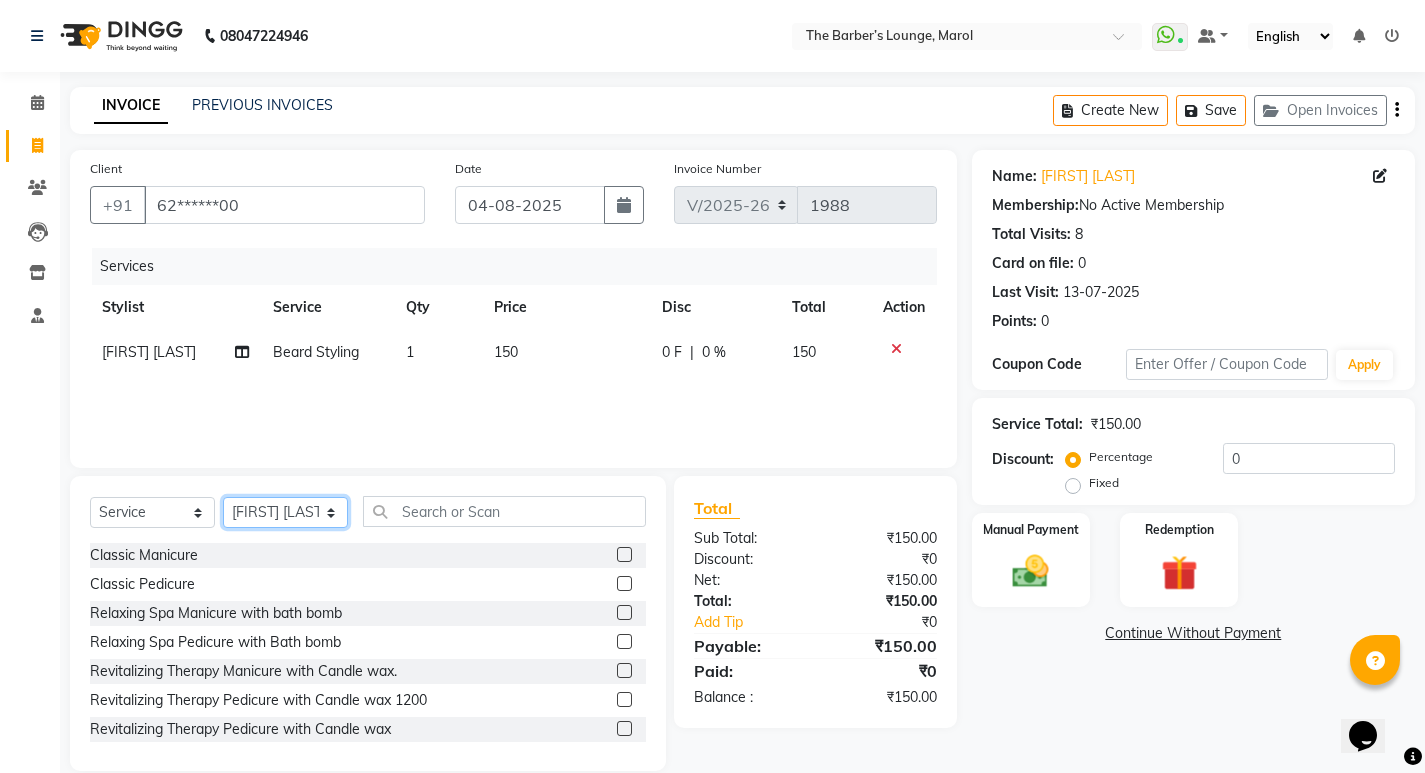 click on "Select Stylist Anjali Jafar Salmani Ketan Shinde Mohsin Akhtar Satish Tejasvi Vasundhara" 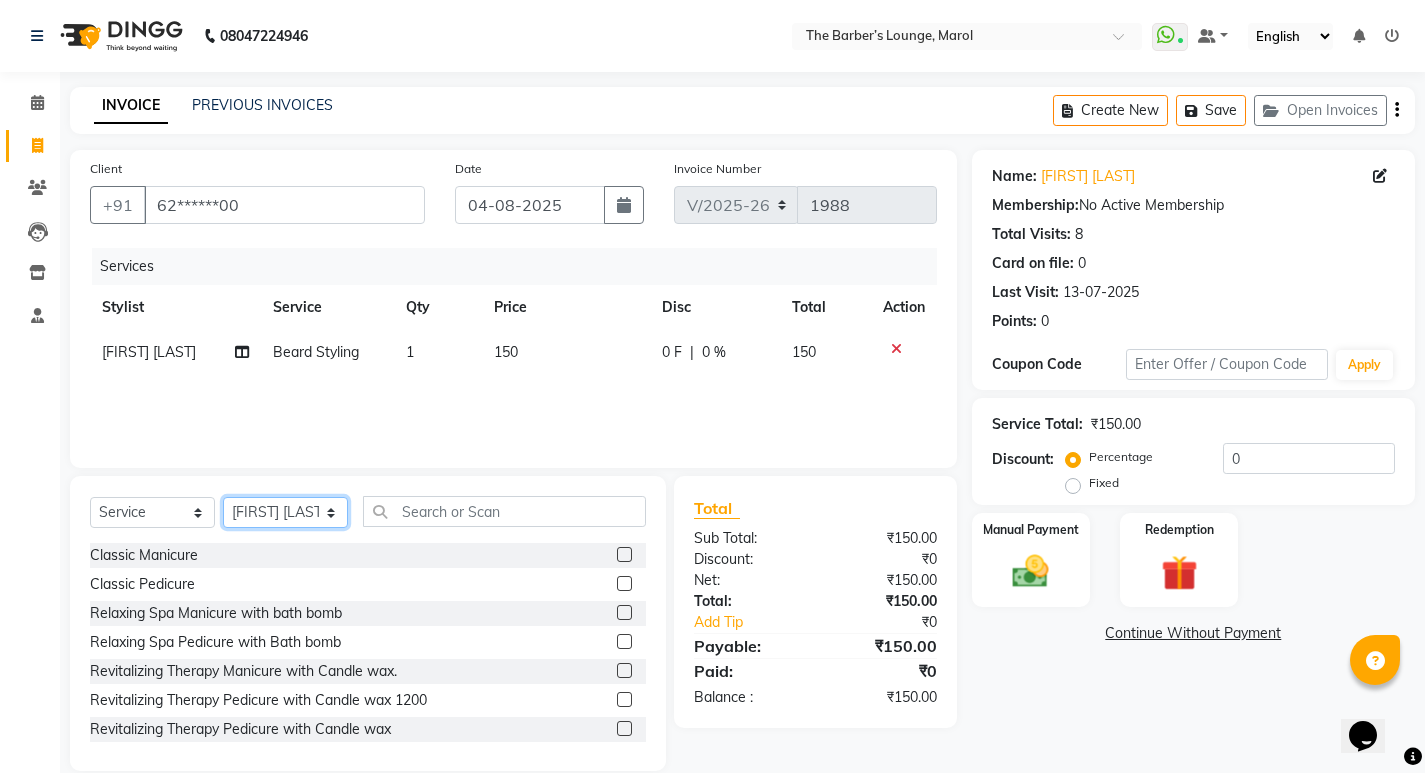select on "60183" 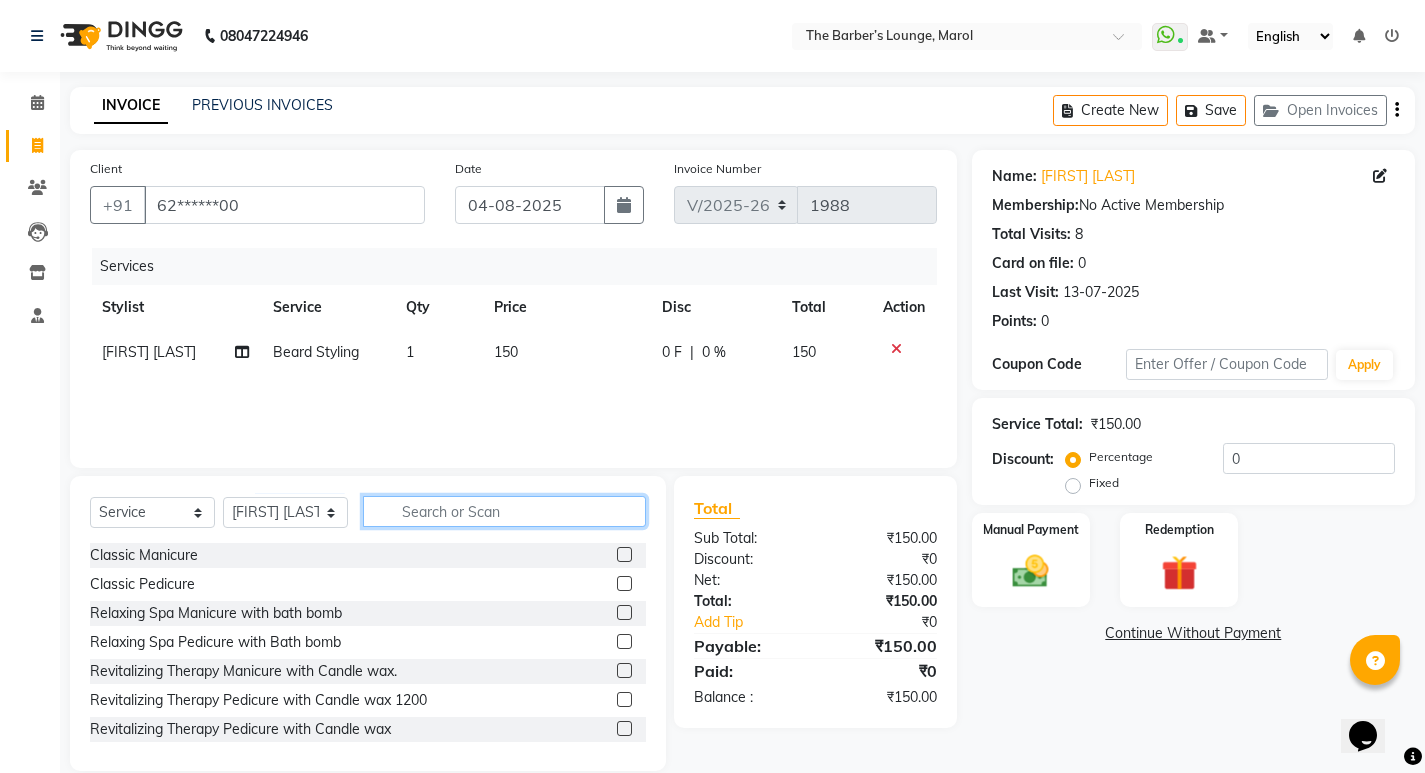 click 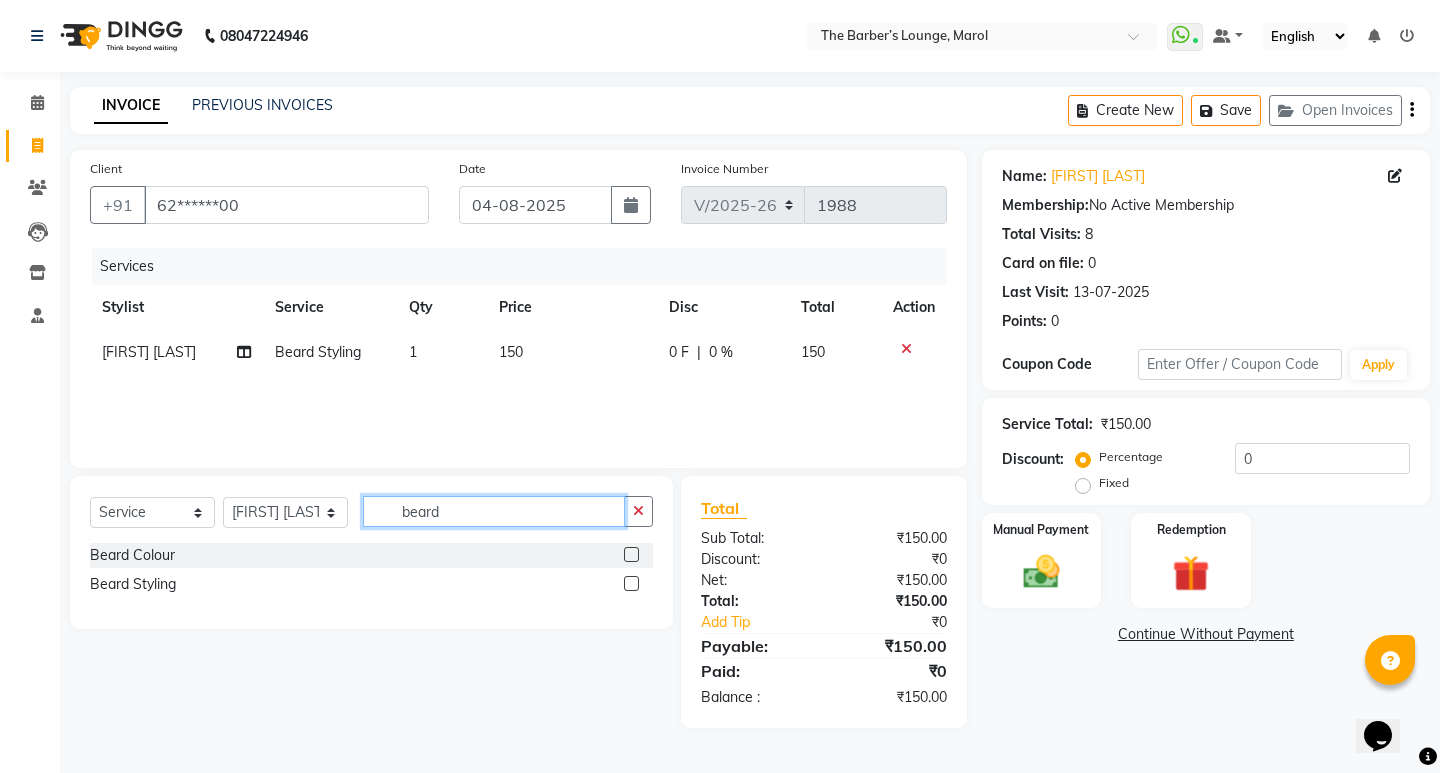 type on "beard" 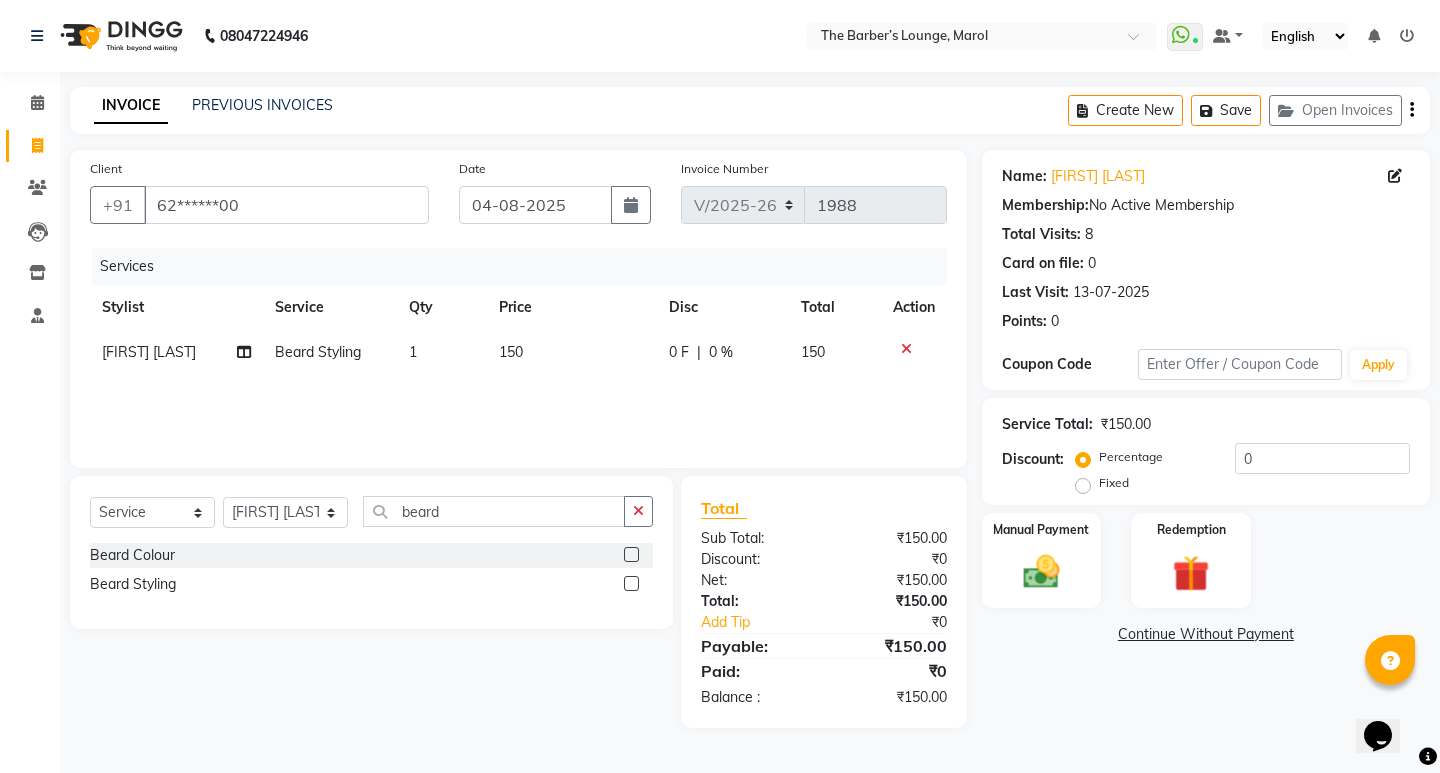 click 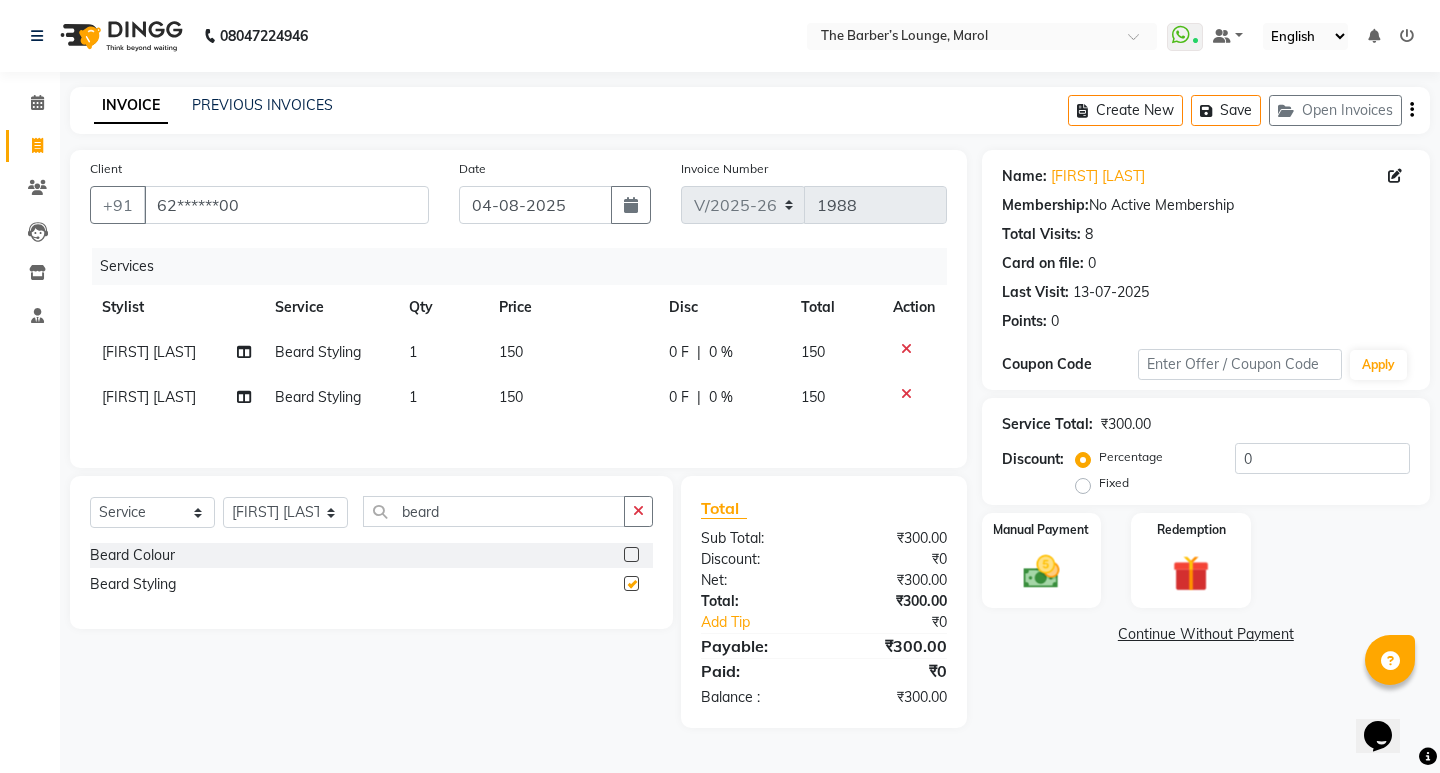 checkbox on "false" 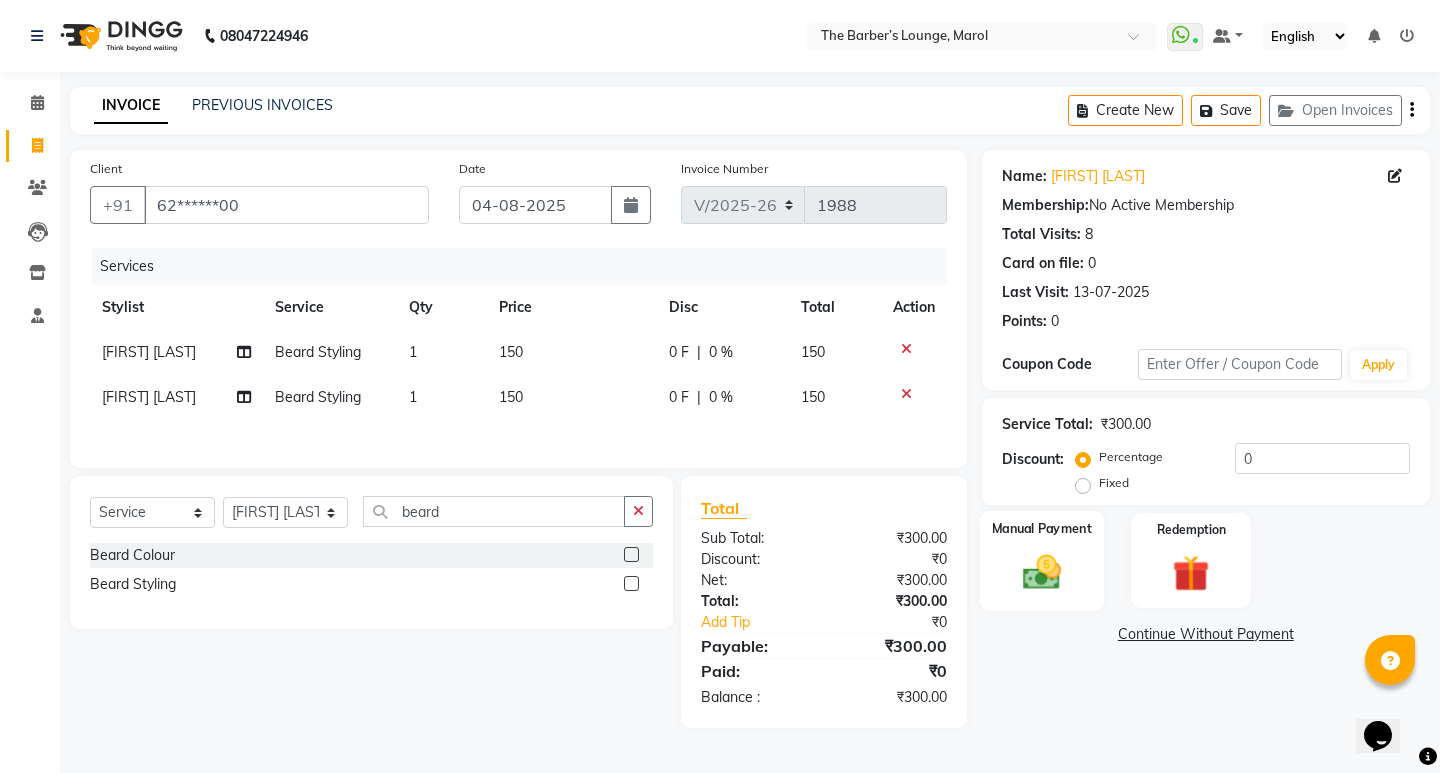 click on "Manual Payment" 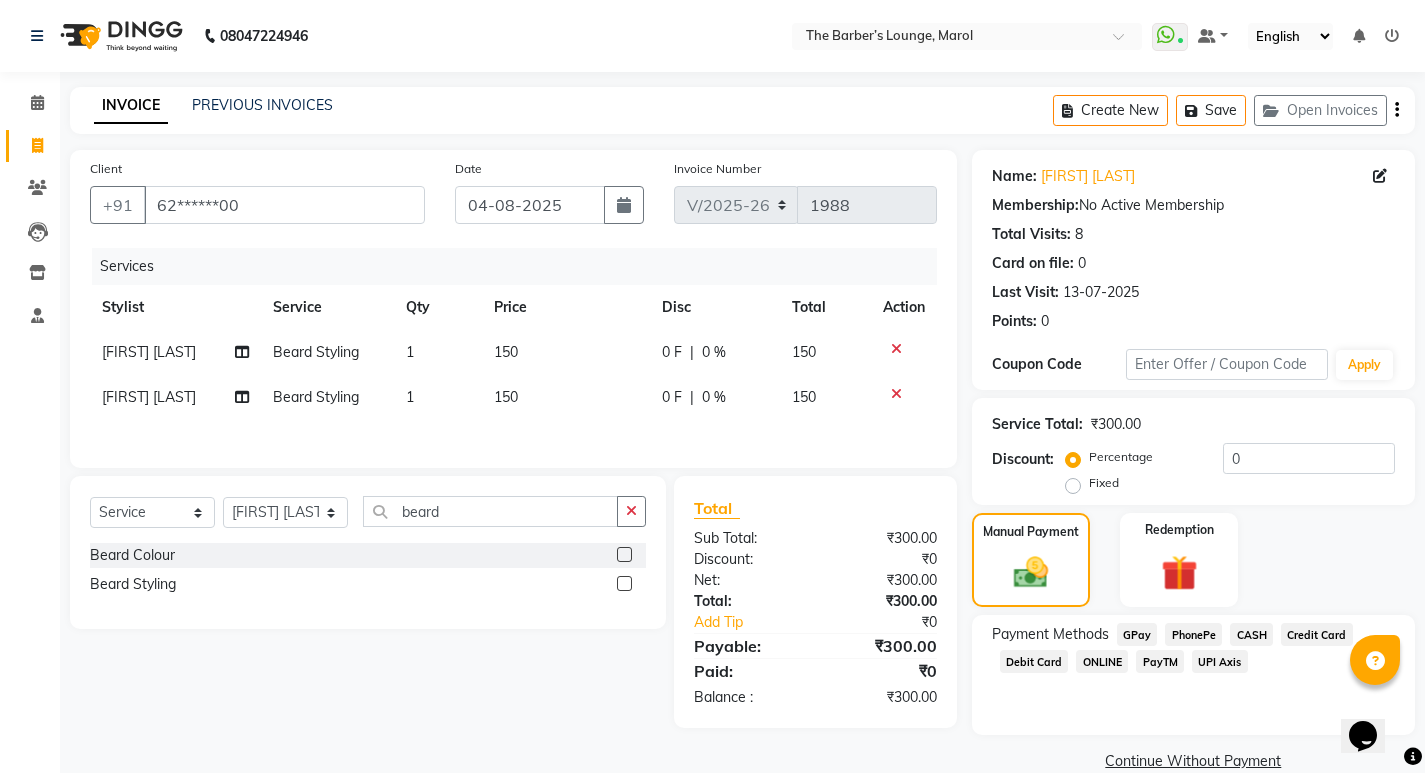 click on "PayTM" 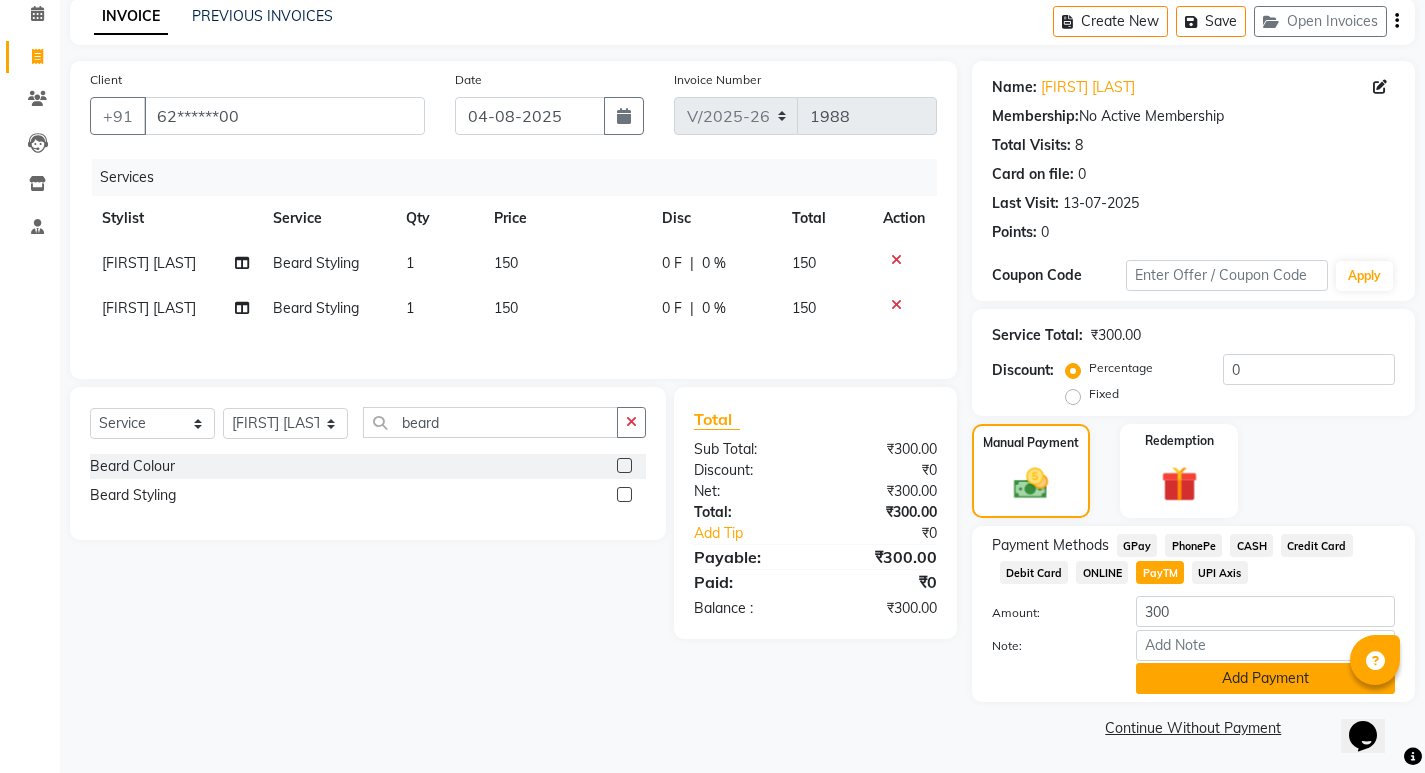 click on "Add Payment" 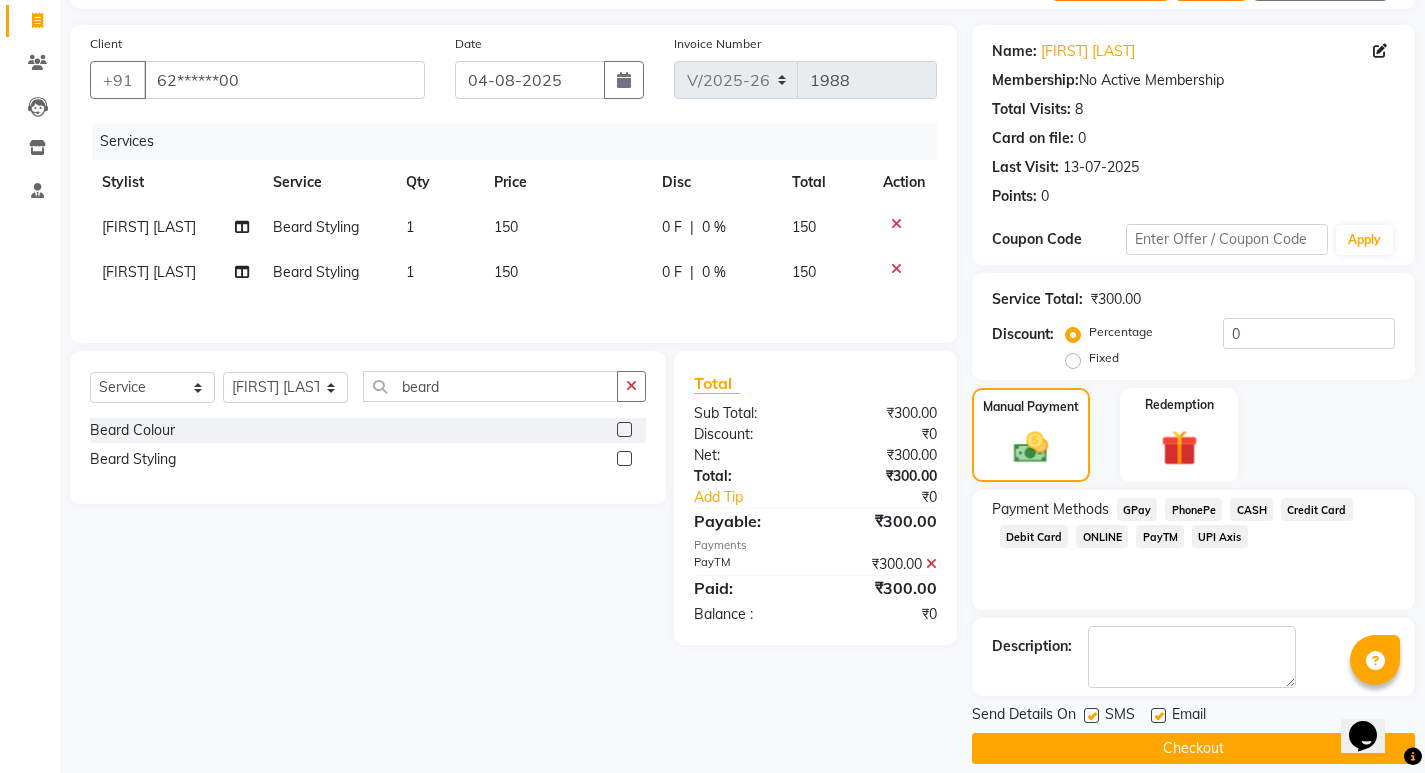 scroll, scrollTop: 146, scrollLeft: 0, axis: vertical 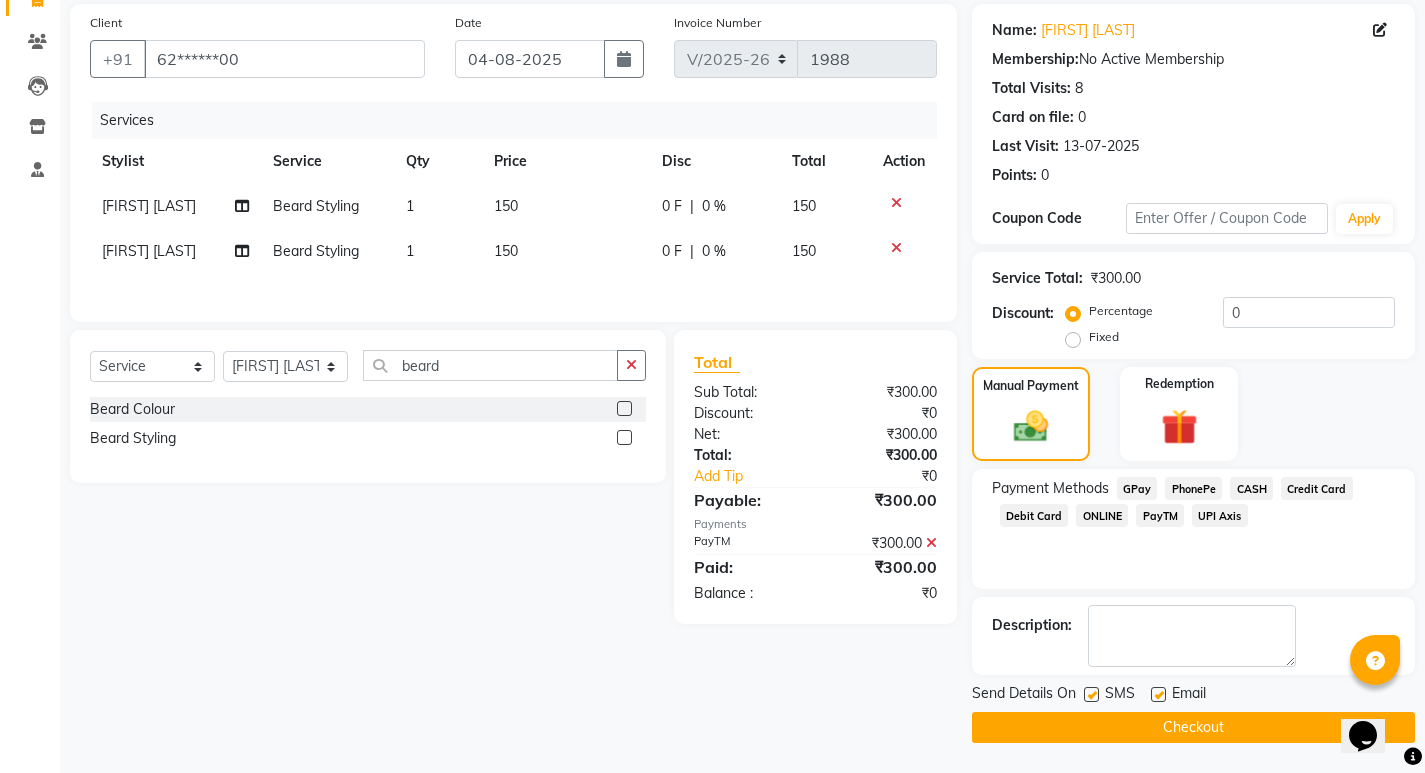 click on "Checkout" 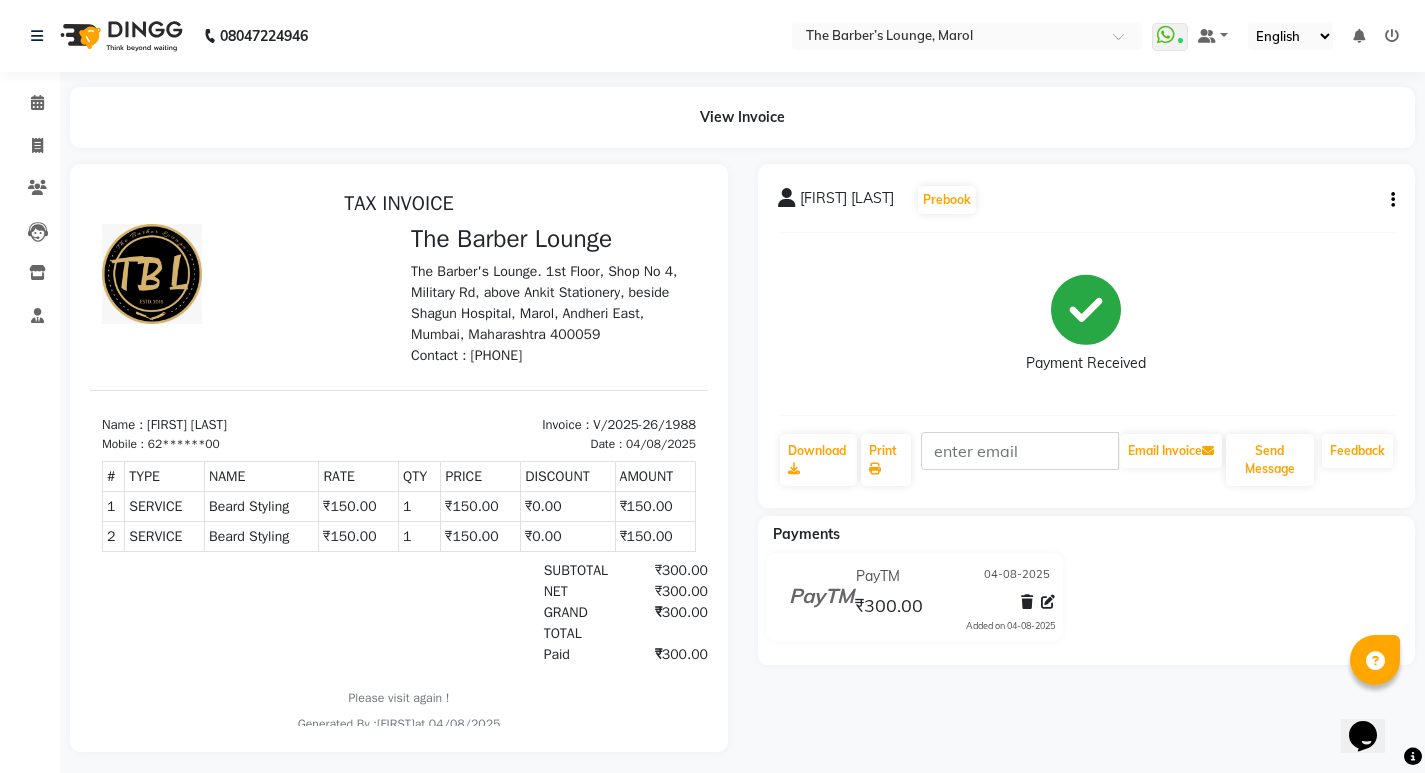 scroll, scrollTop: 0, scrollLeft: 0, axis: both 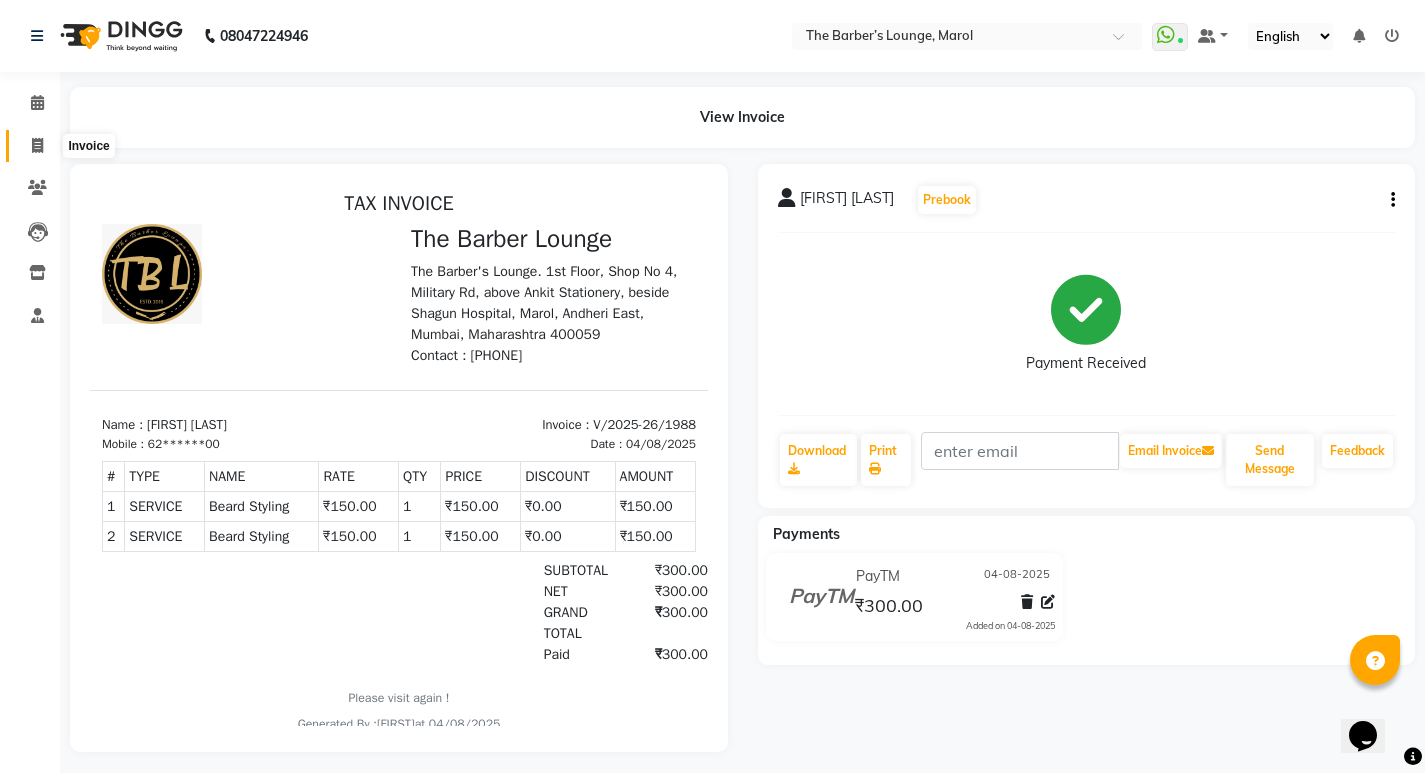 click 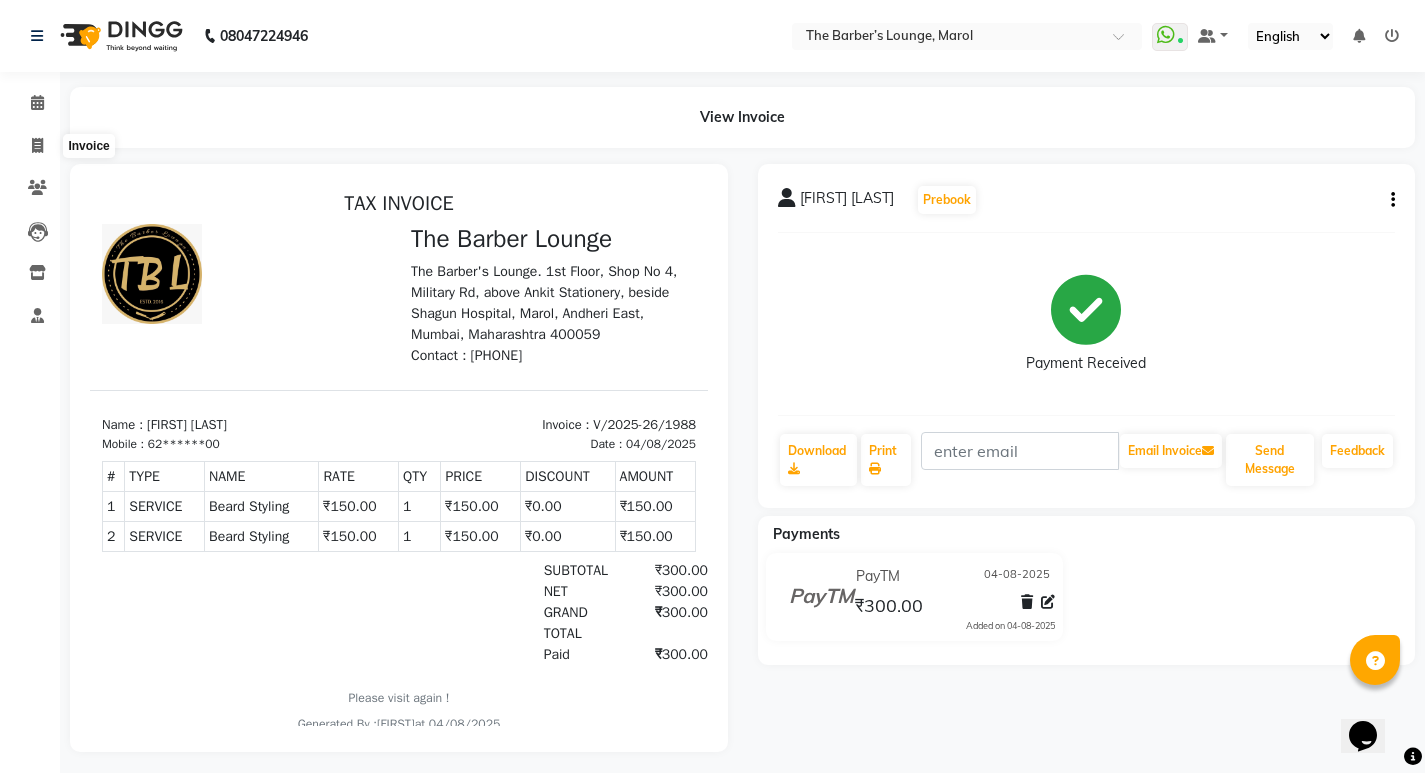select on "7188" 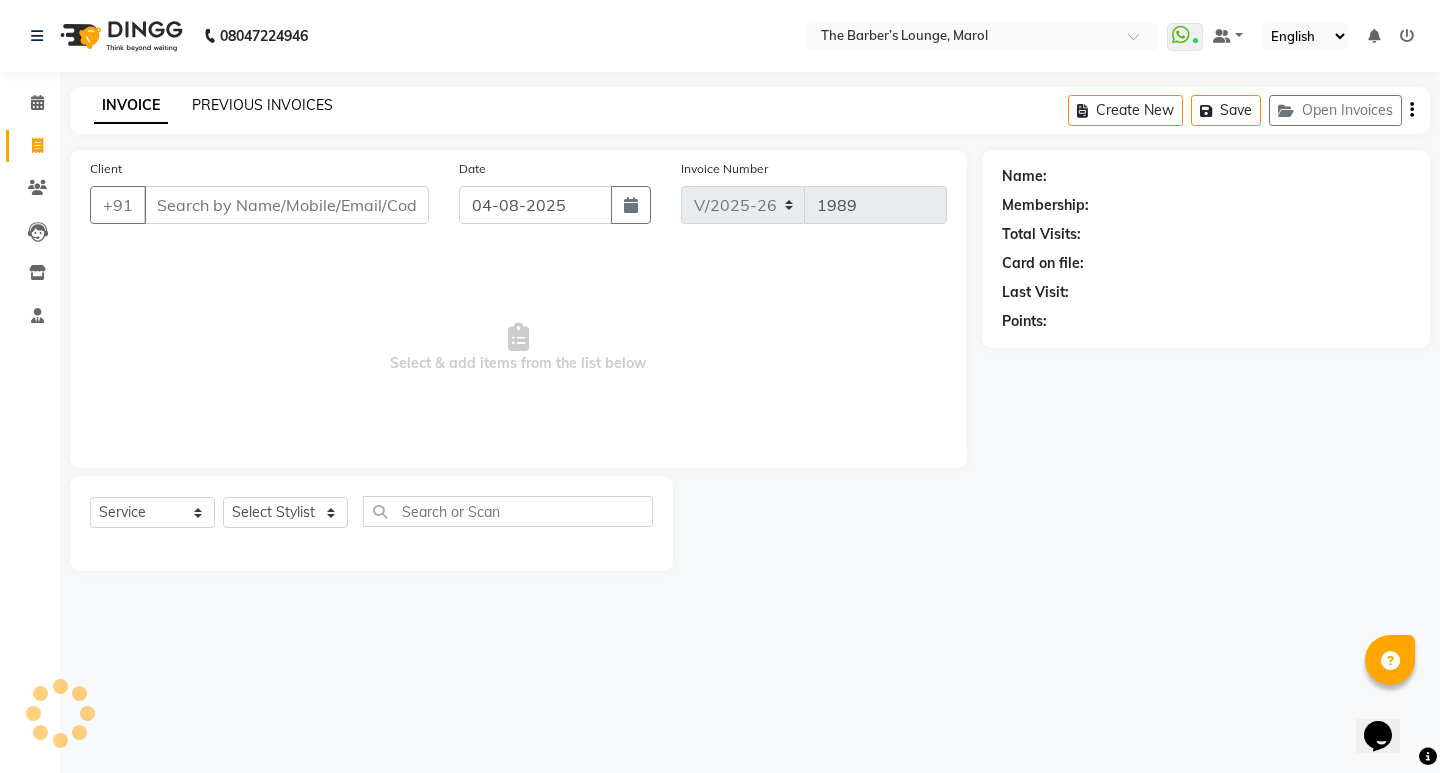click on "PREVIOUS INVOICES" 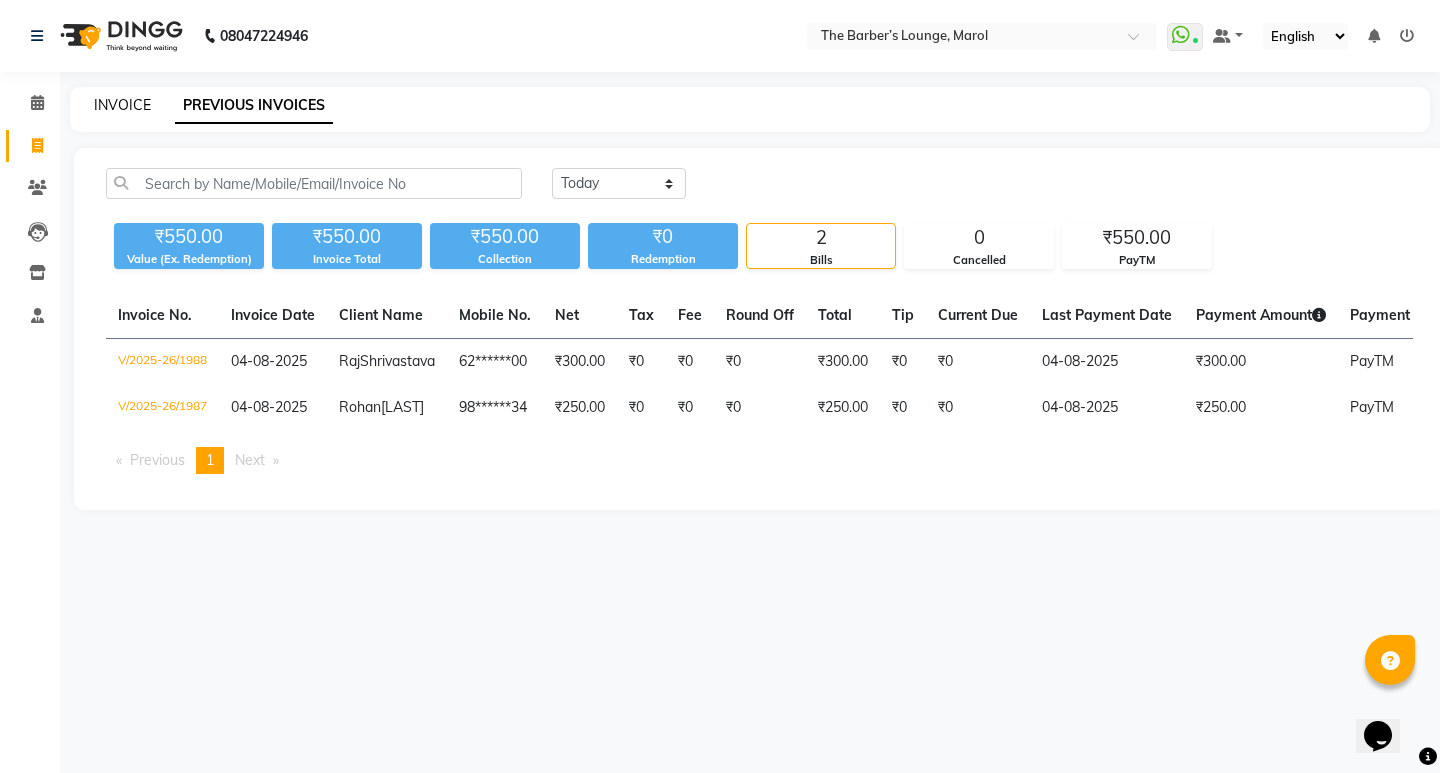 click on "INVOICE" 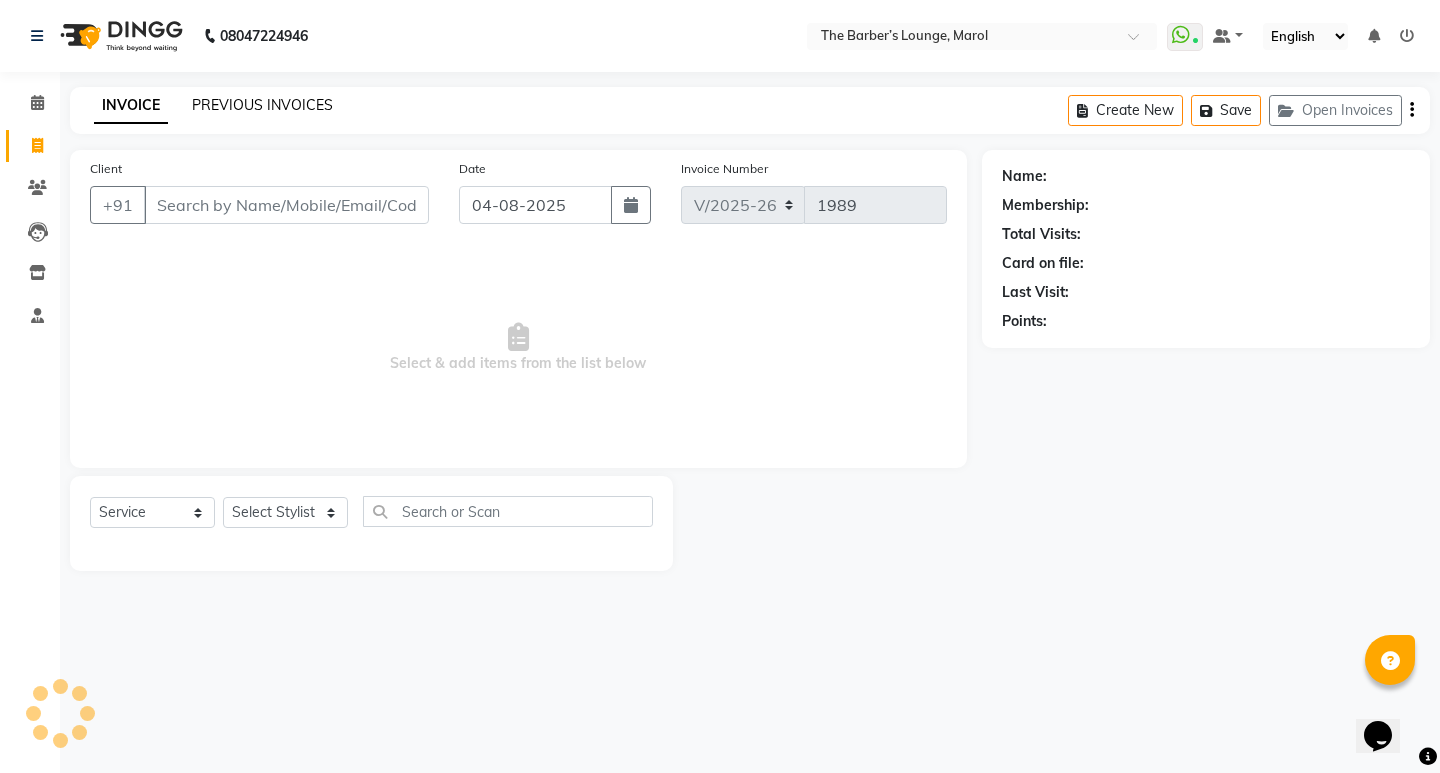 click on "PREVIOUS INVOICES" 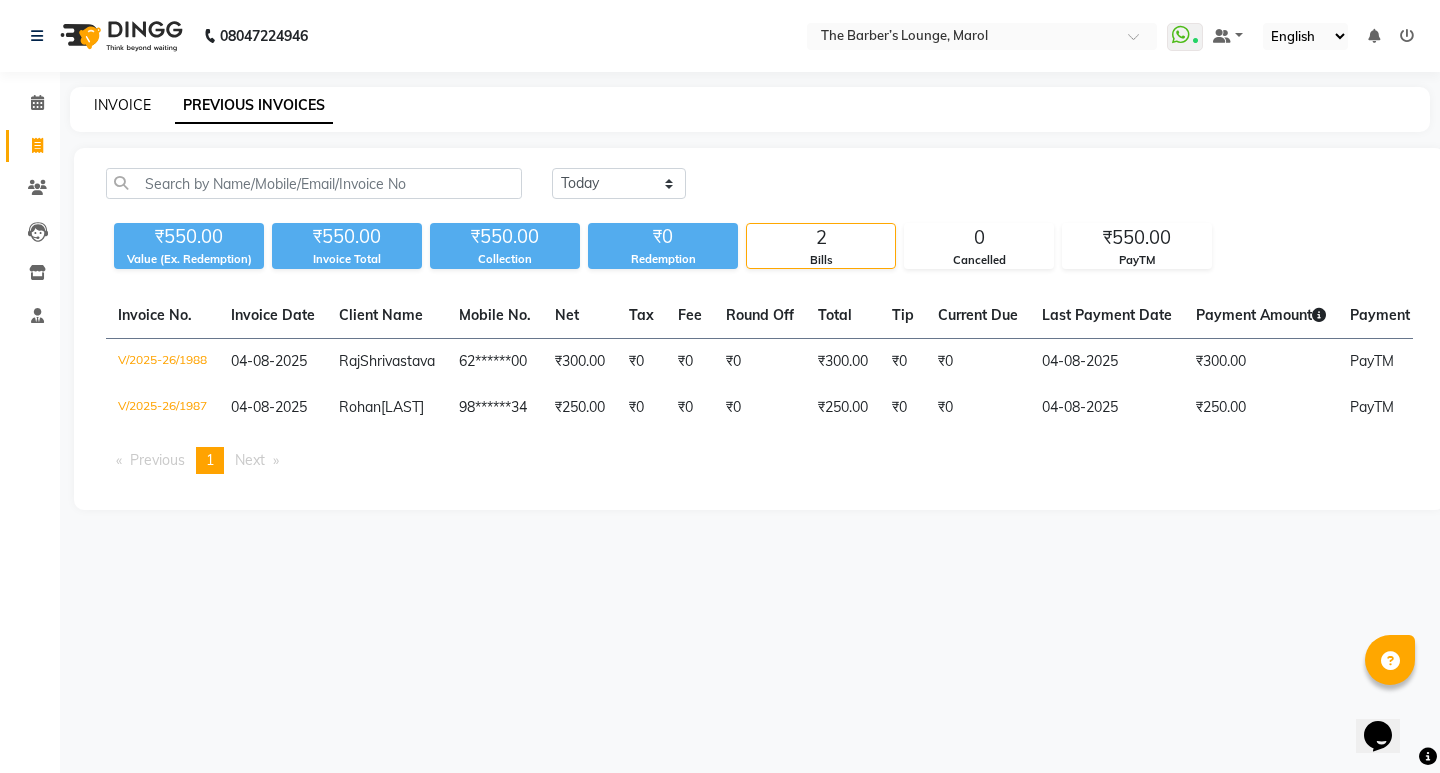 click on "INVOICE" 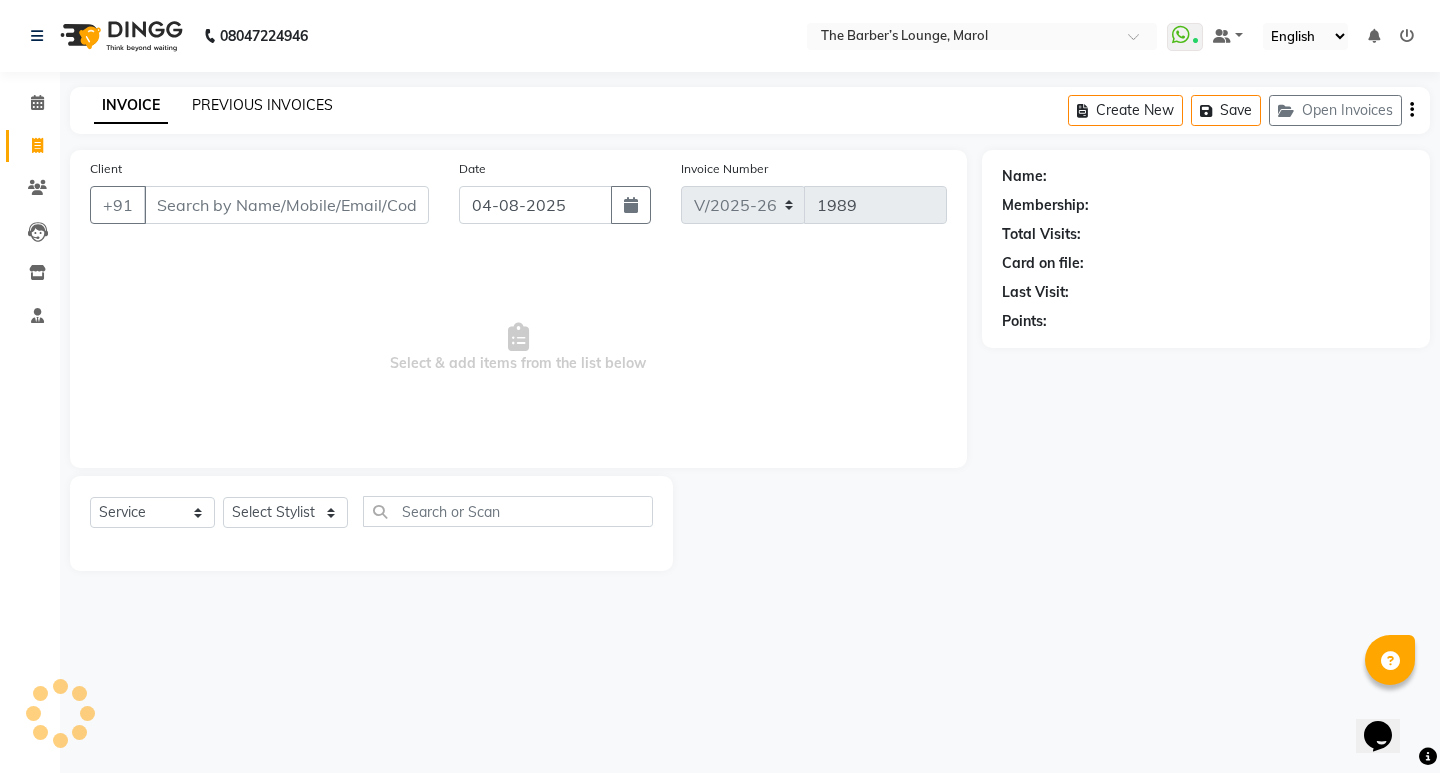 click on "PREVIOUS INVOICES" 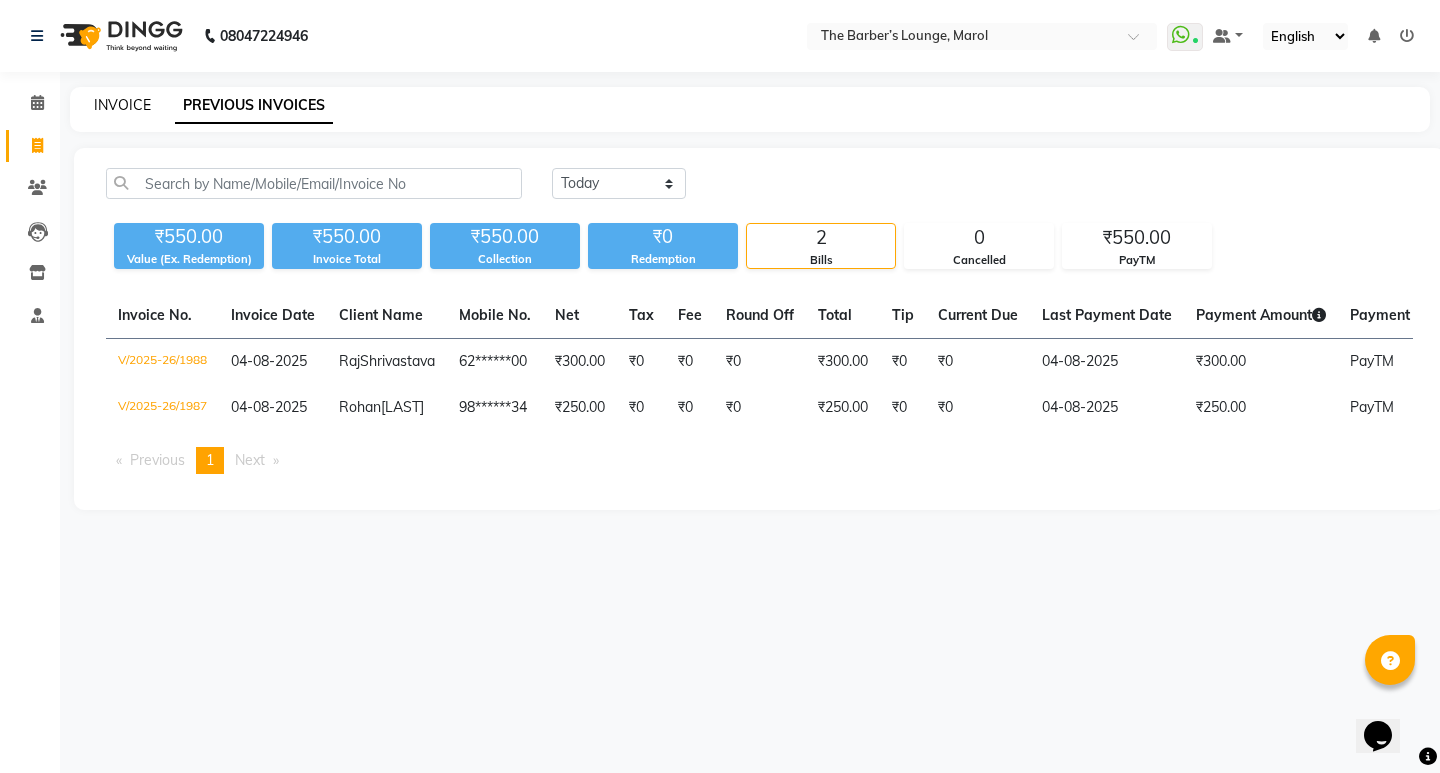 click on "INVOICE" 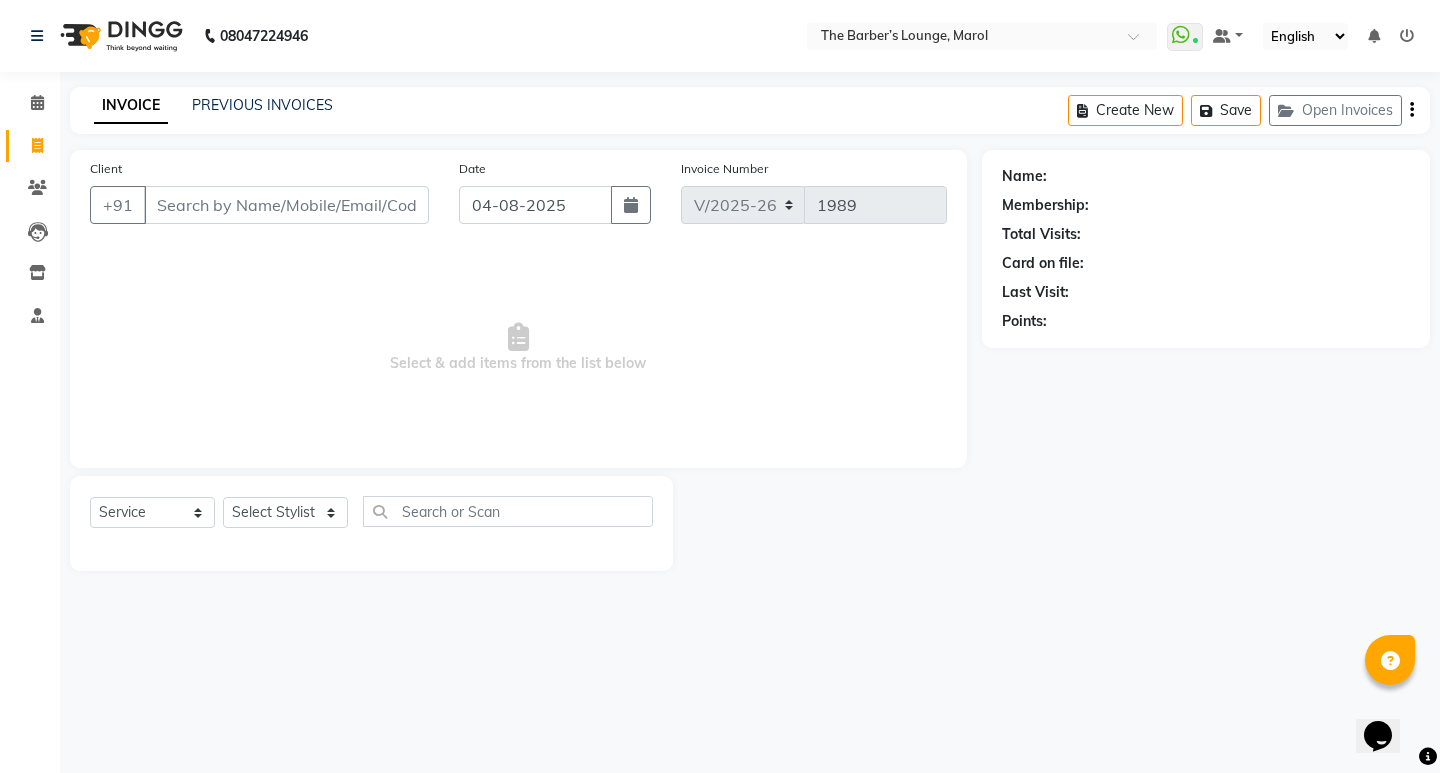 click on "Client" at bounding box center (286, 205) 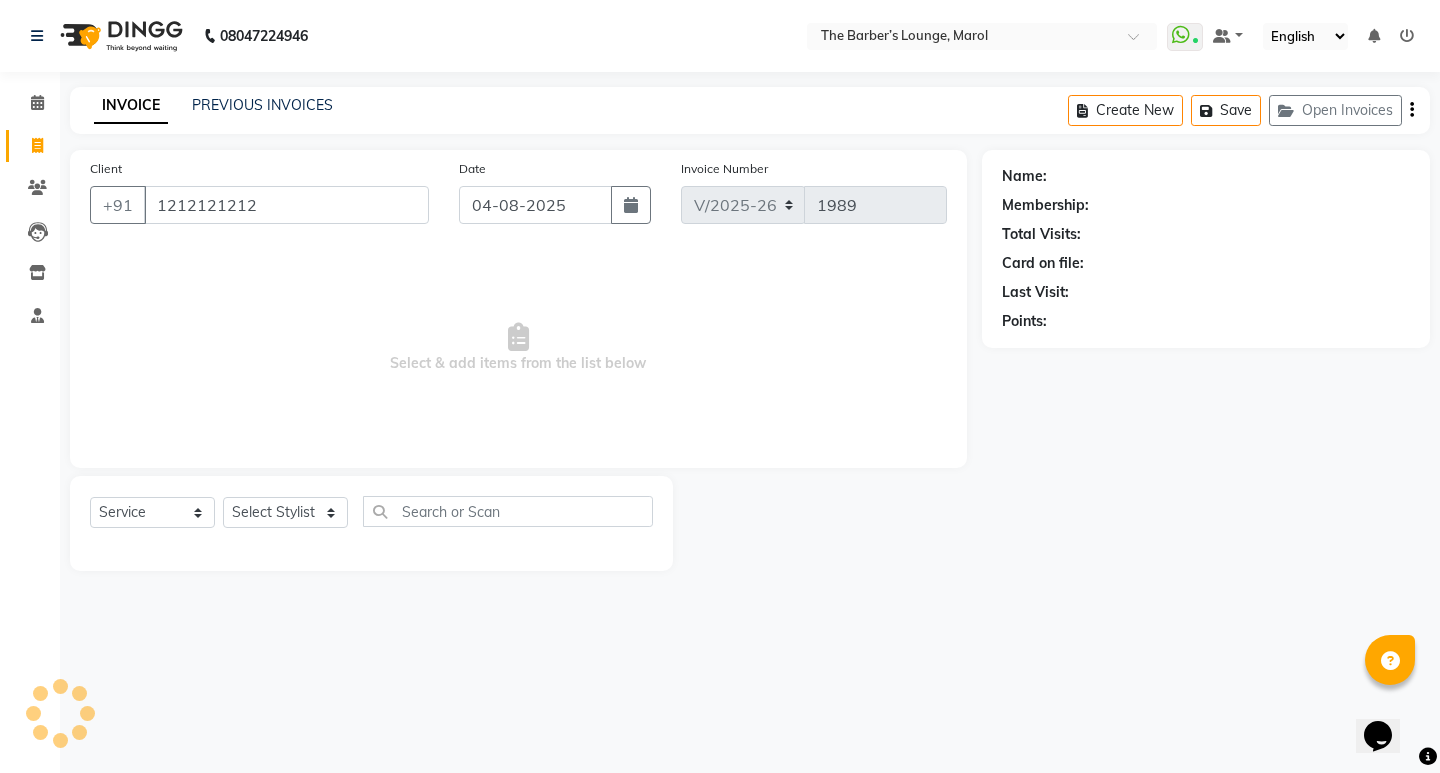 type on "1212121212" 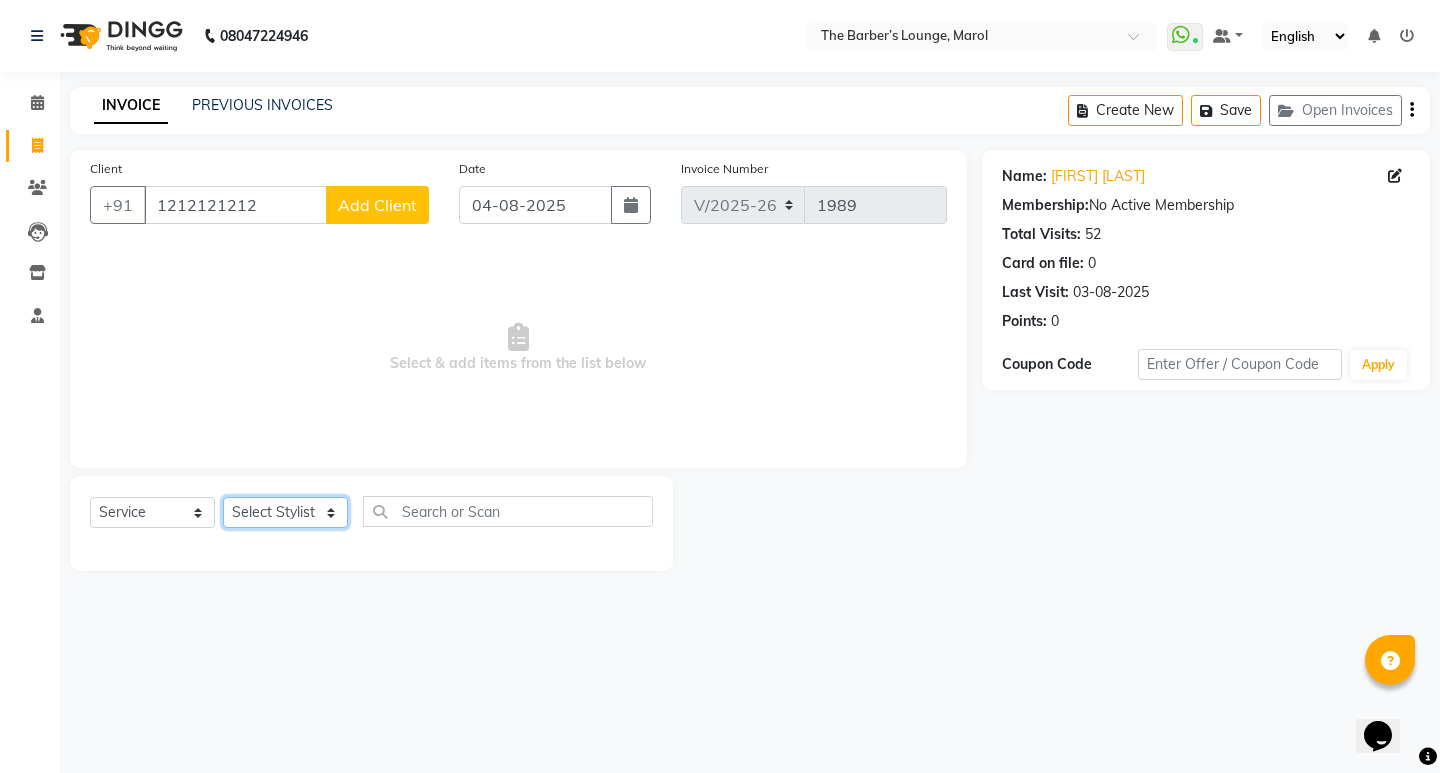 click on "Select Stylist Anjali Jafar Salmani Ketan Shinde Mohsin Akhtar Satish Tejasvi Vasundhara" 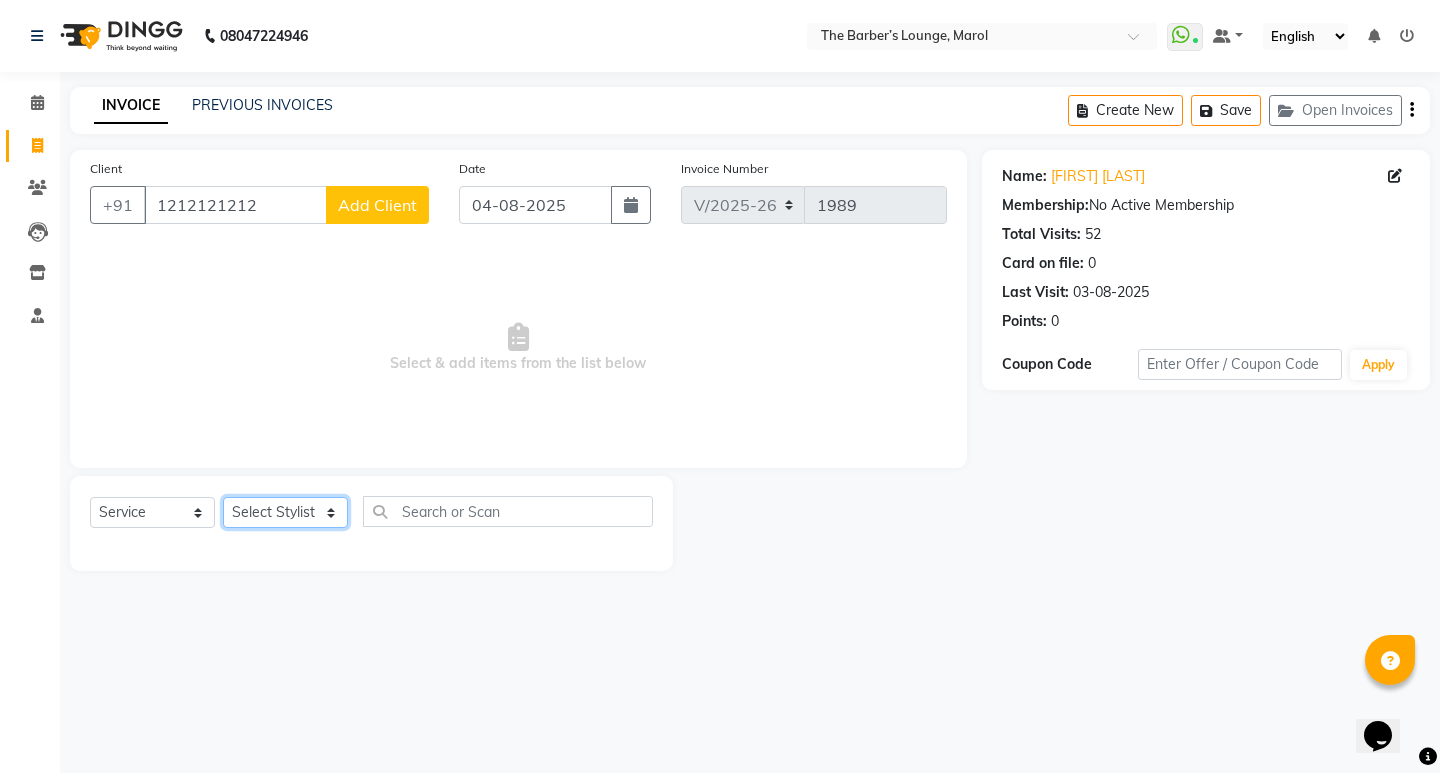 select on "62819" 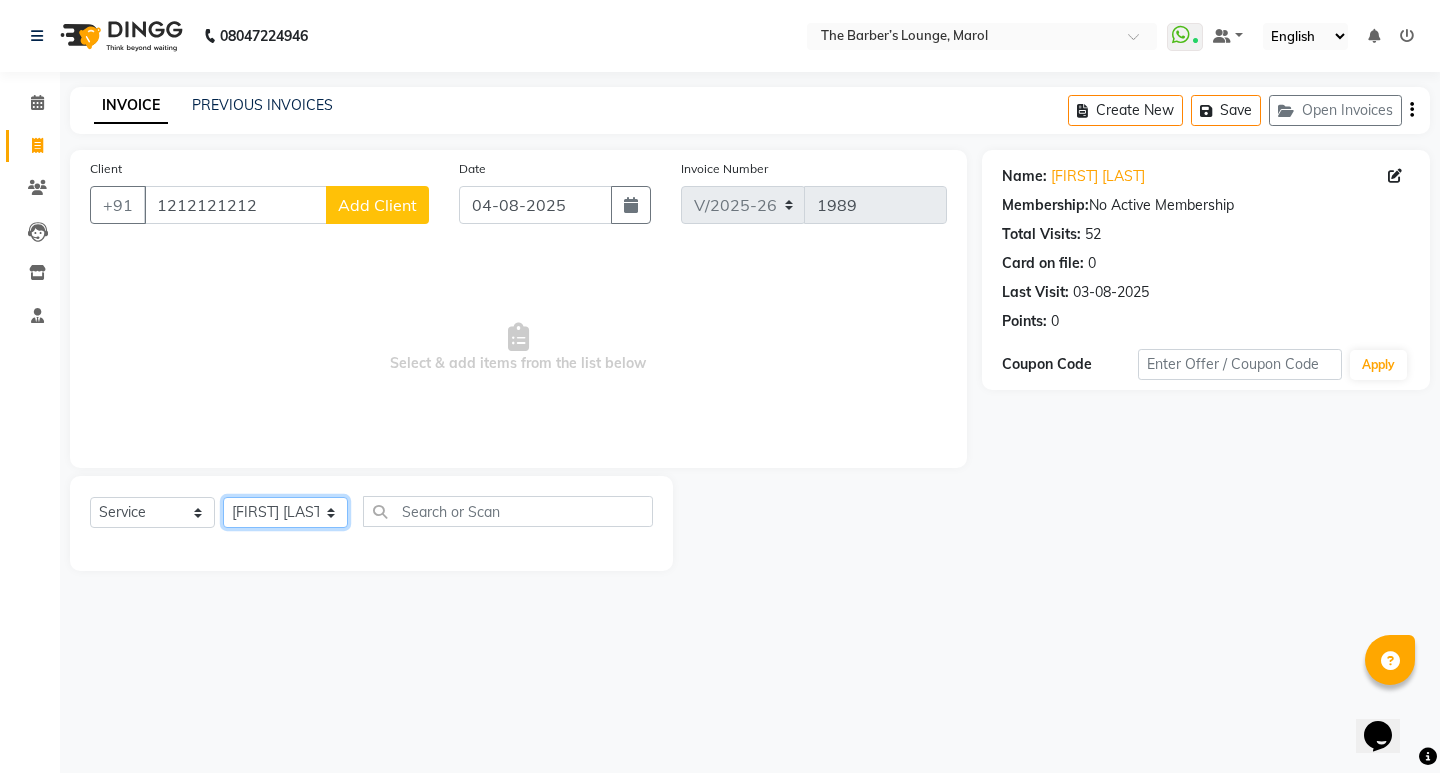 click on "Select Stylist Anjali Jafar Salmani Ketan Shinde Mohsin Akhtar Satish Tejasvi Vasundhara" 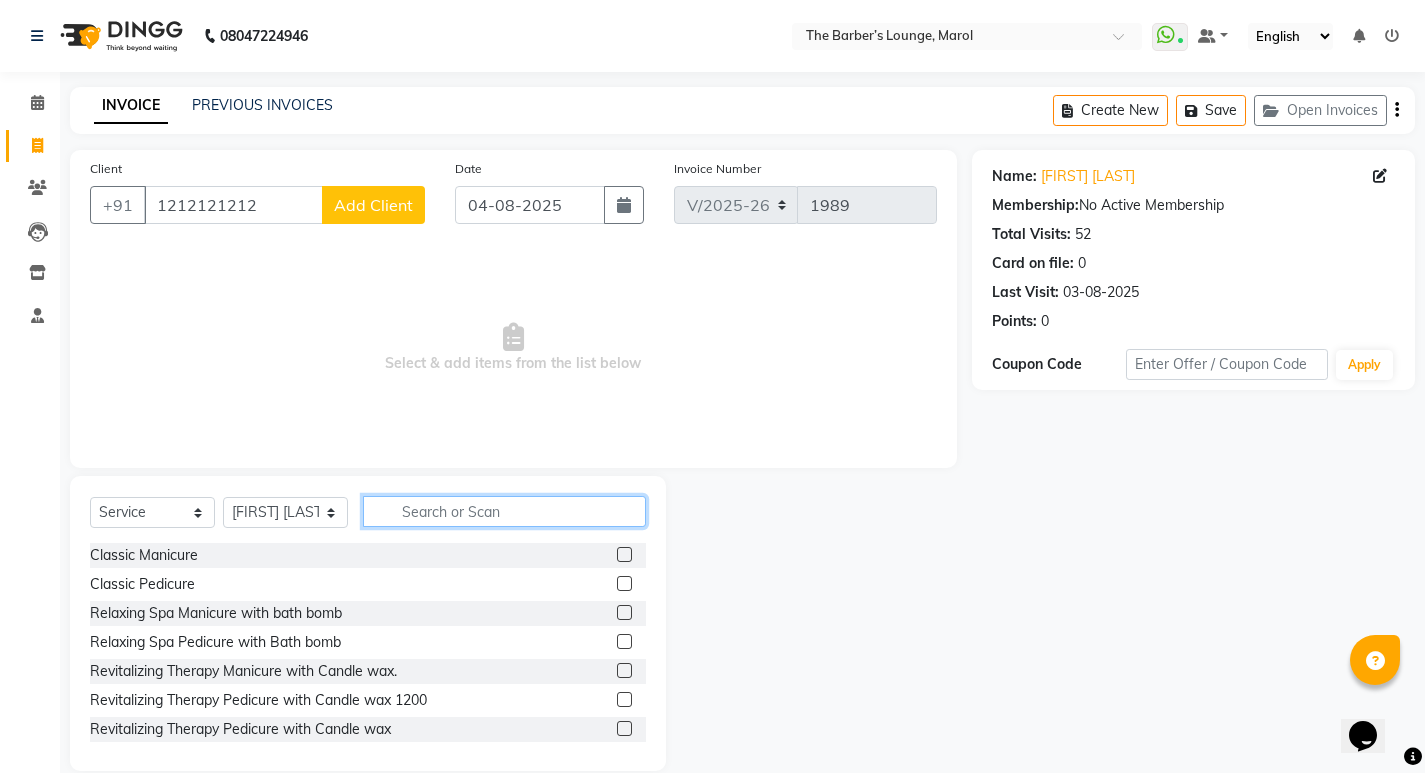 click 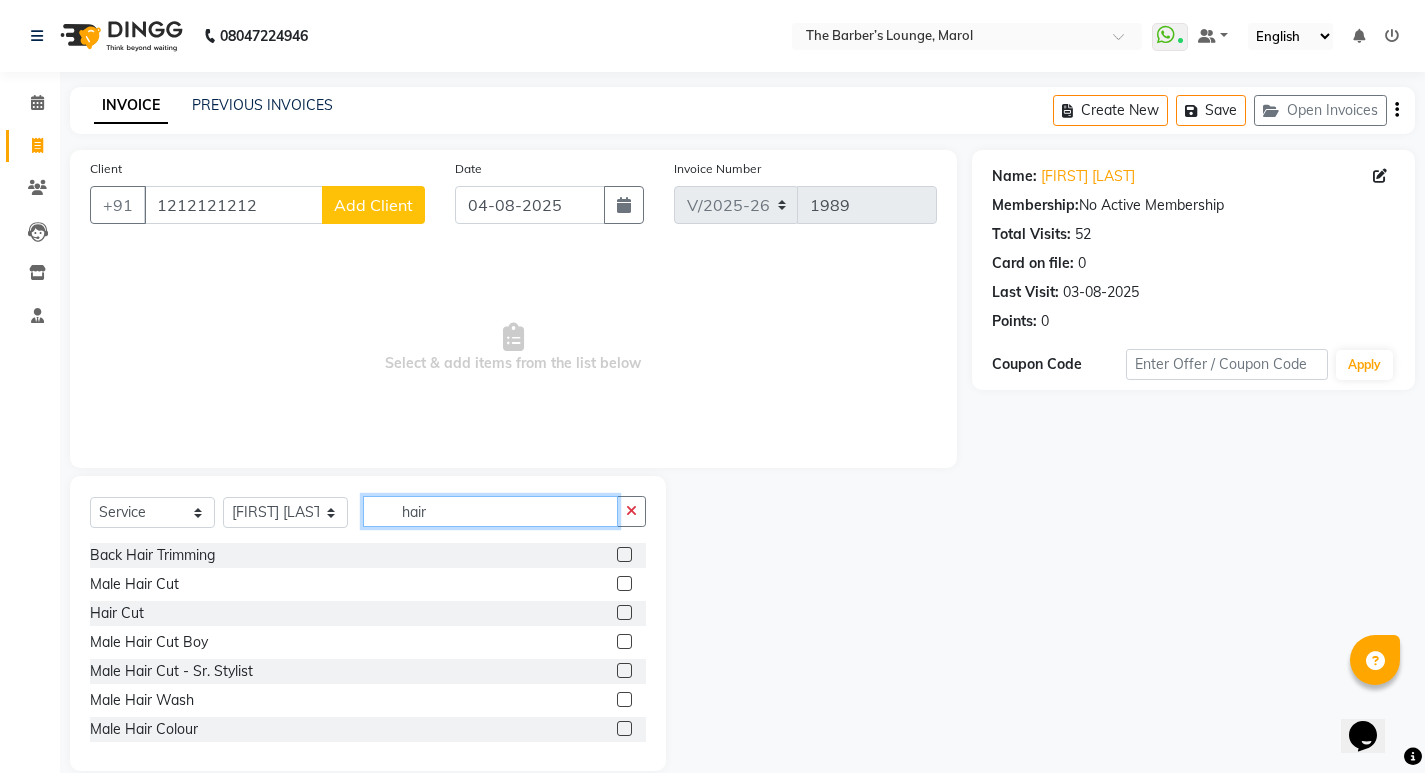 type on "hair" 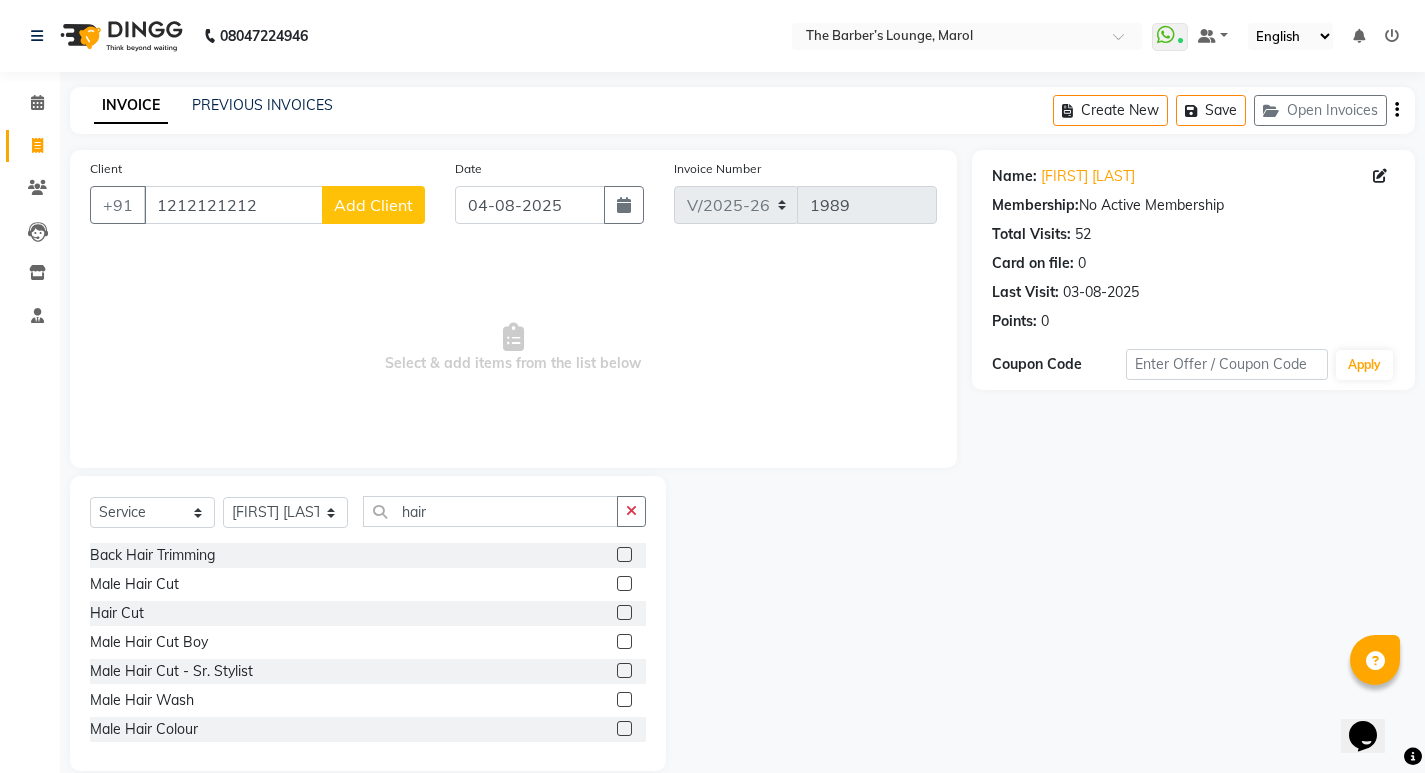 click 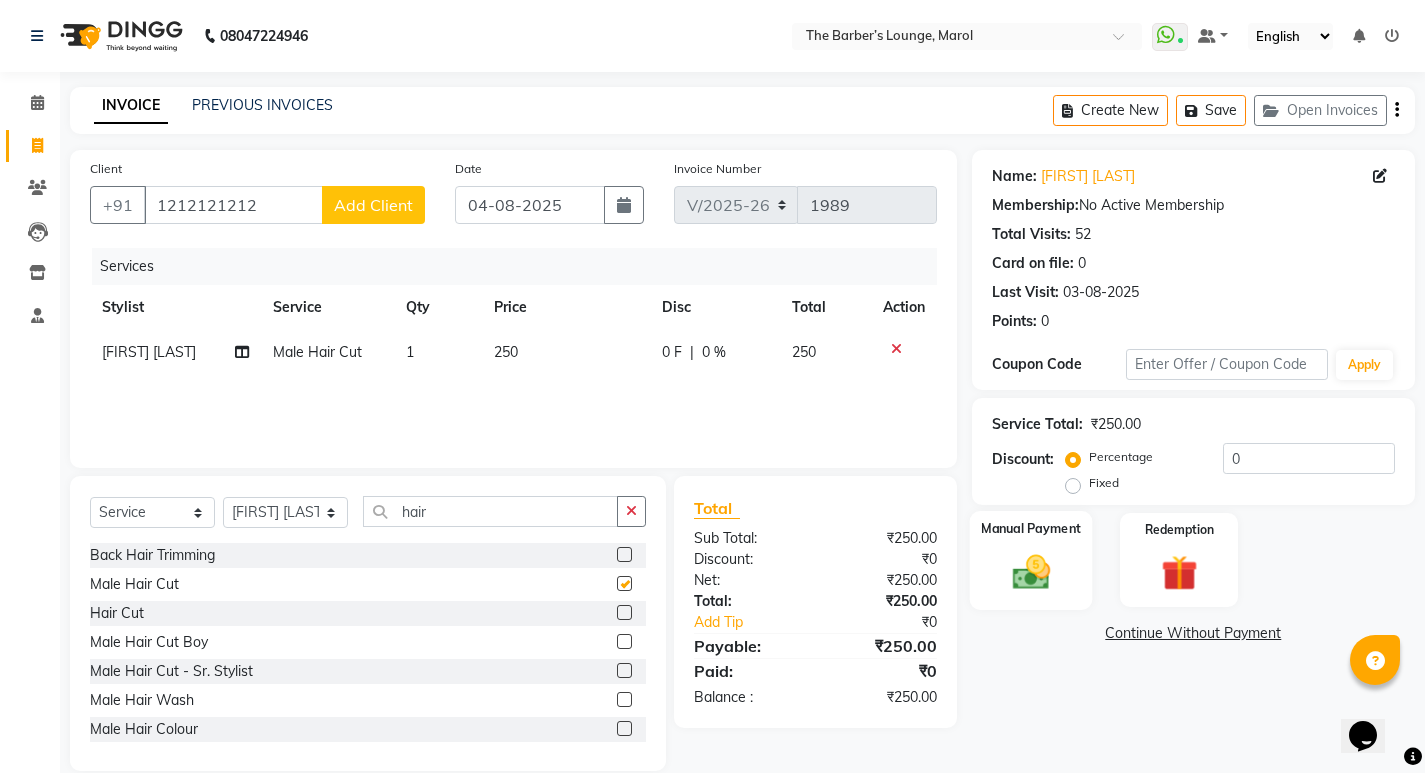 checkbox on "false" 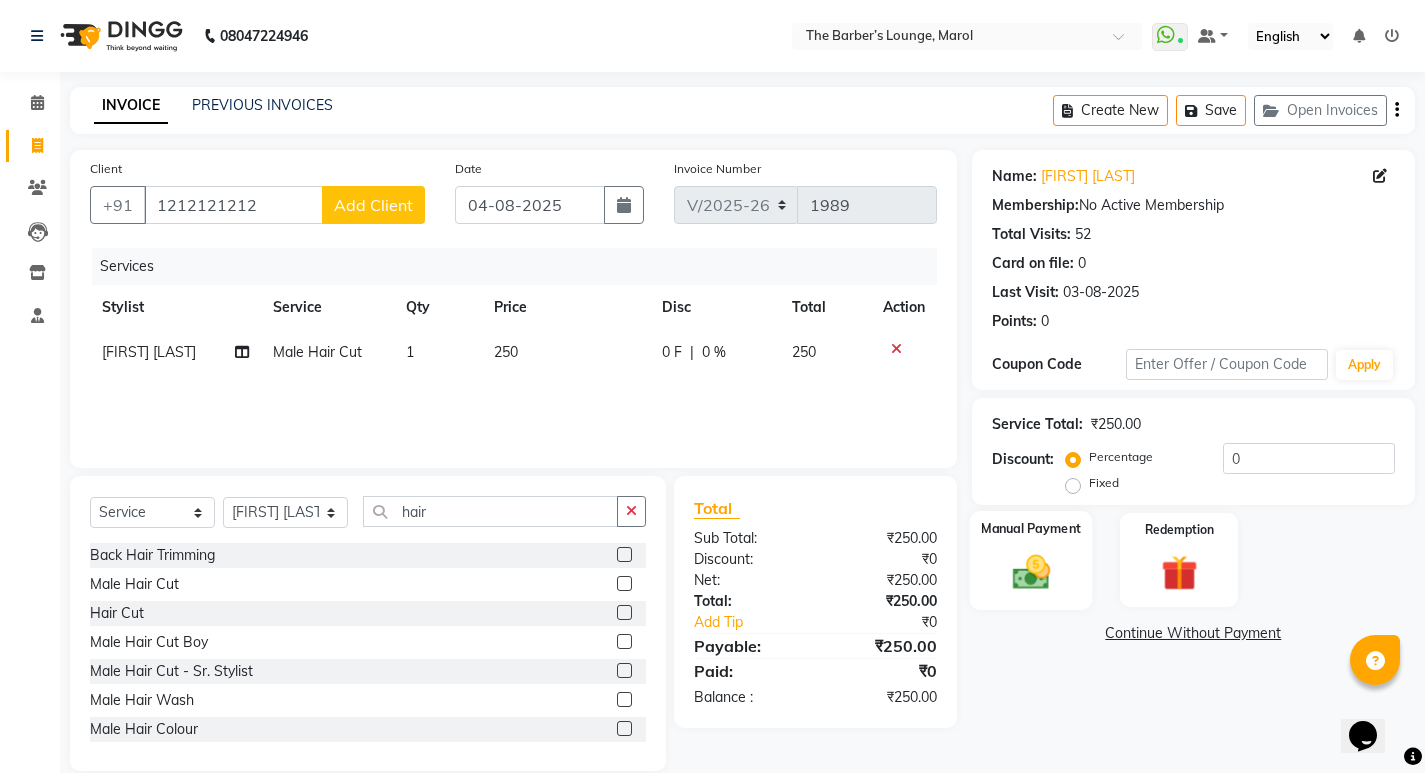 click on "Manual Payment" 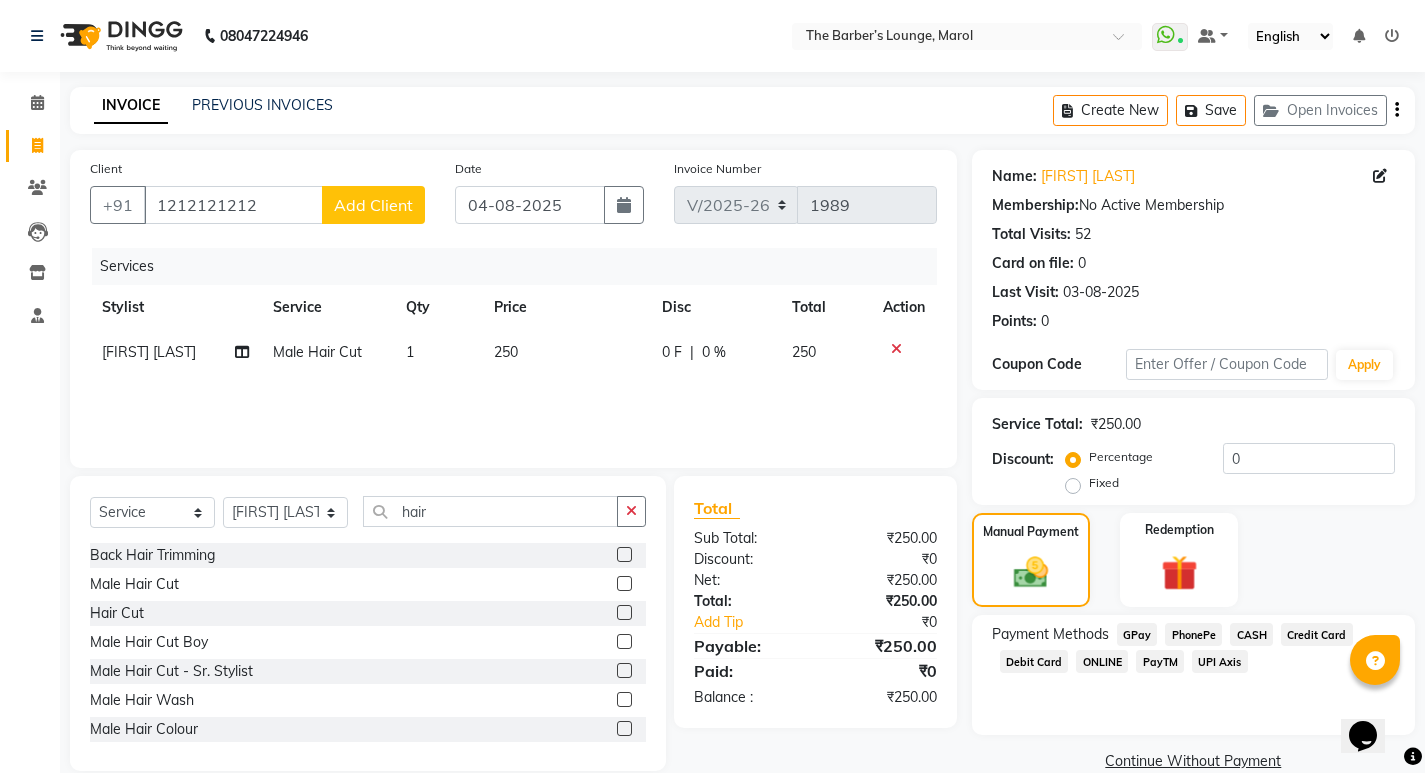 click on "PayTM" 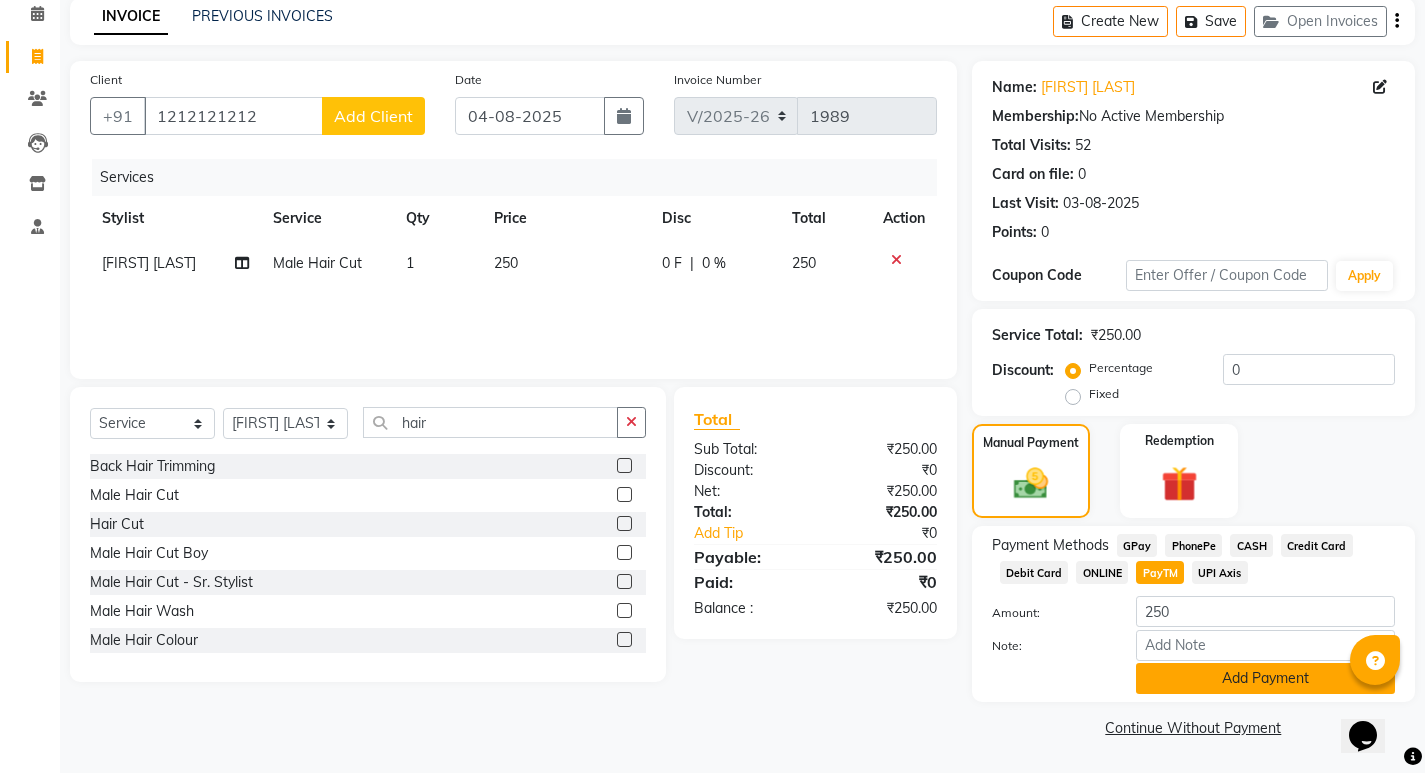 click on "Add Payment" 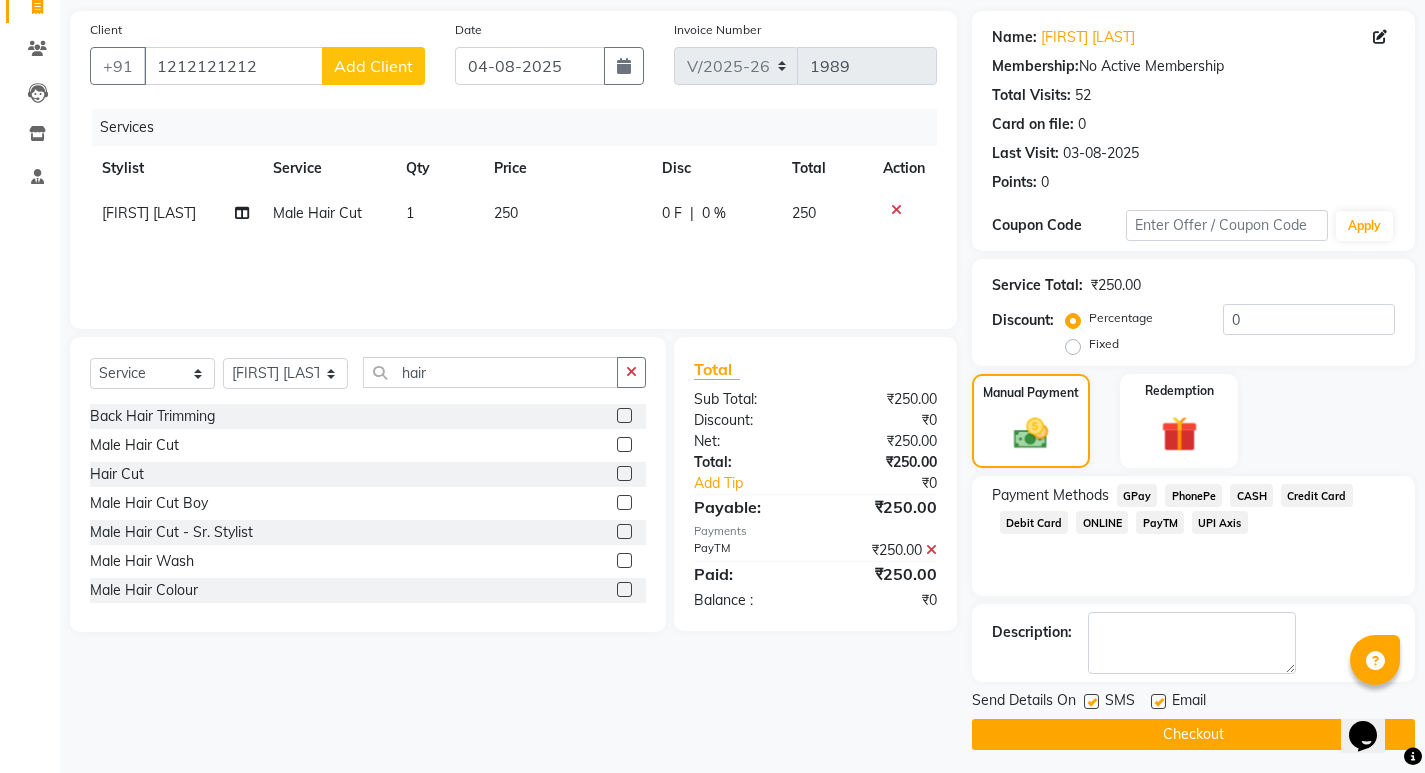 scroll, scrollTop: 146, scrollLeft: 0, axis: vertical 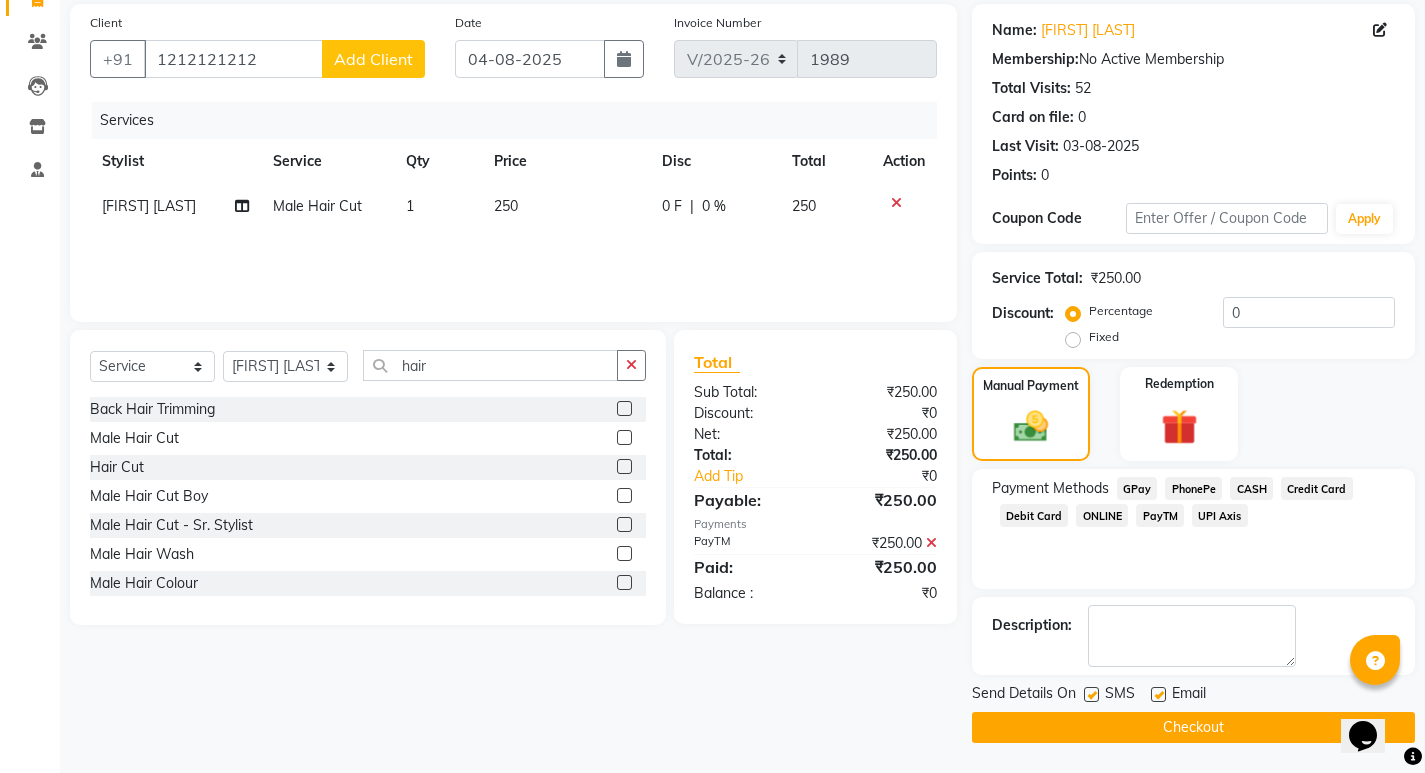 click on "Checkout" 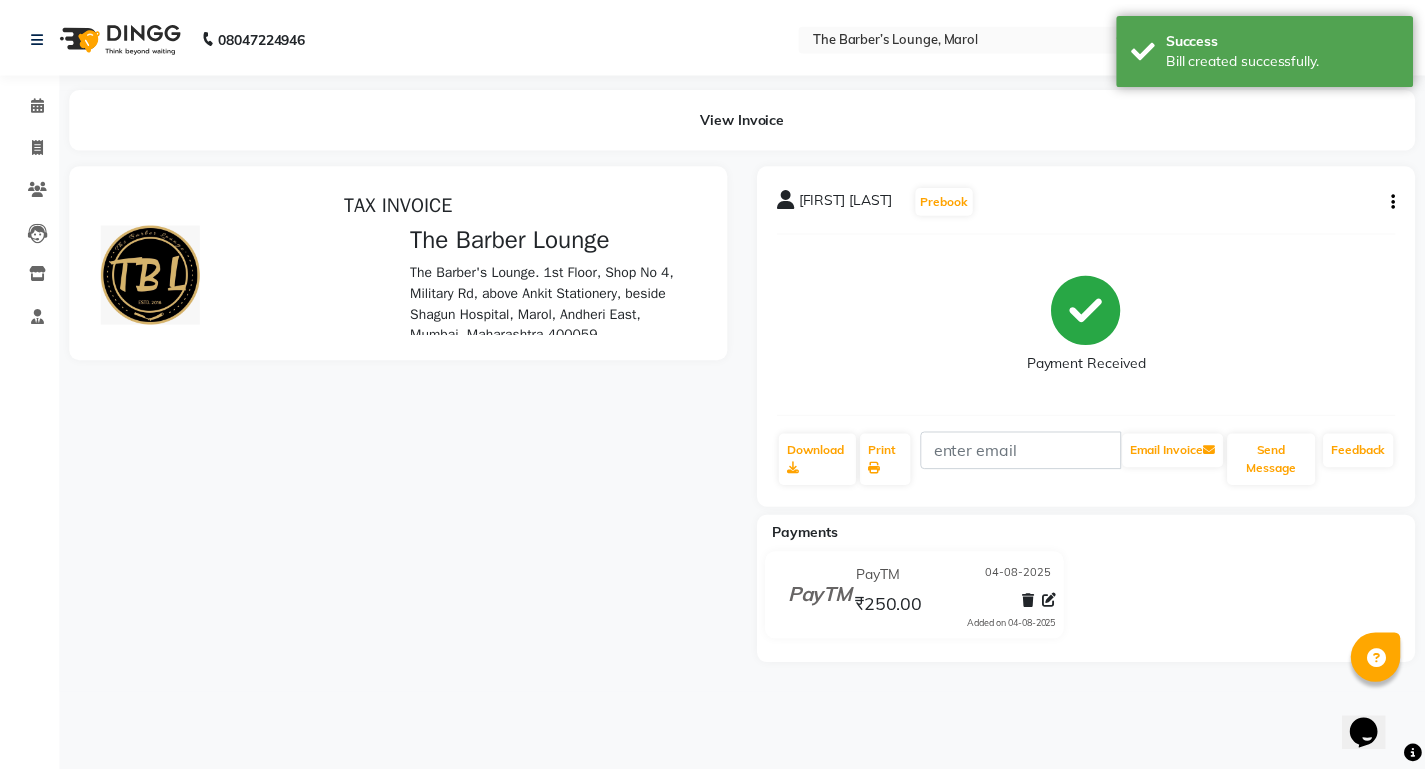 scroll, scrollTop: 0, scrollLeft: 0, axis: both 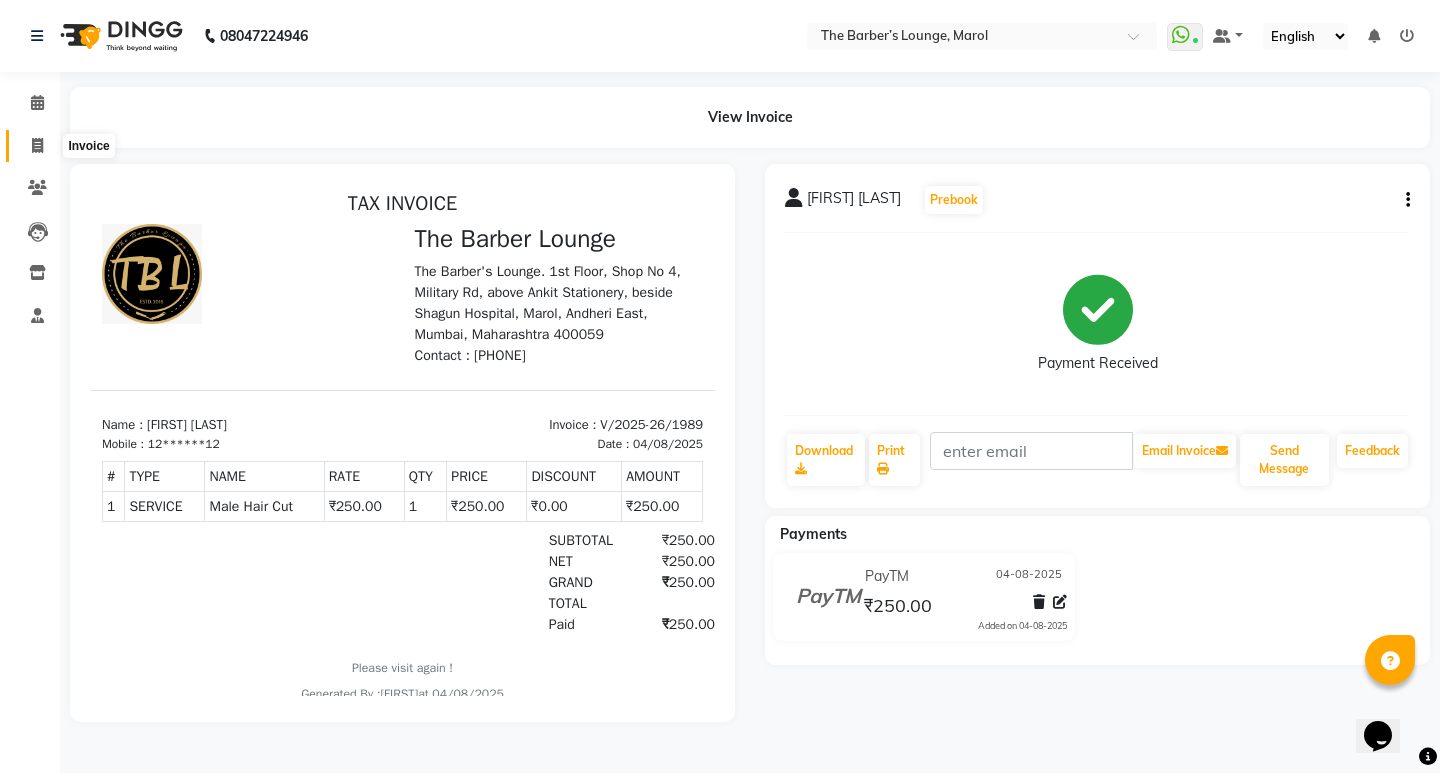 click 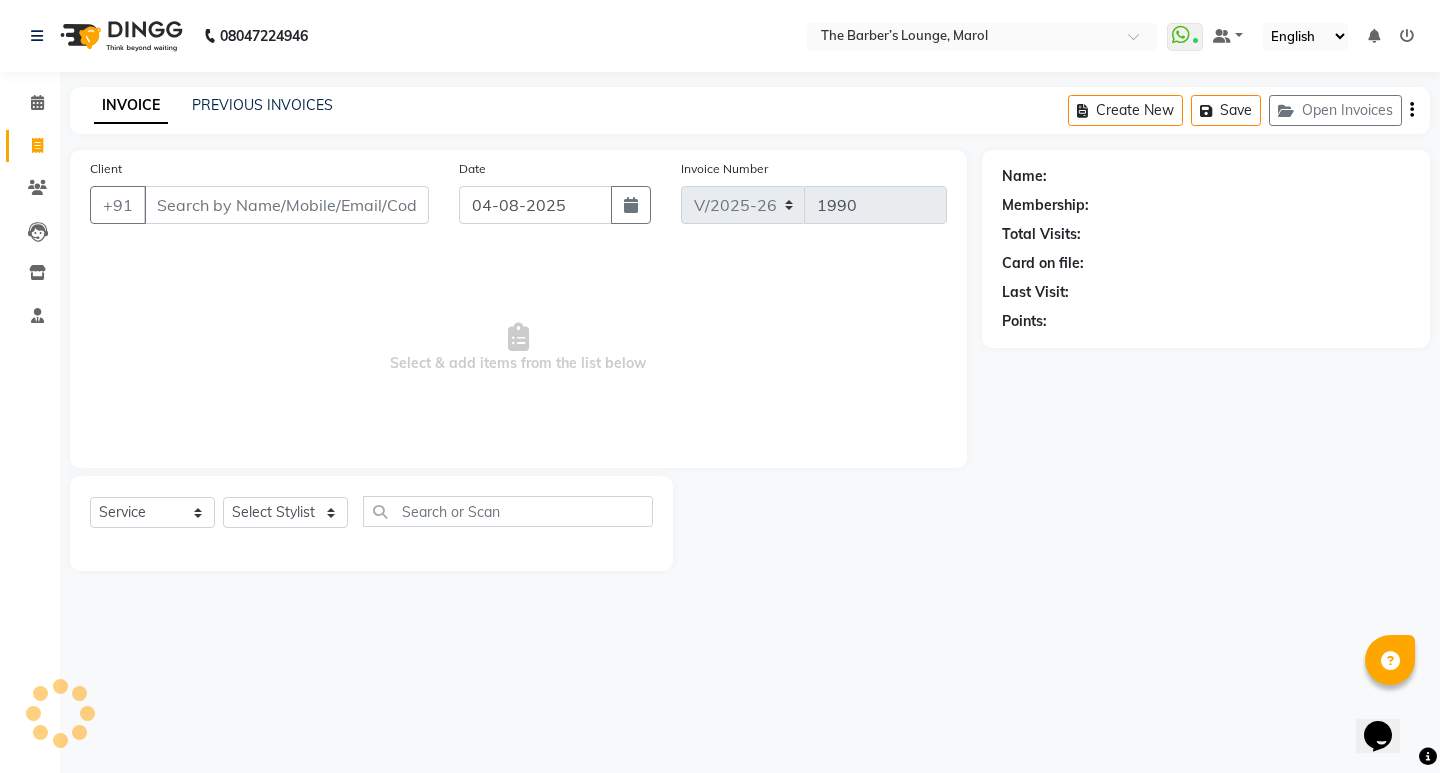 click on "Client" at bounding box center [286, 205] 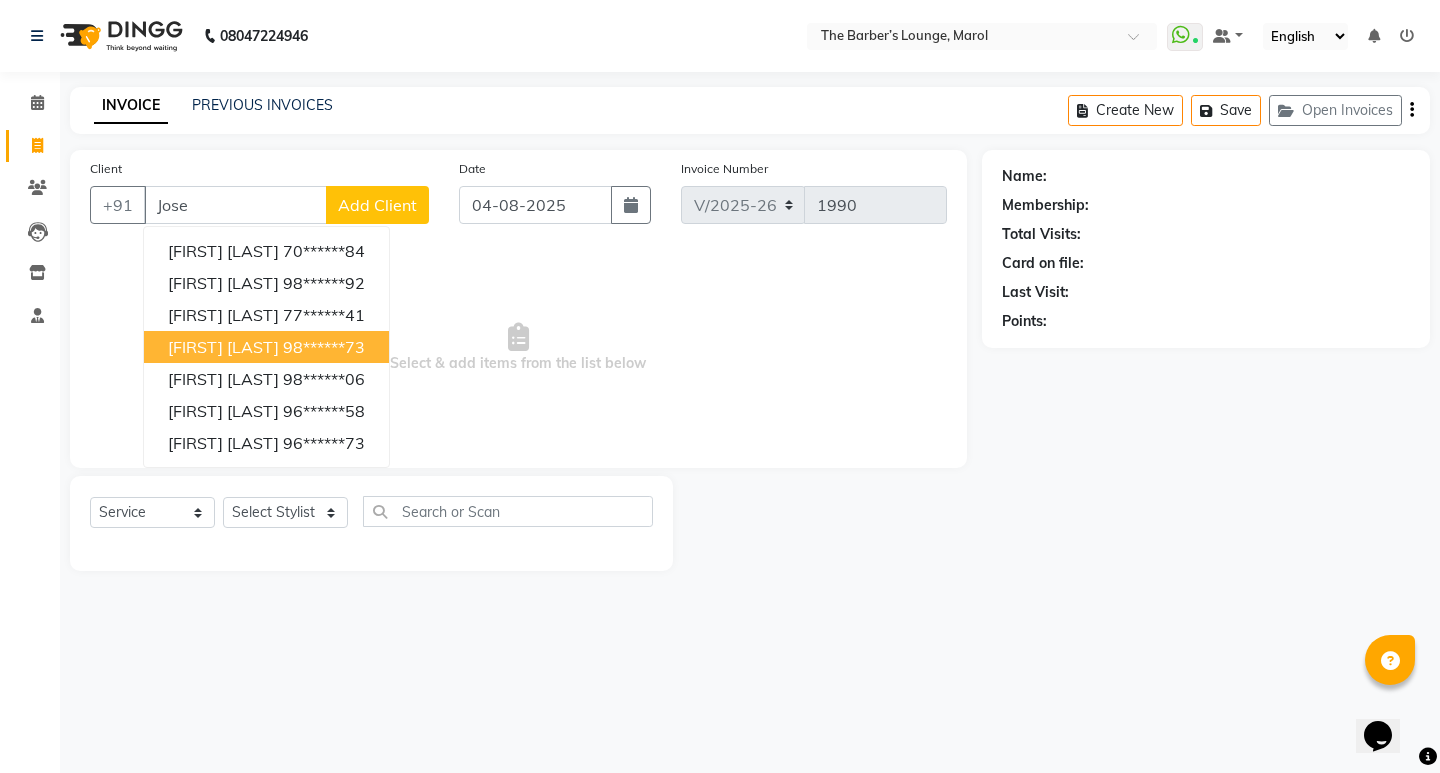 click on "98******73" at bounding box center (324, 347) 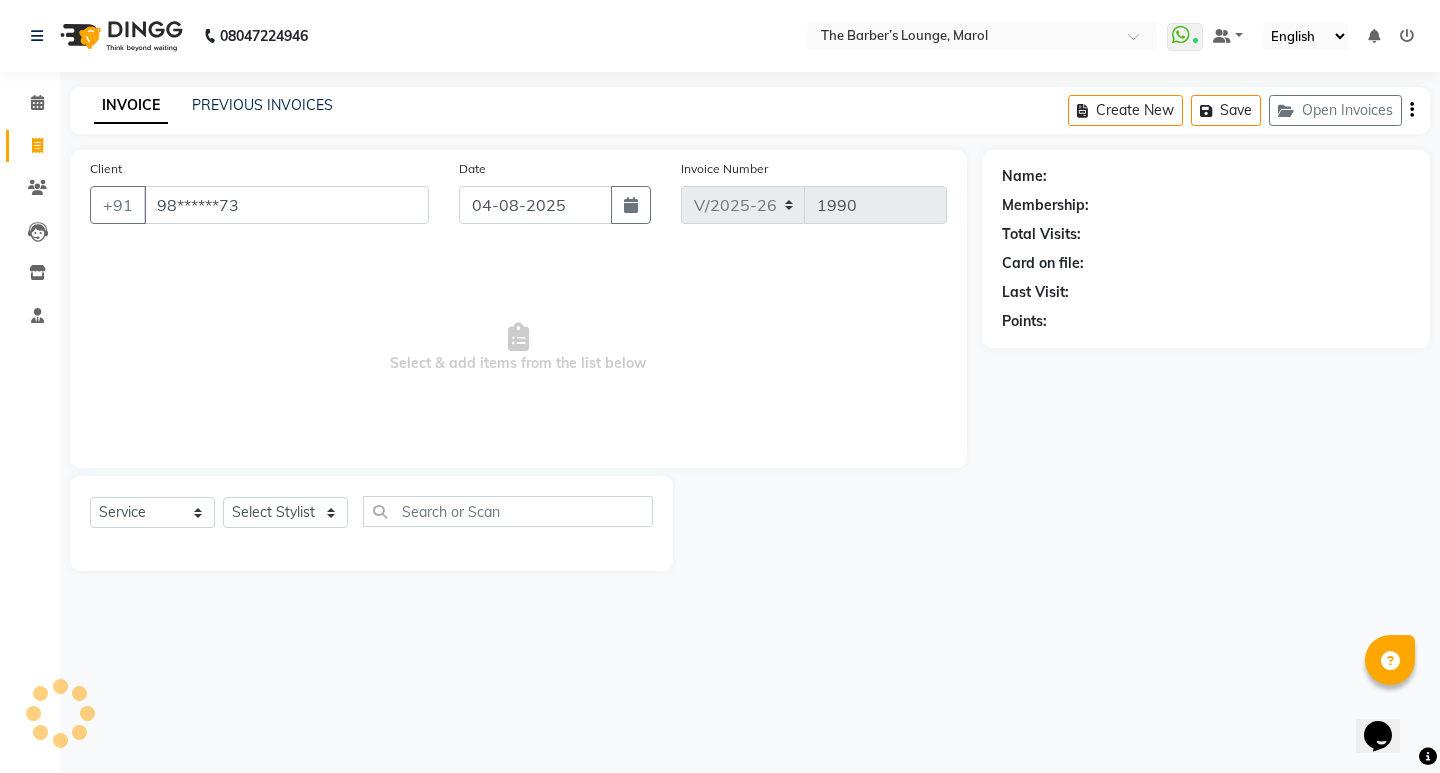 type on "98******73" 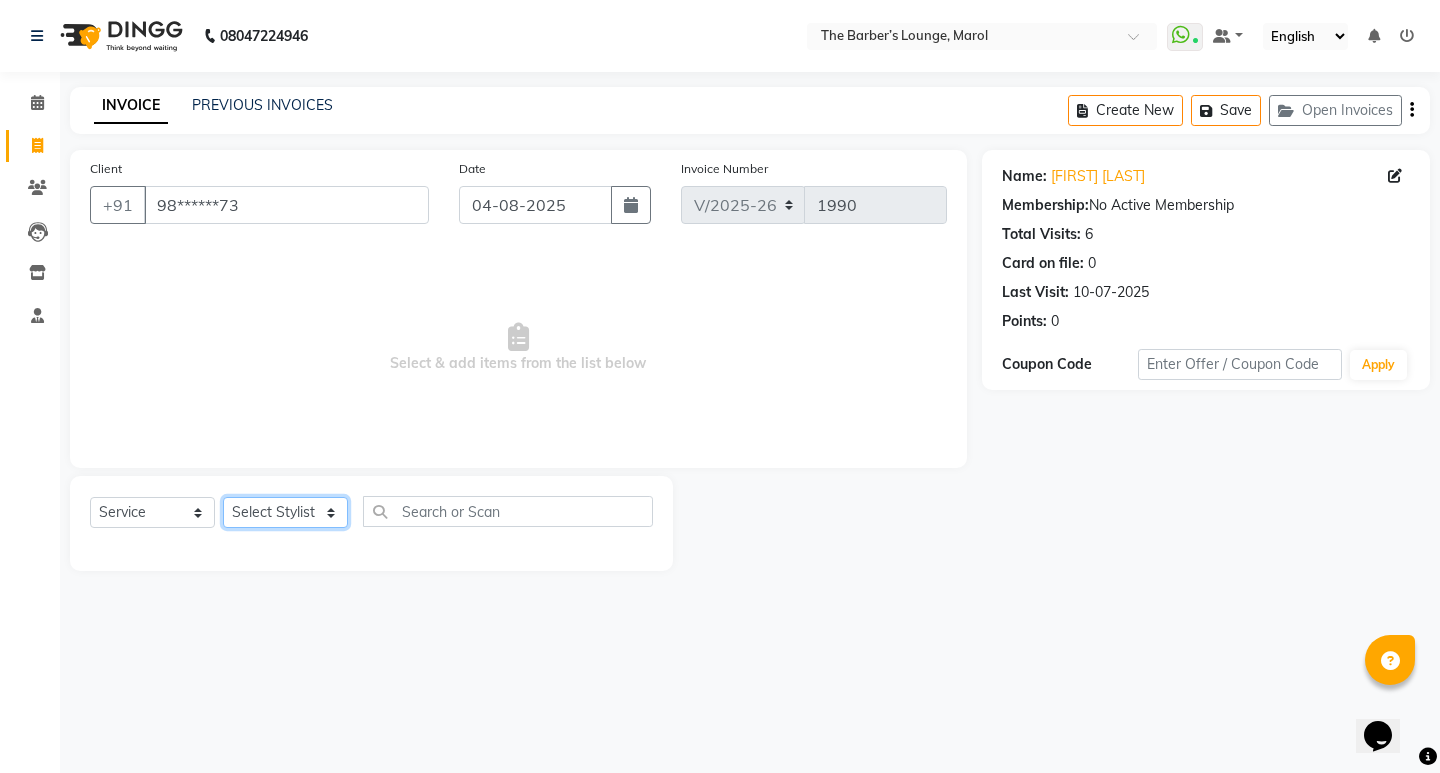 click on "Select Stylist Anjali Jafar Salmani Ketan Shinde Mohsin Akhtar Satish Tejasvi Vasundhara" 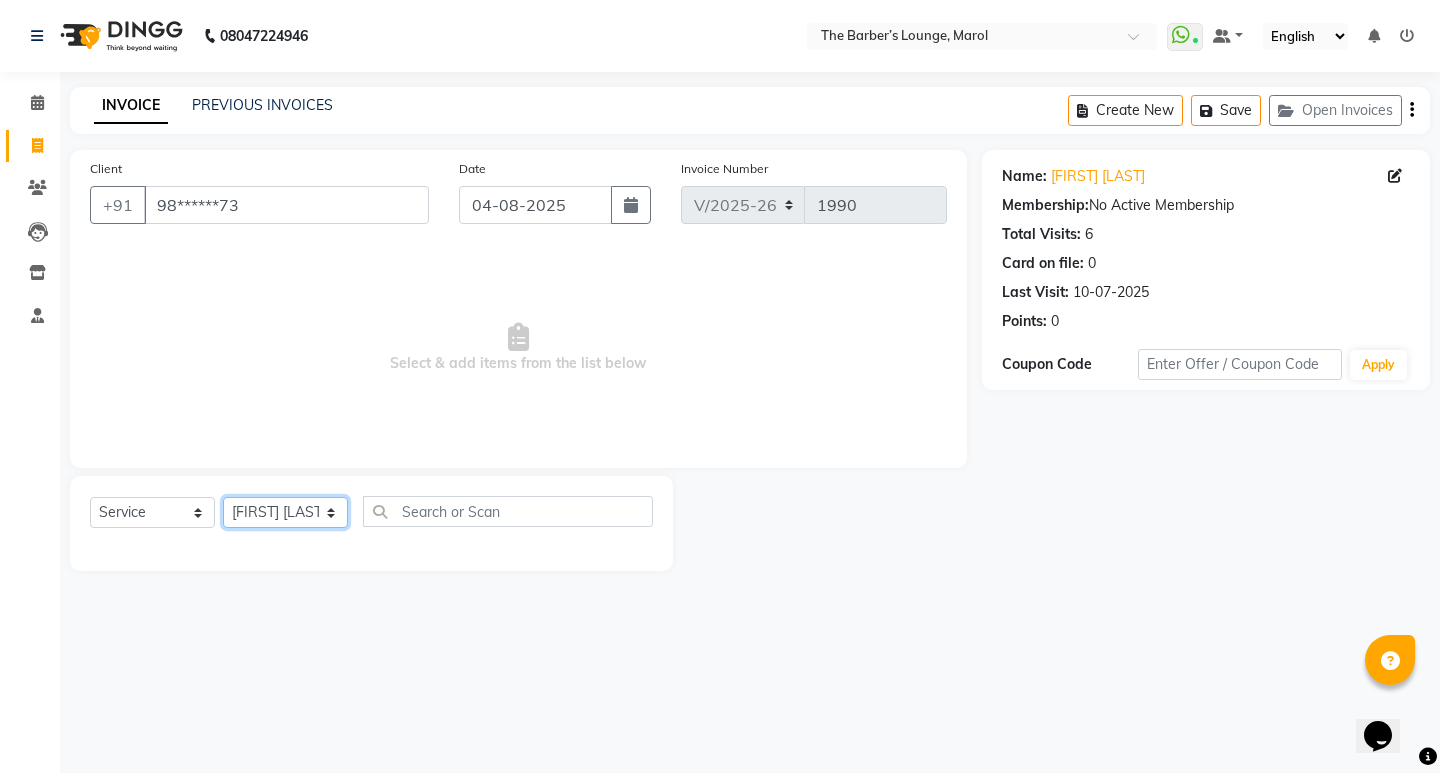 click on "Select Stylist Anjali Jafar Salmani Ketan Shinde Mohsin Akhtar Satish Tejasvi Vasundhara" 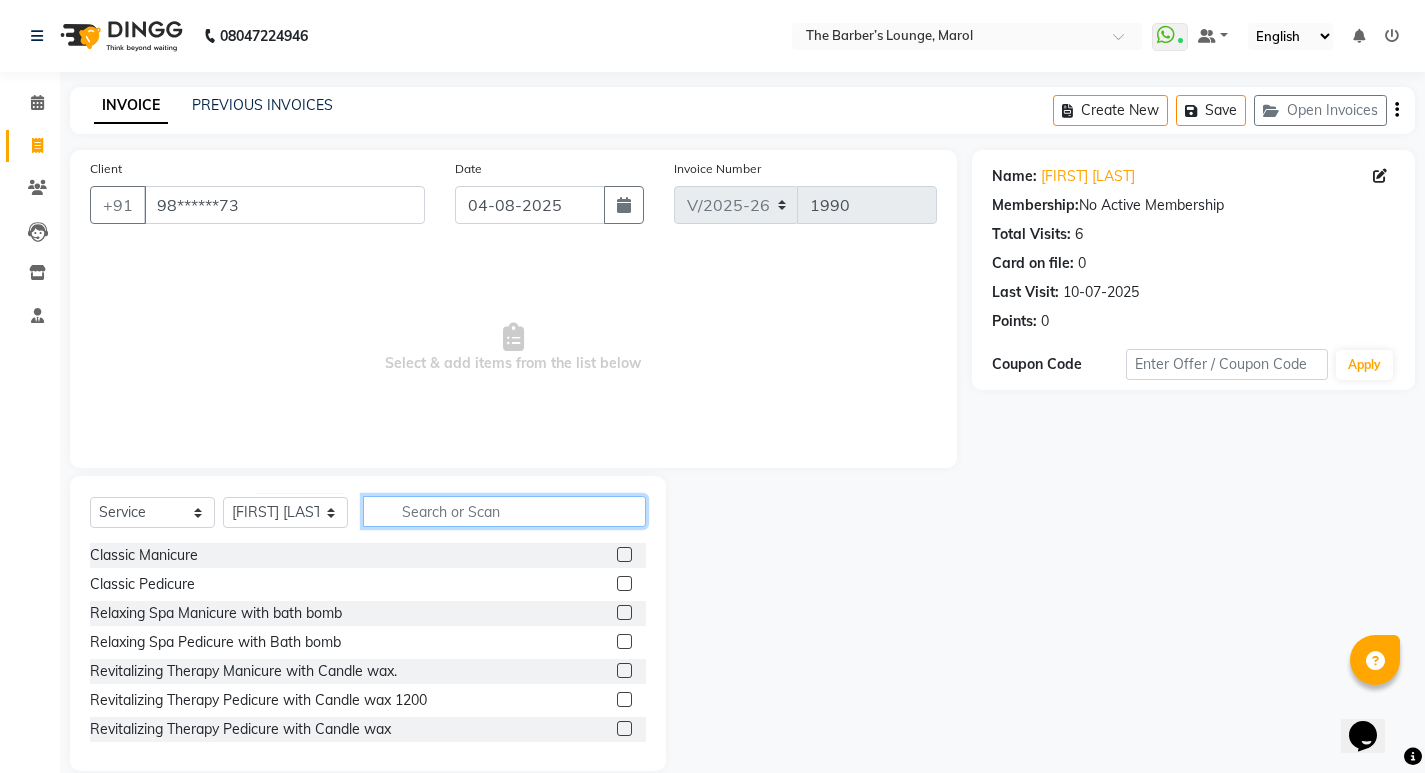 click 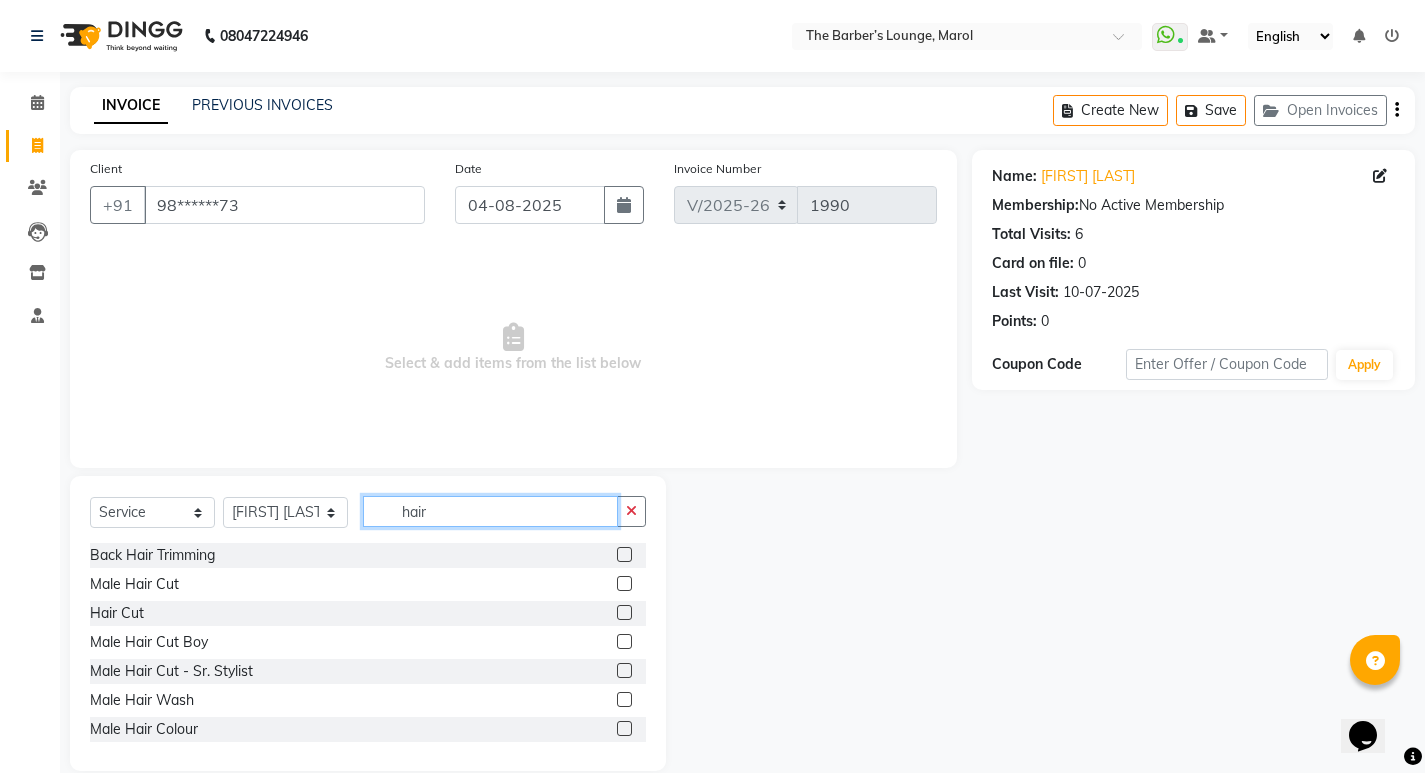 type on "hair" 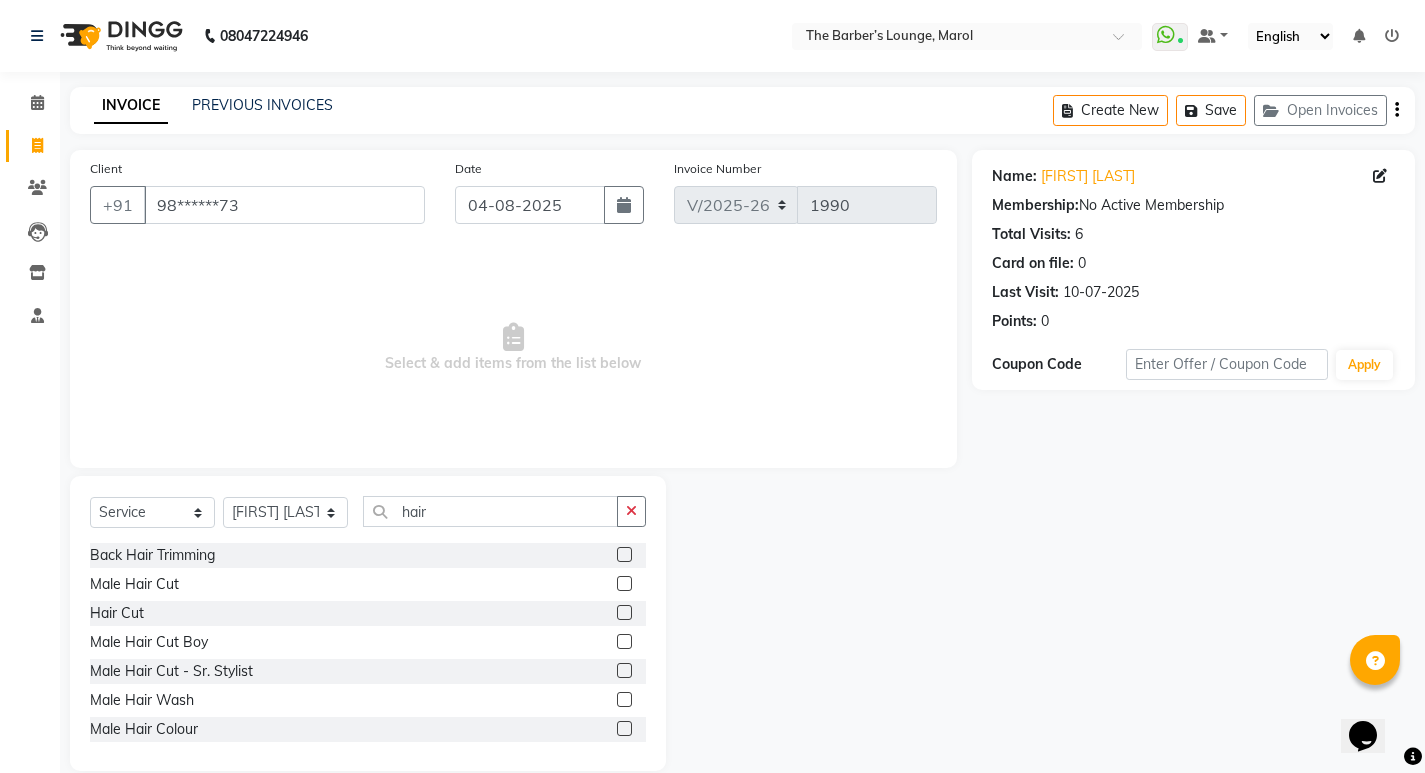 click 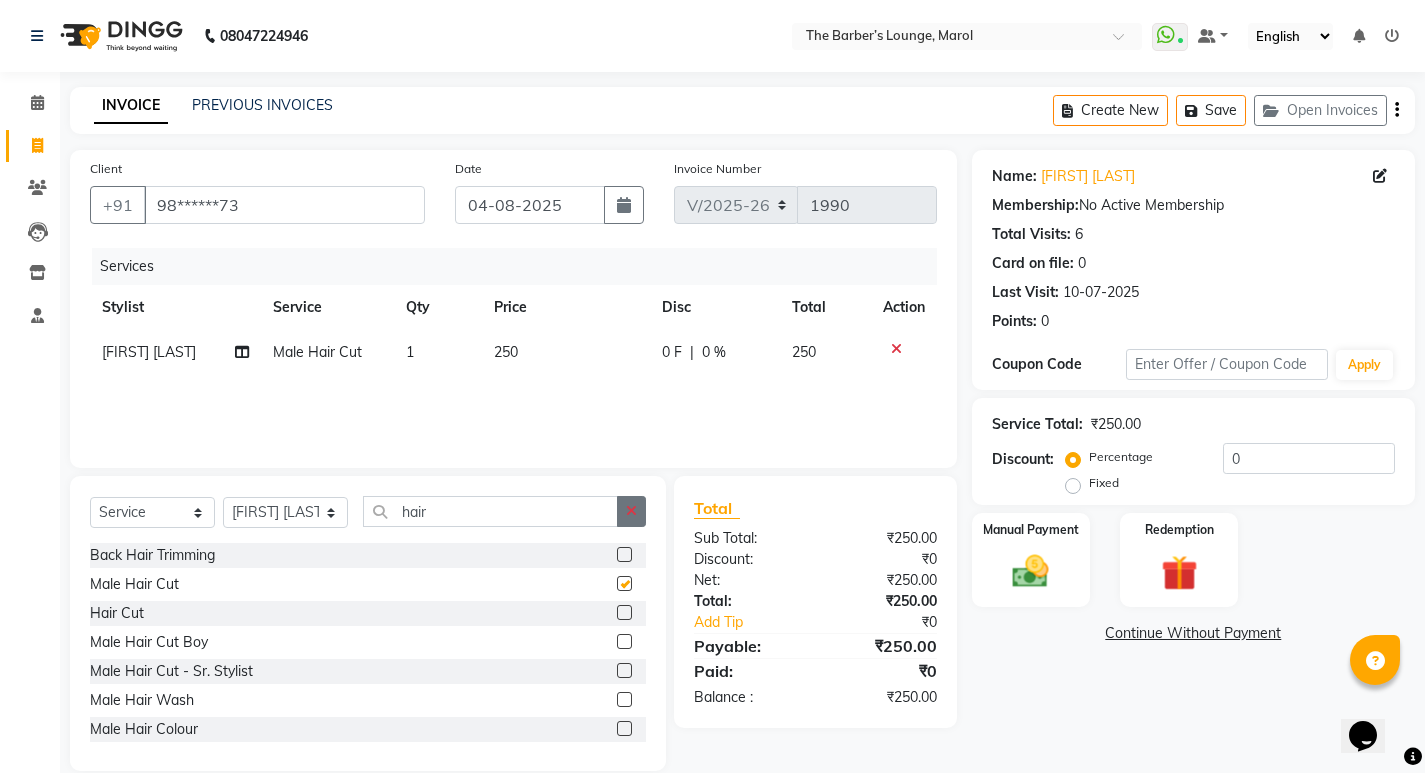 checkbox on "false" 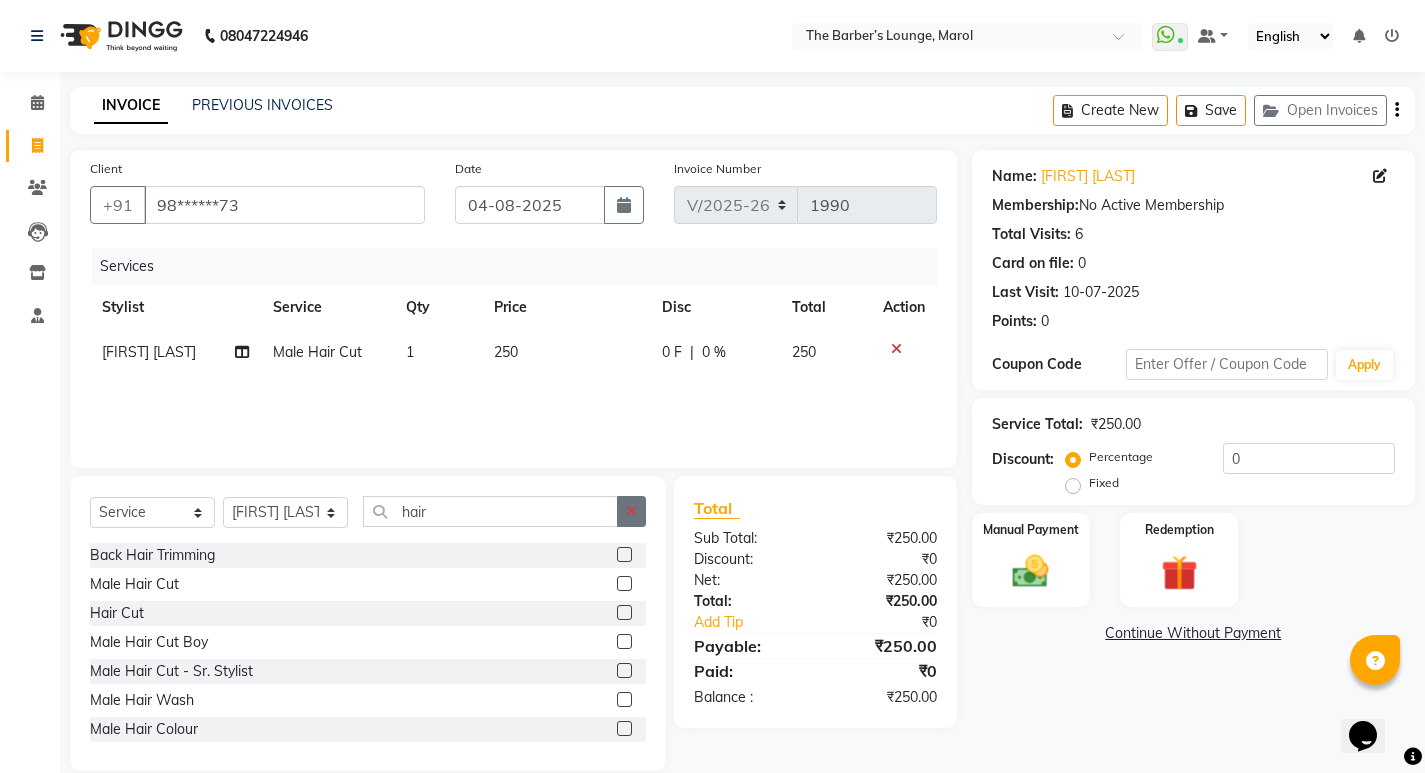 click 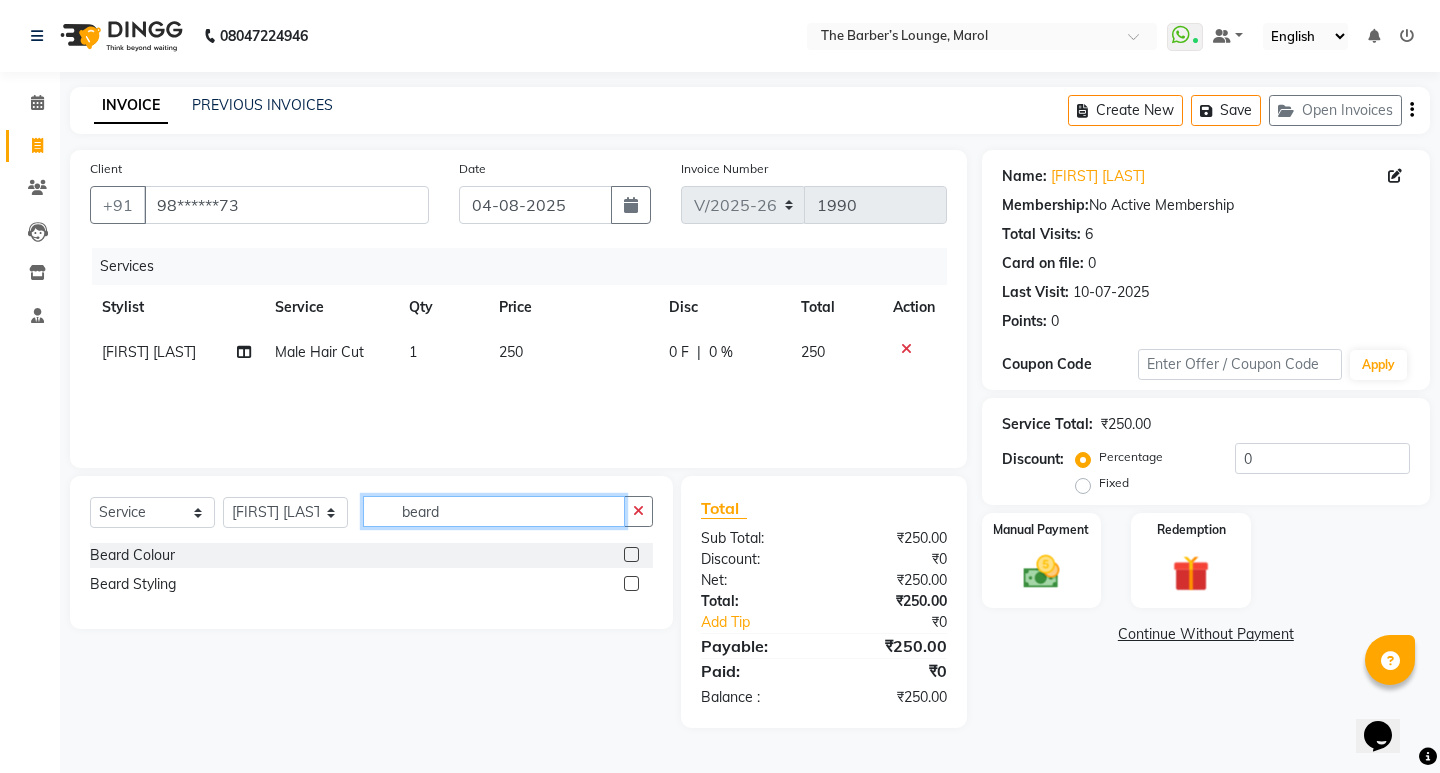 type on "beard" 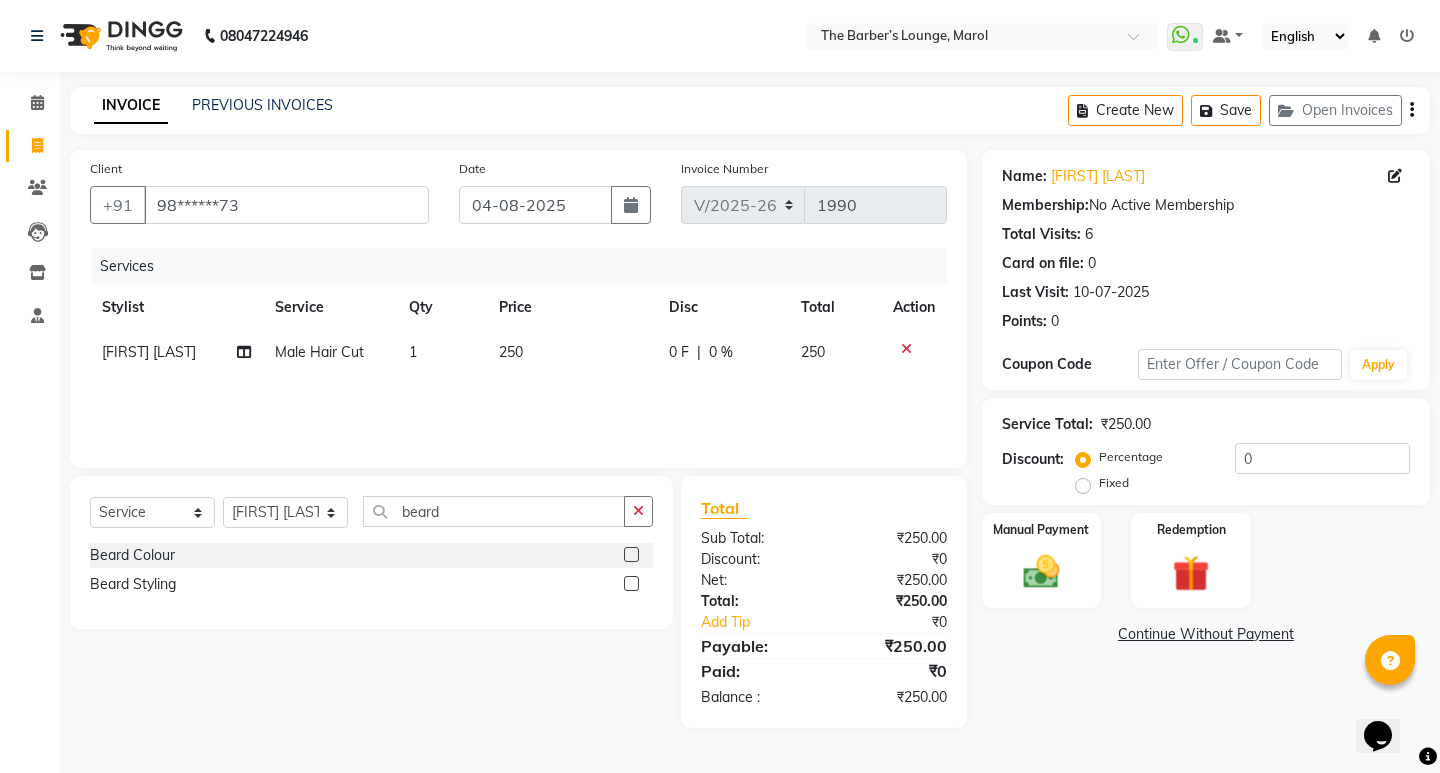 click 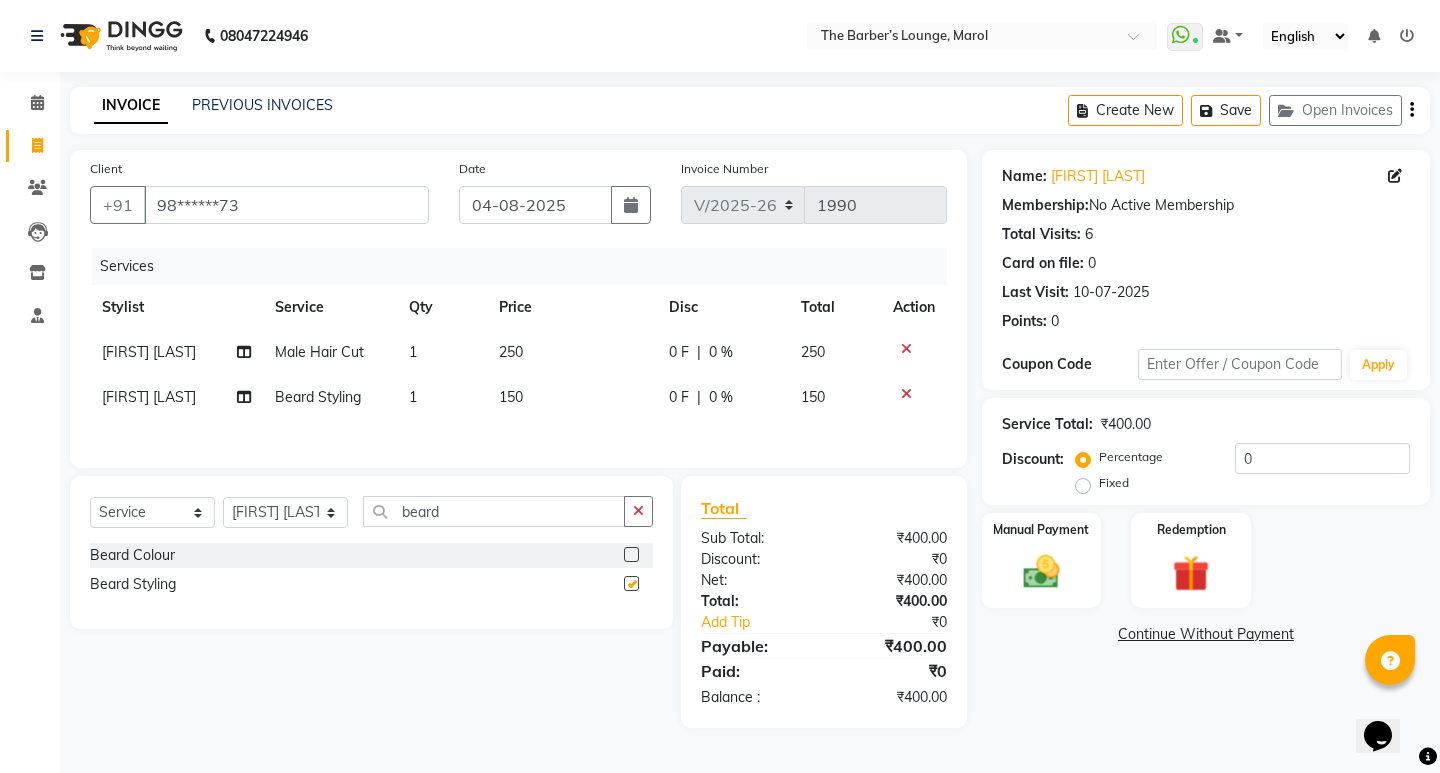 checkbox on "false" 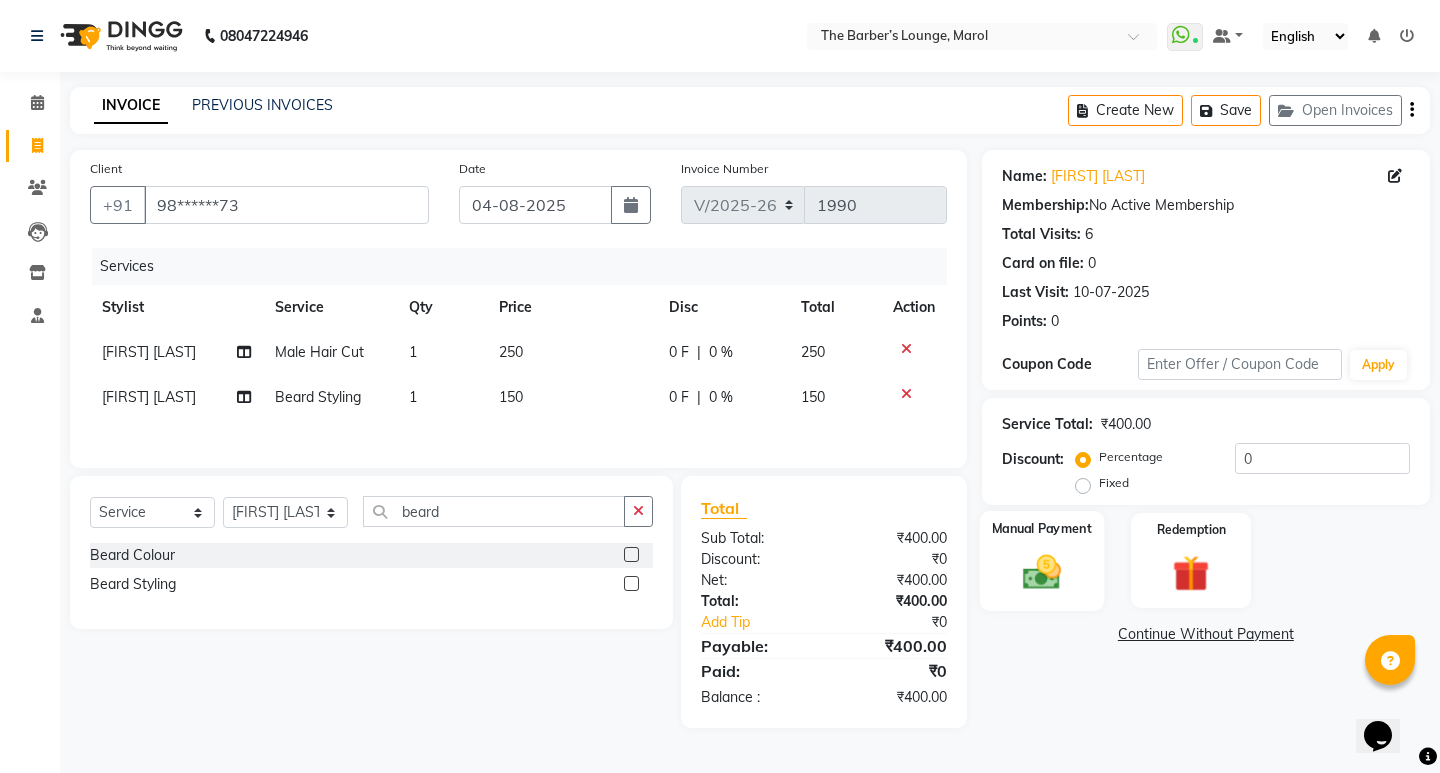 click 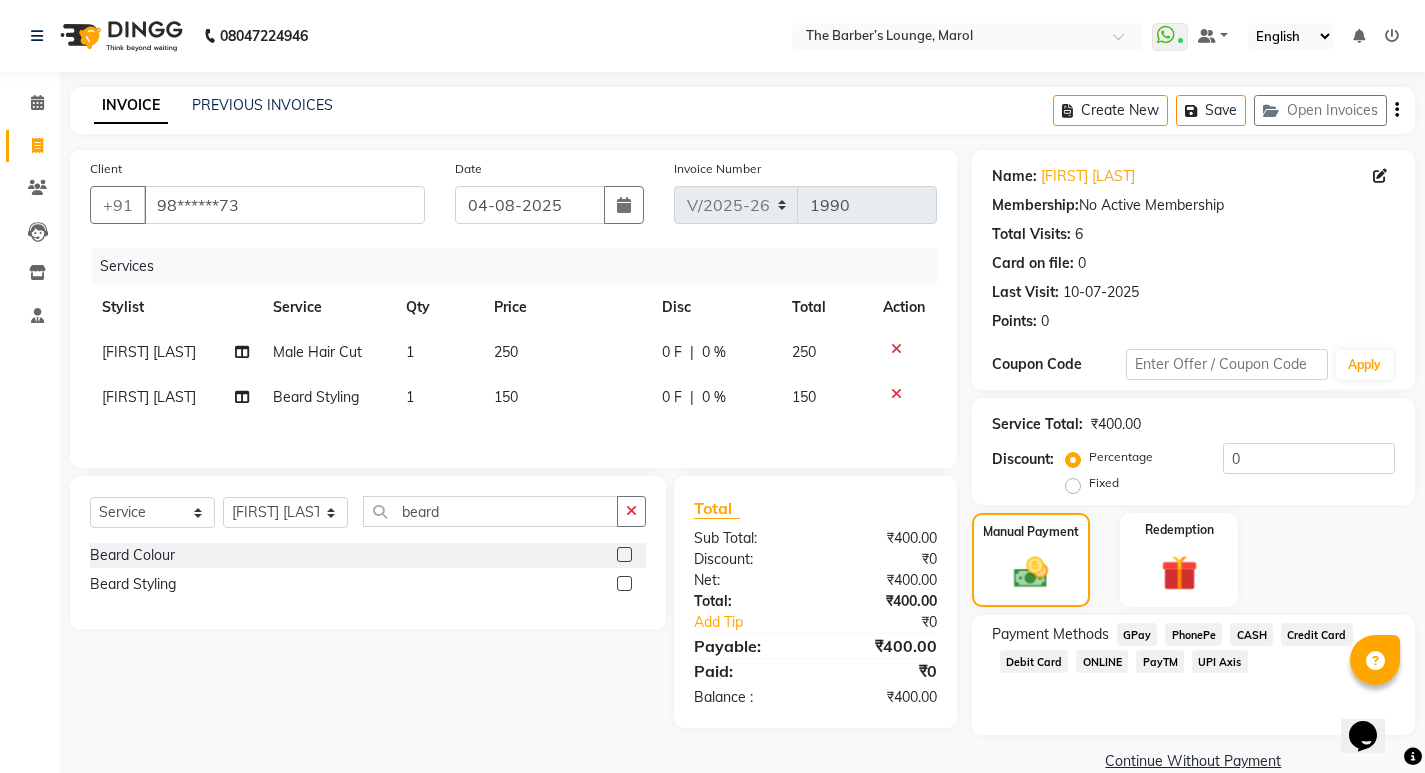 click on "PayTM" 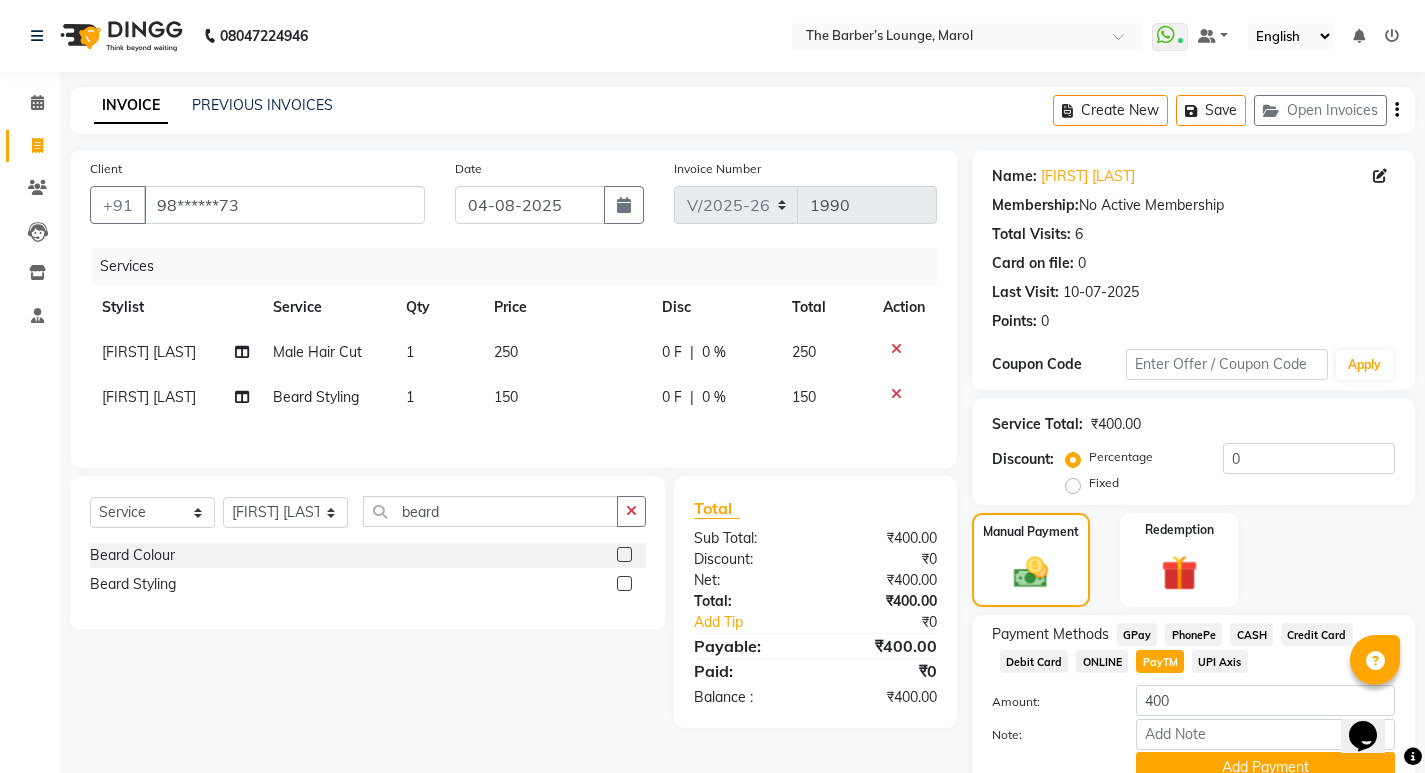 scroll, scrollTop: 89, scrollLeft: 0, axis: vertical 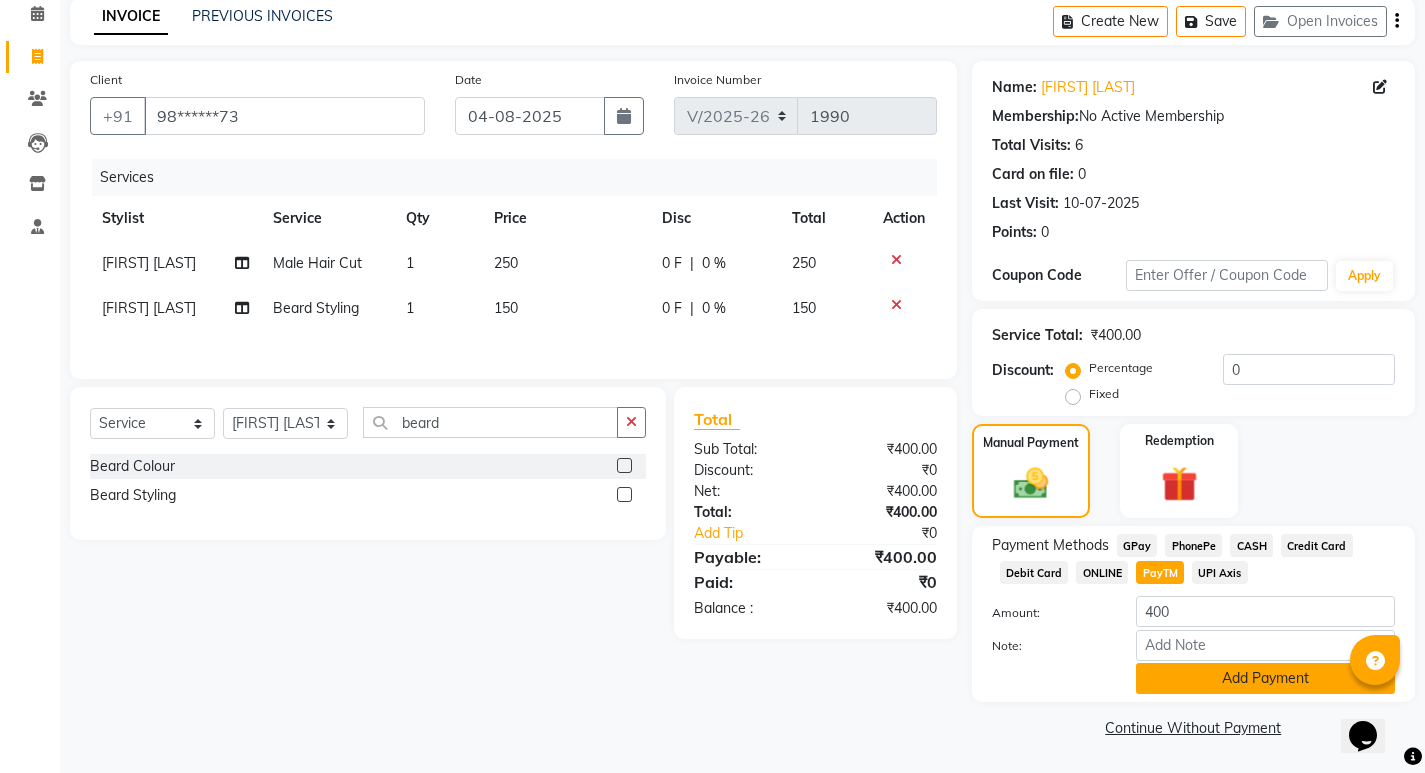 click on "Add Payment" 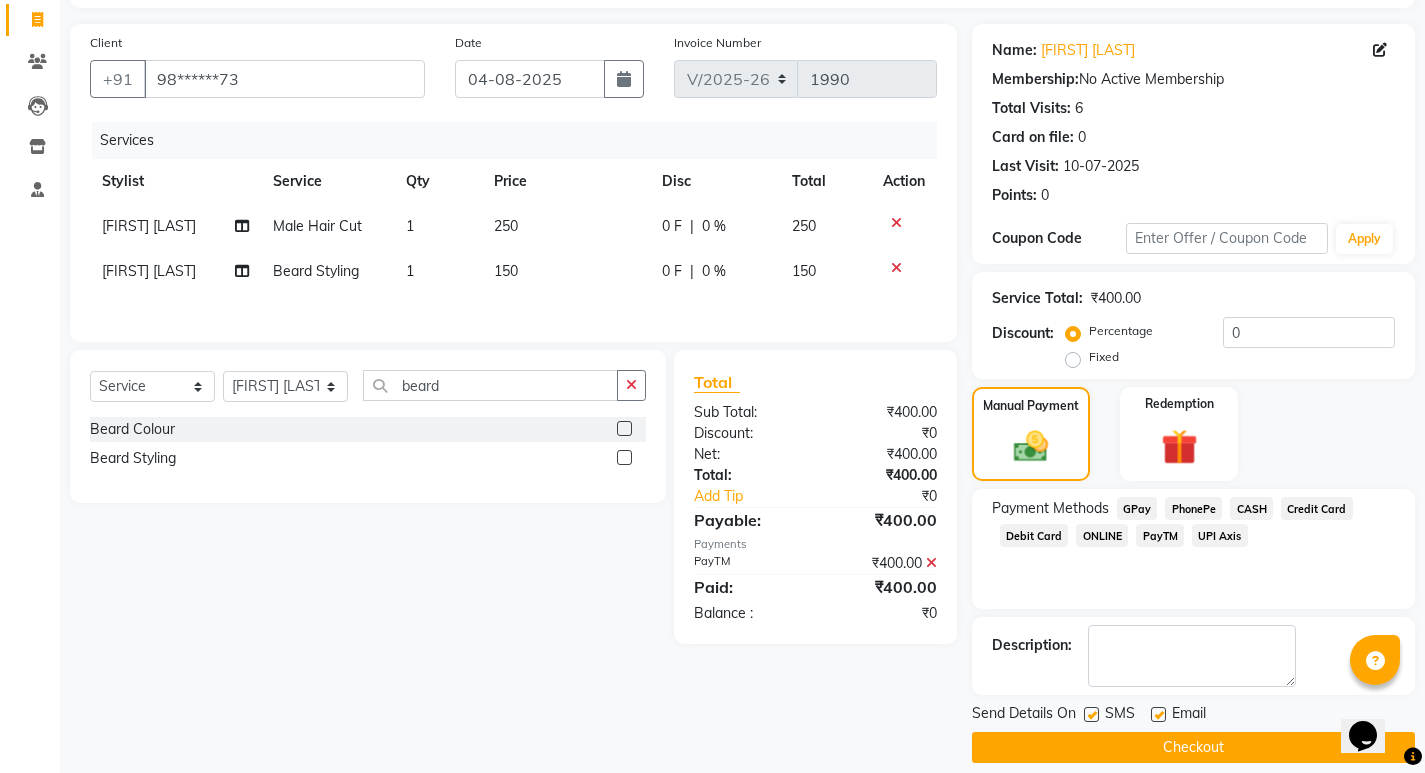 scroll, scrollTop: 146, scrollLeft: 0, axis: vertical 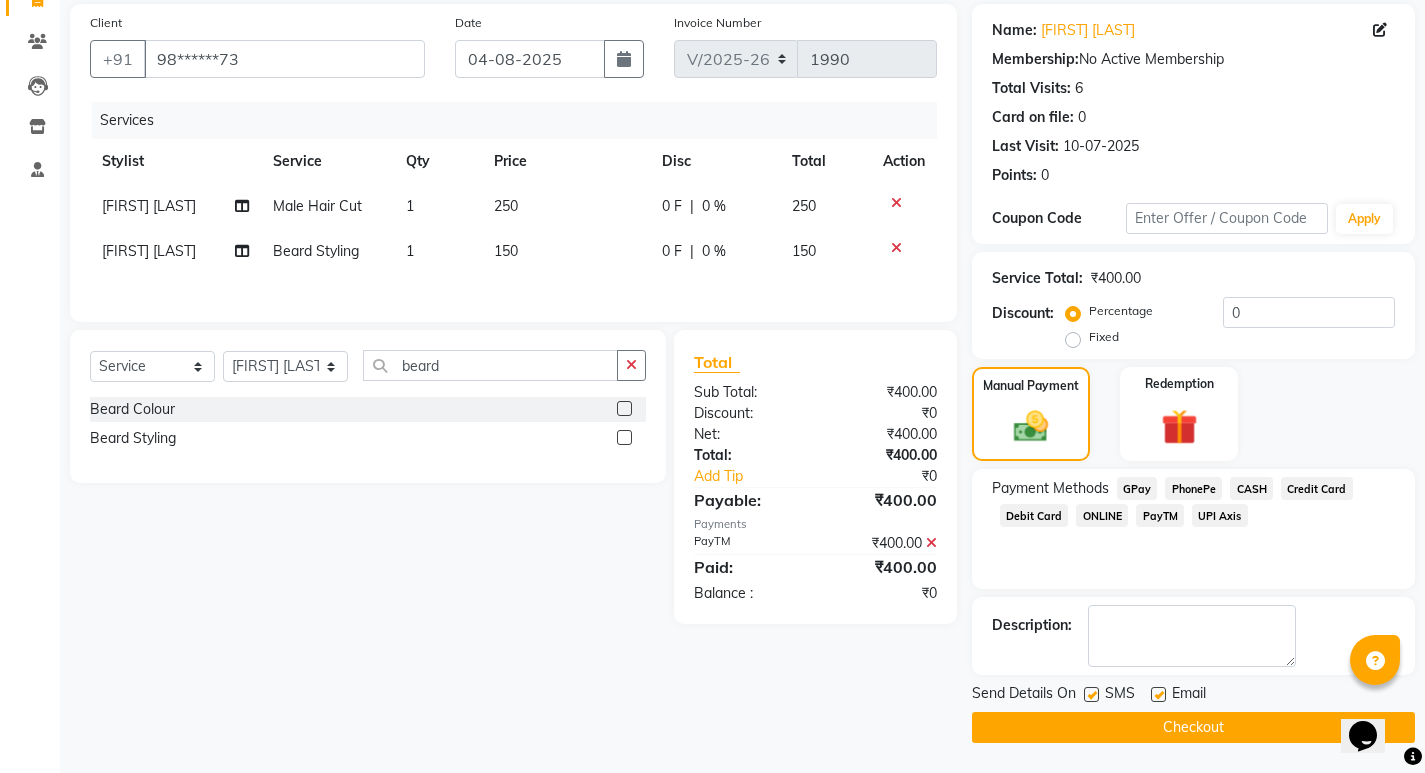 click on "Checkout" 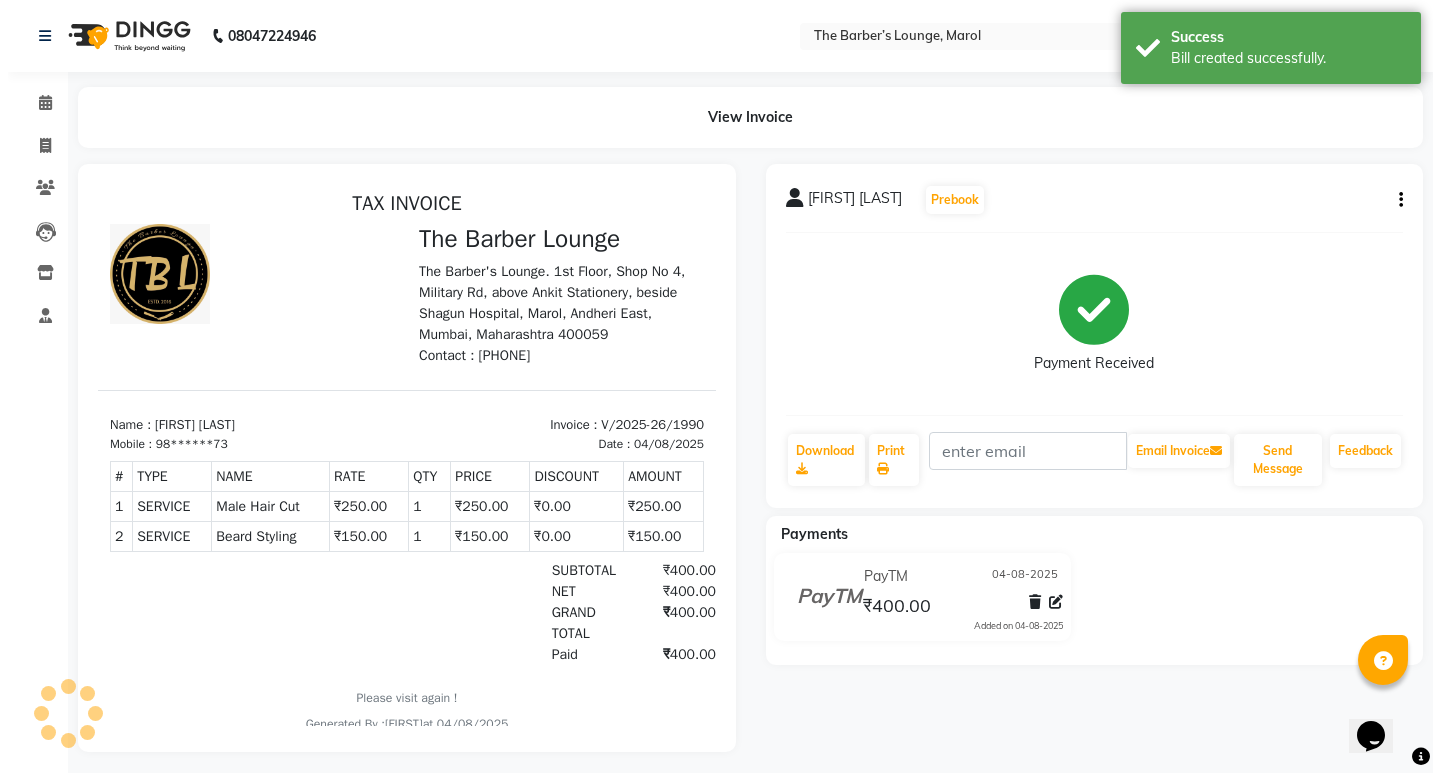 scroll, scrollTop: 0, scrollLeft: 0, axis: both 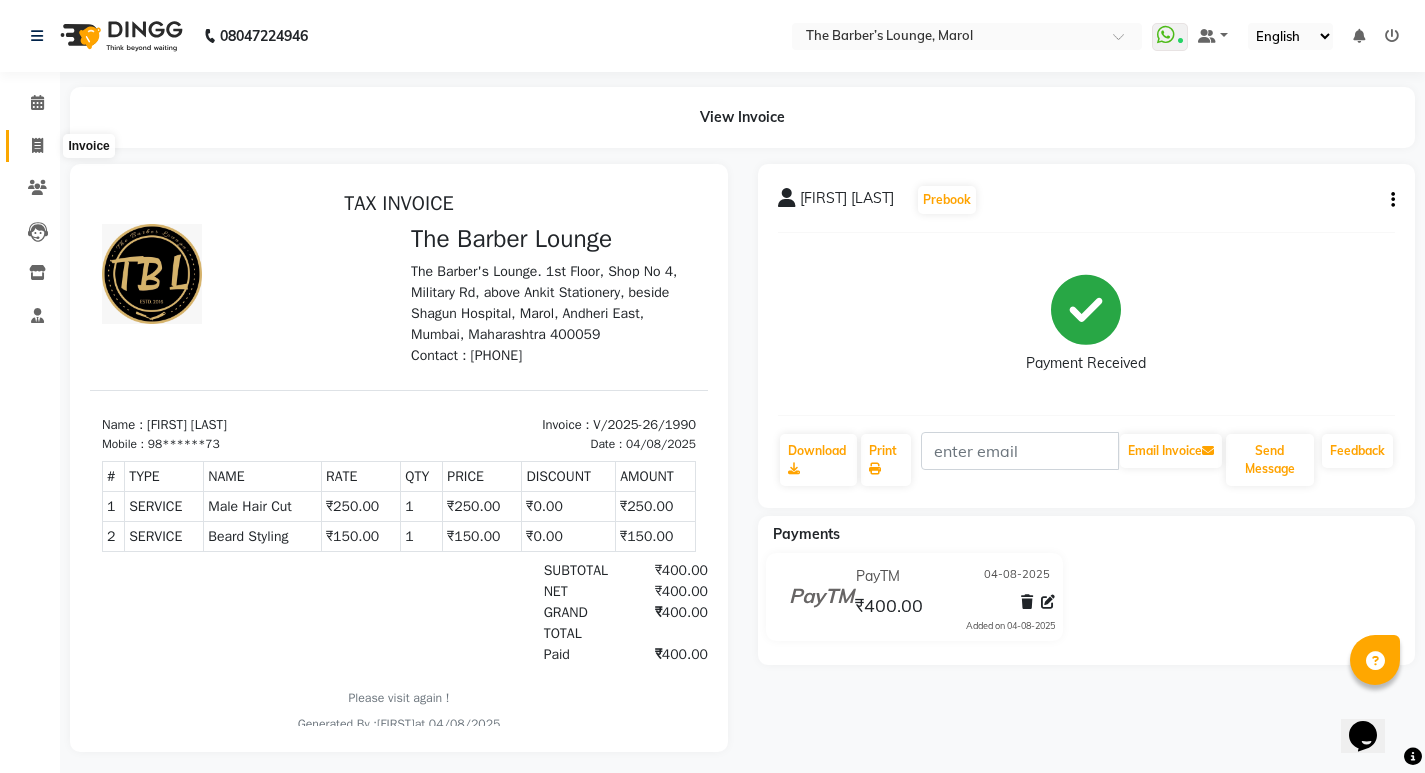 click 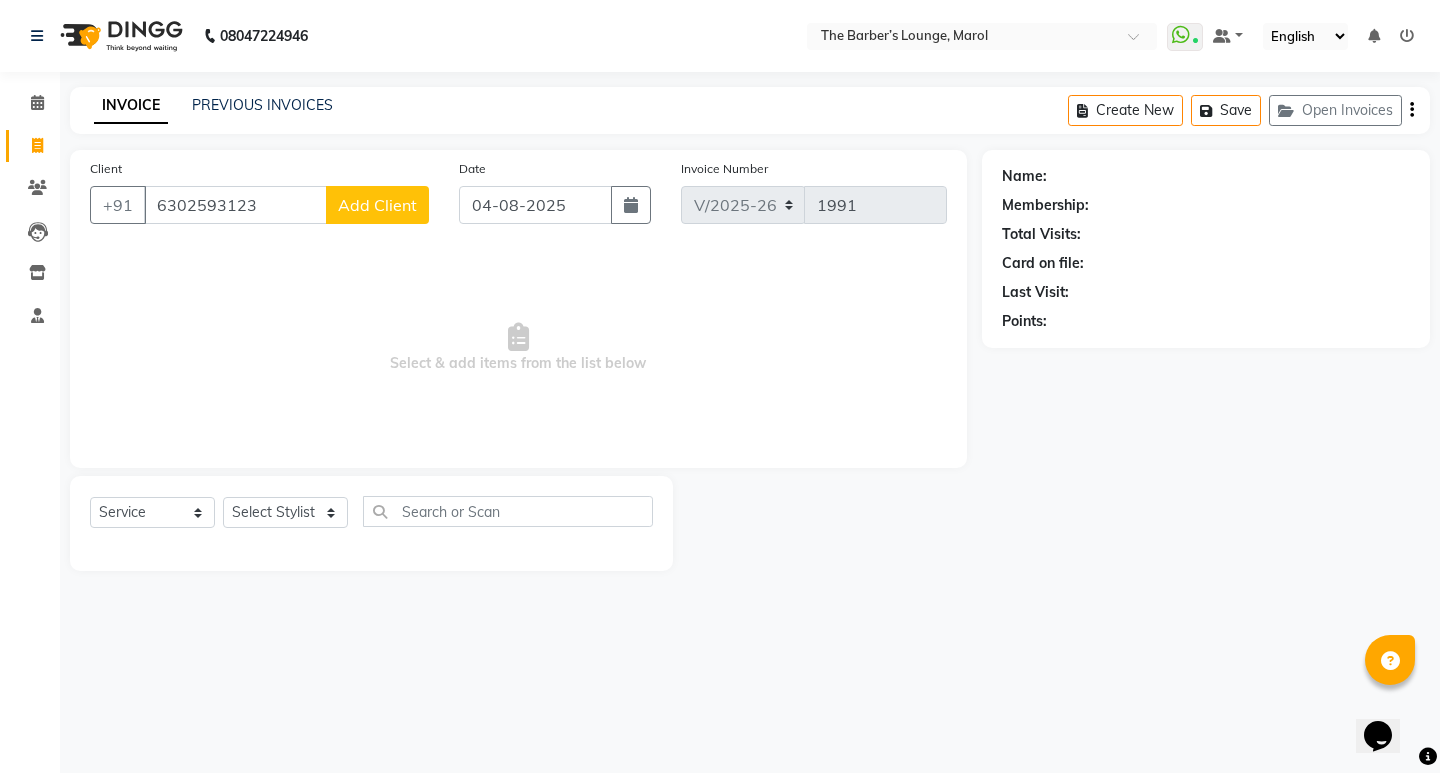 type on "6302593123" 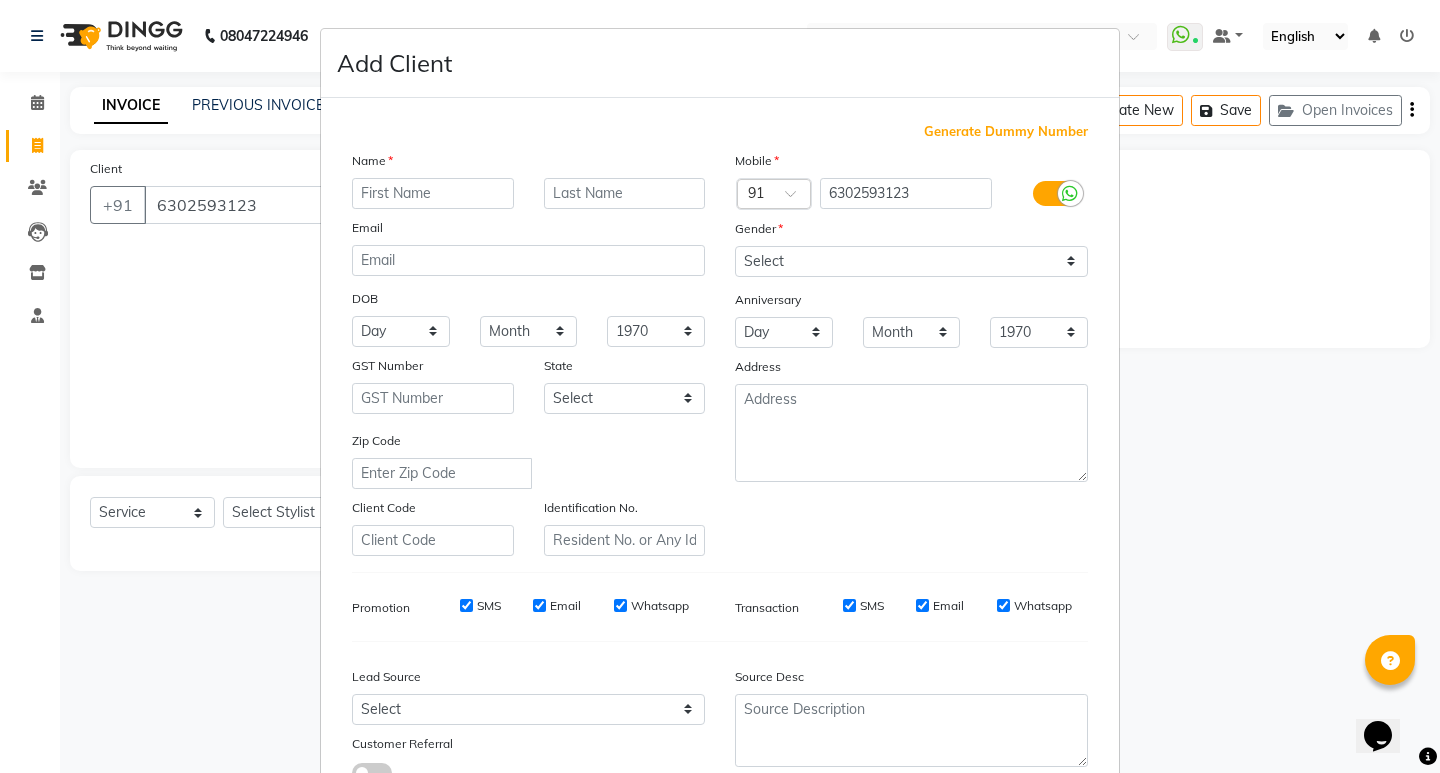click at bounding box center (433, 193) 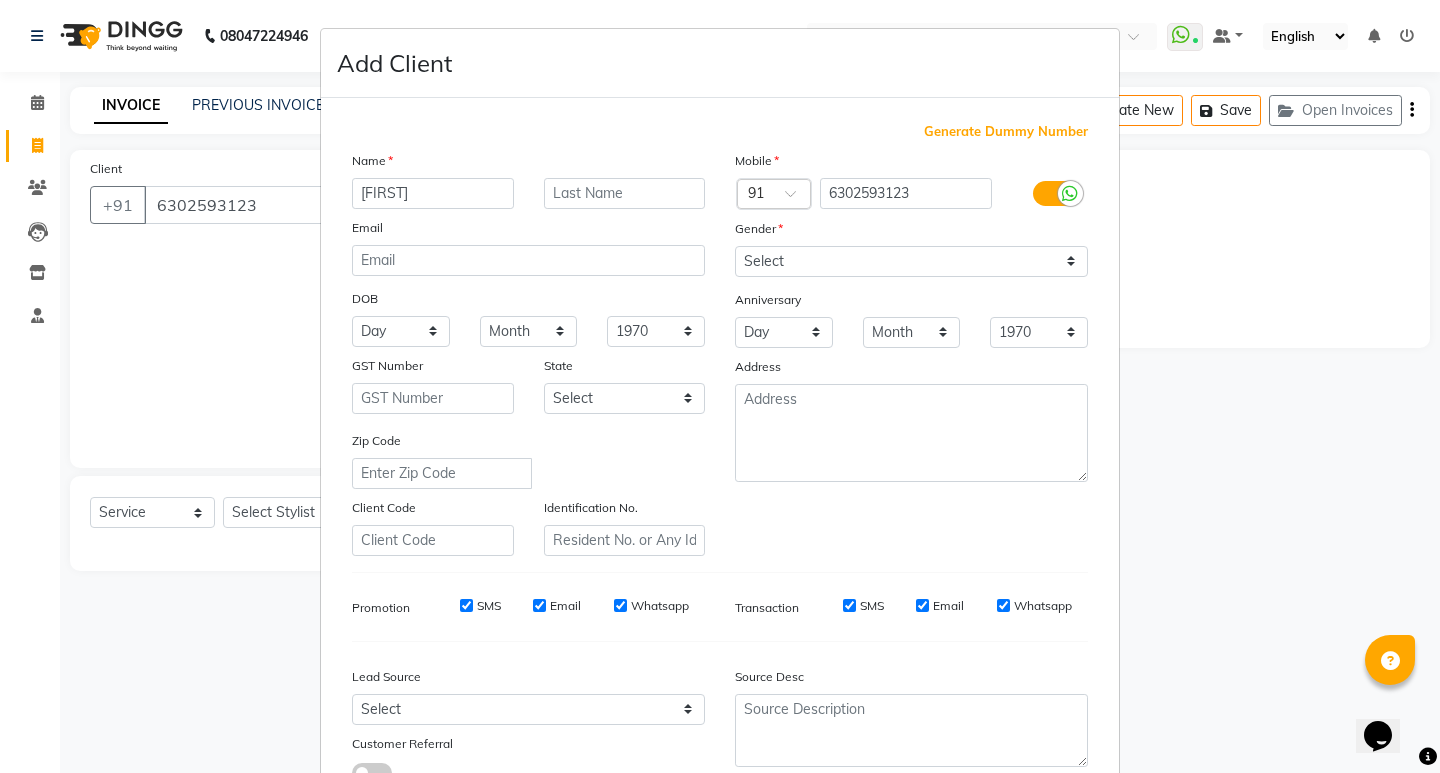 type on "[FIRST]" 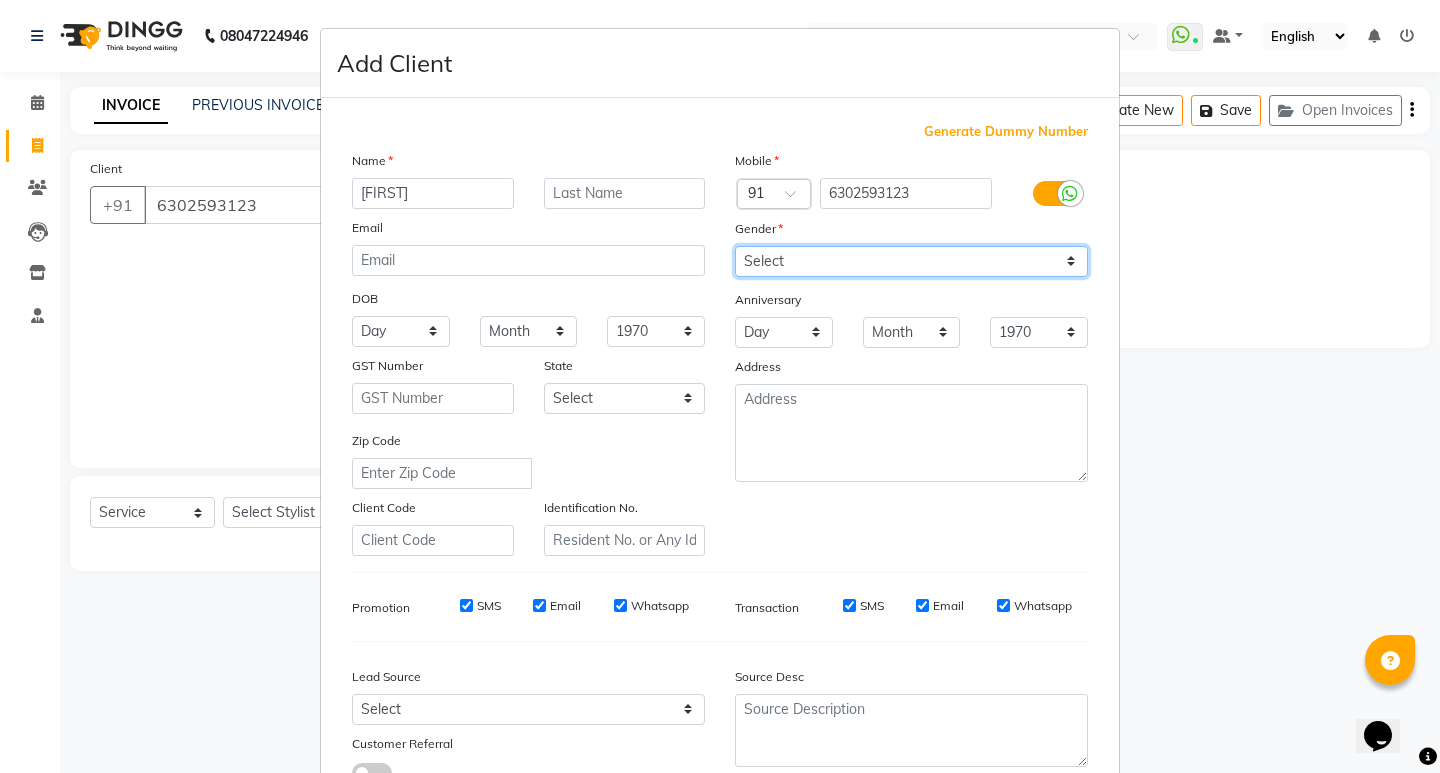 click on "Select Male Female Other Prefer Not To Say" at bounding box center (911, 261) 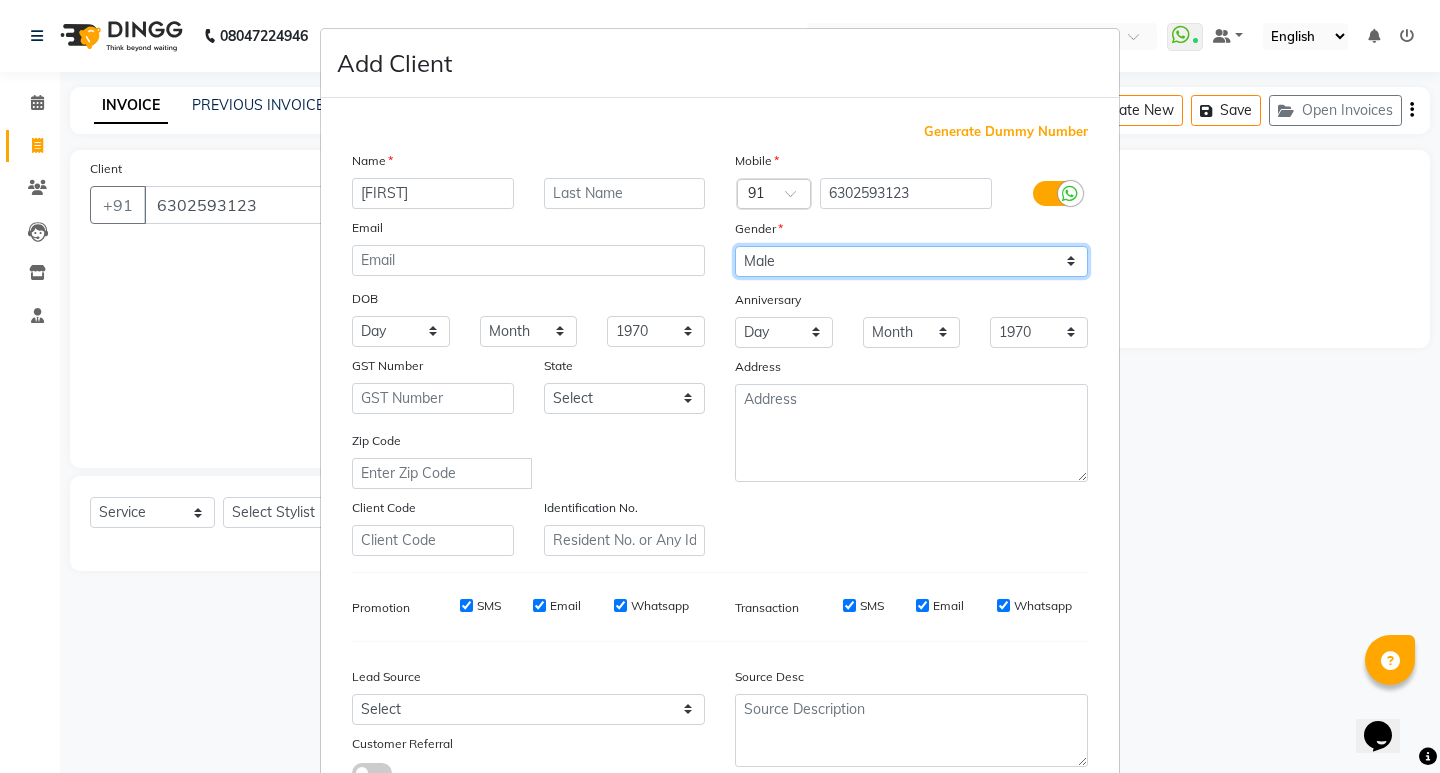 click on "Select Male Female Other Prefer Not To Say" at bounding box center [911, 261] 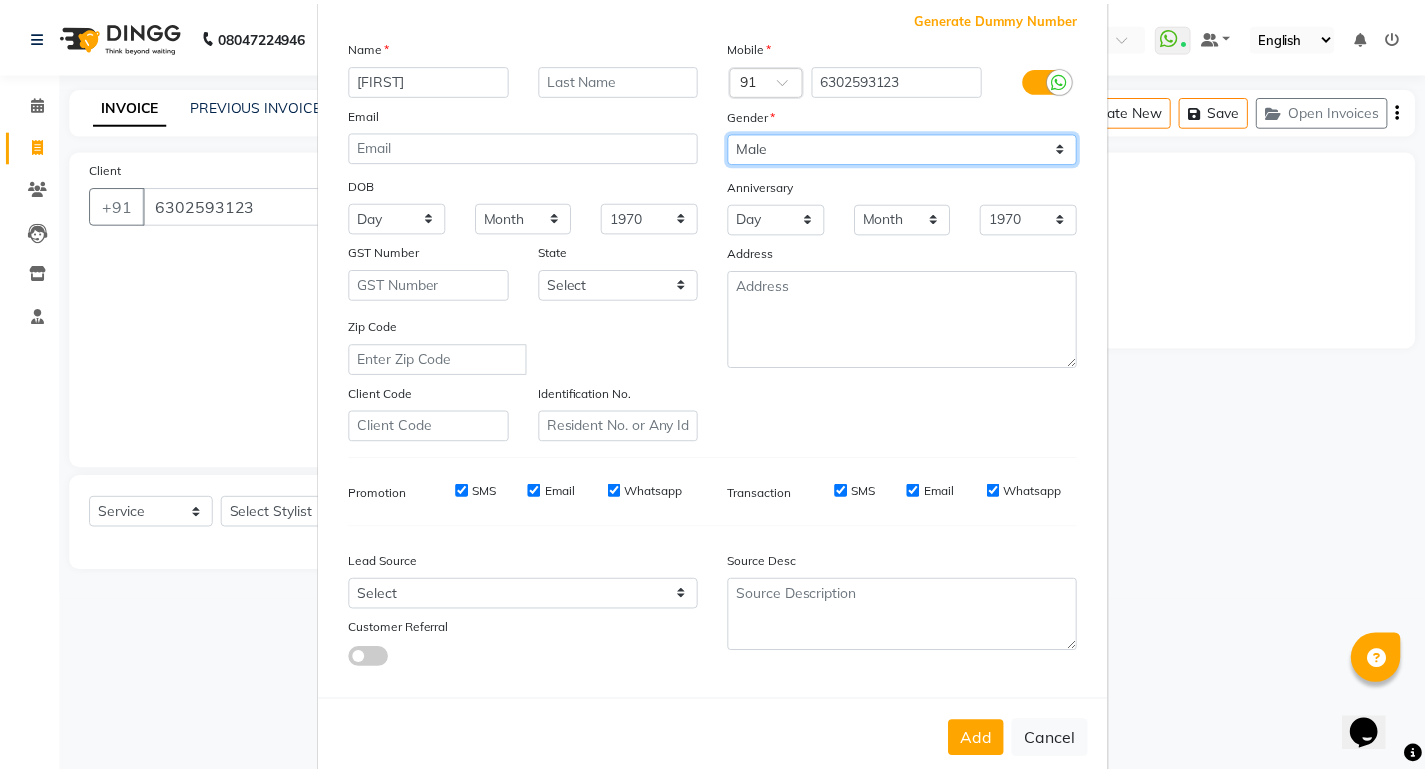 scroll, scrollTop: 150, scrollLeft: 0, axis: vertical 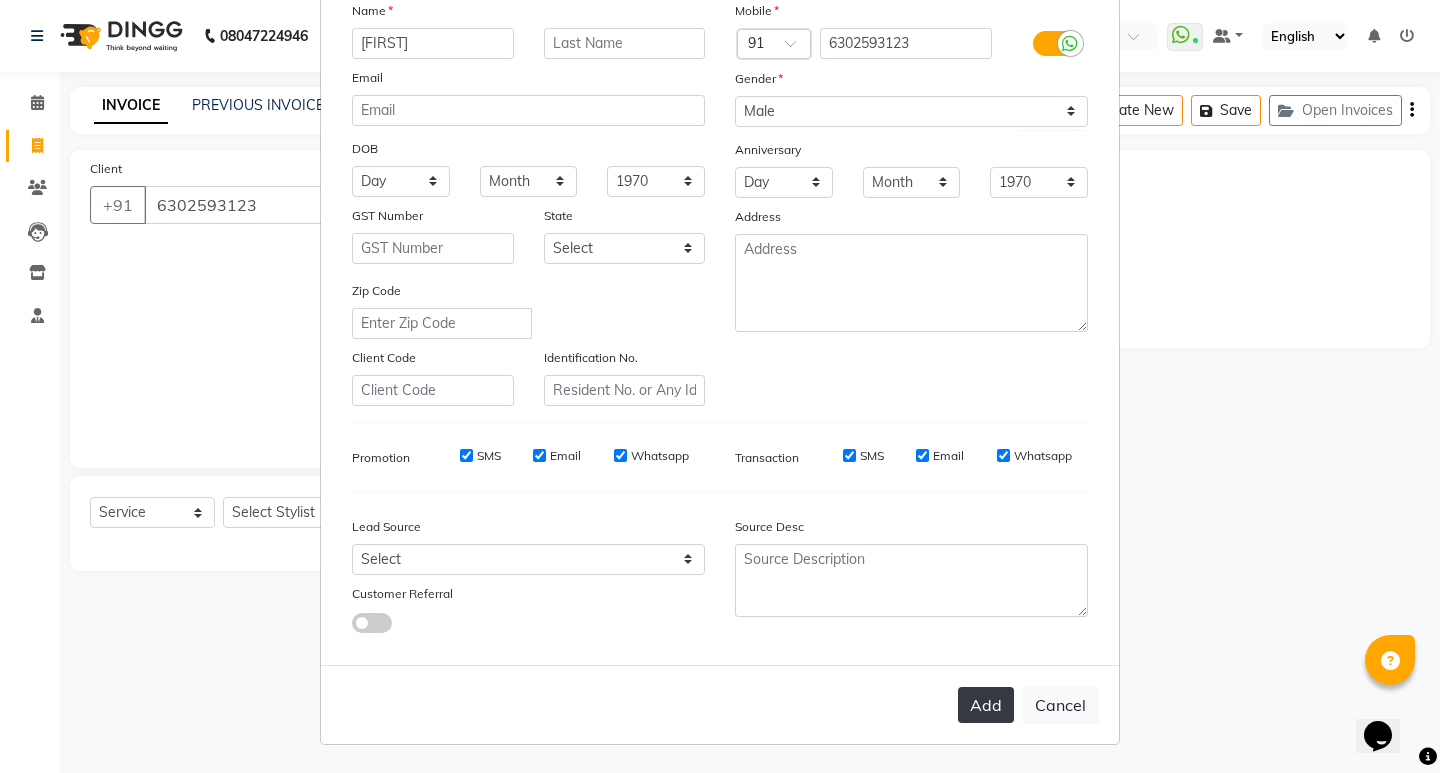 click on "Add" at bounding box center [986, 705] 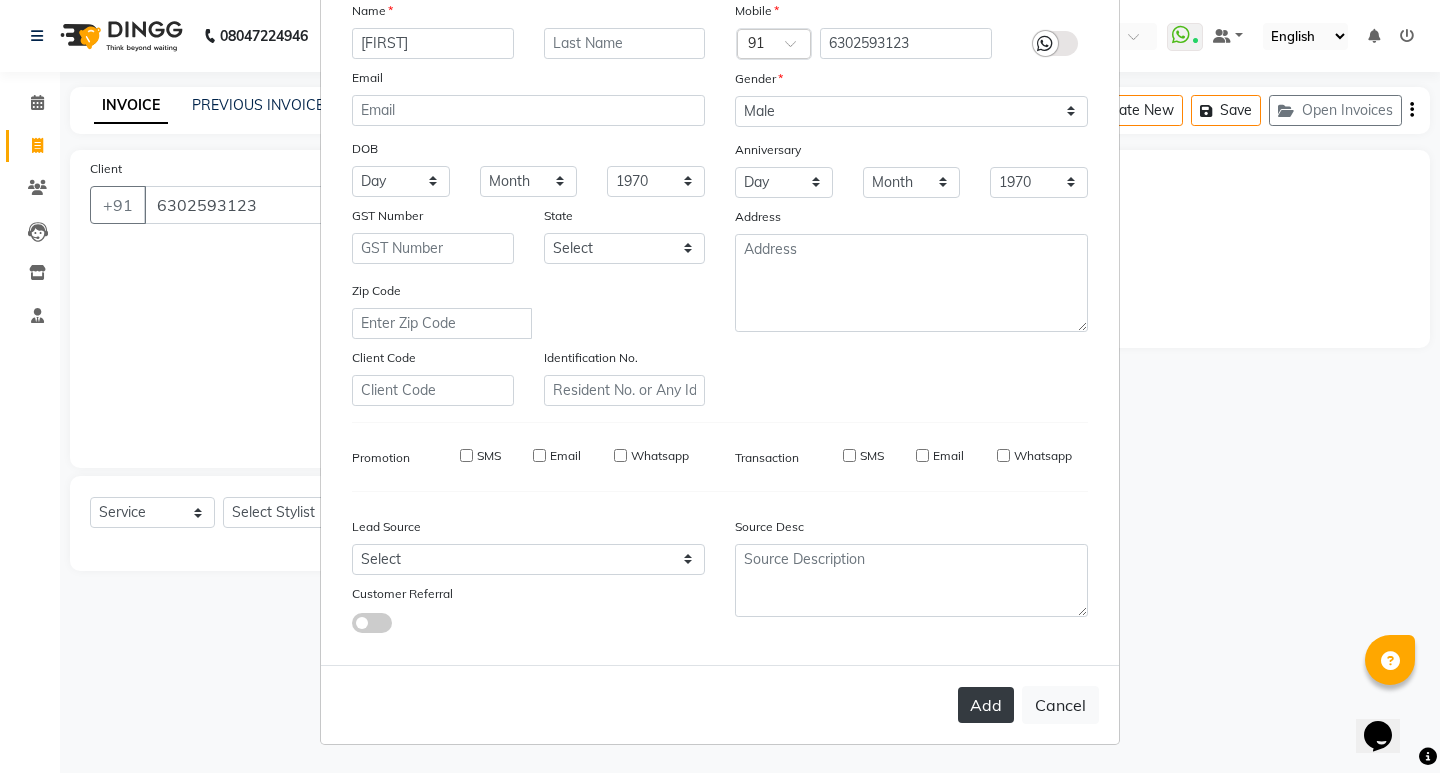 type on "63******23" 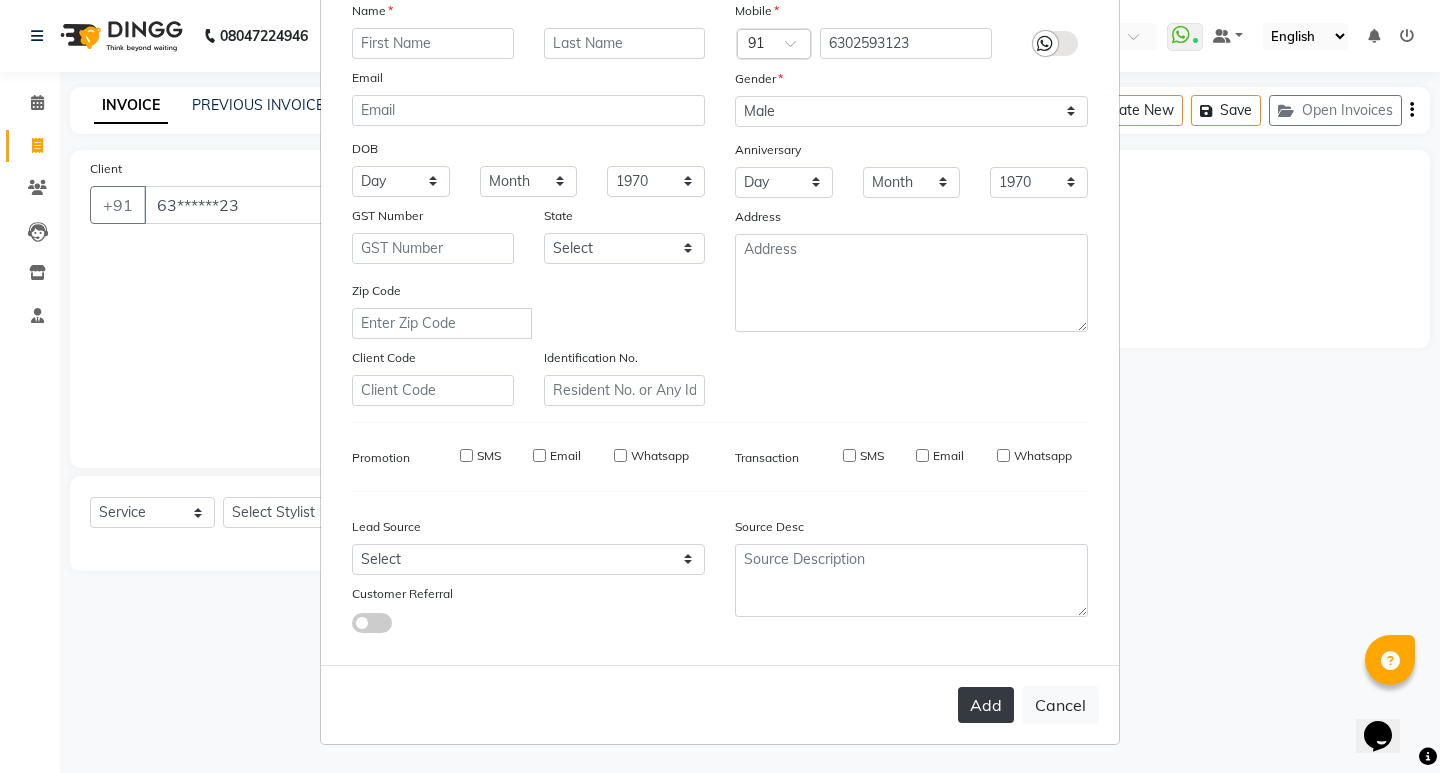 select 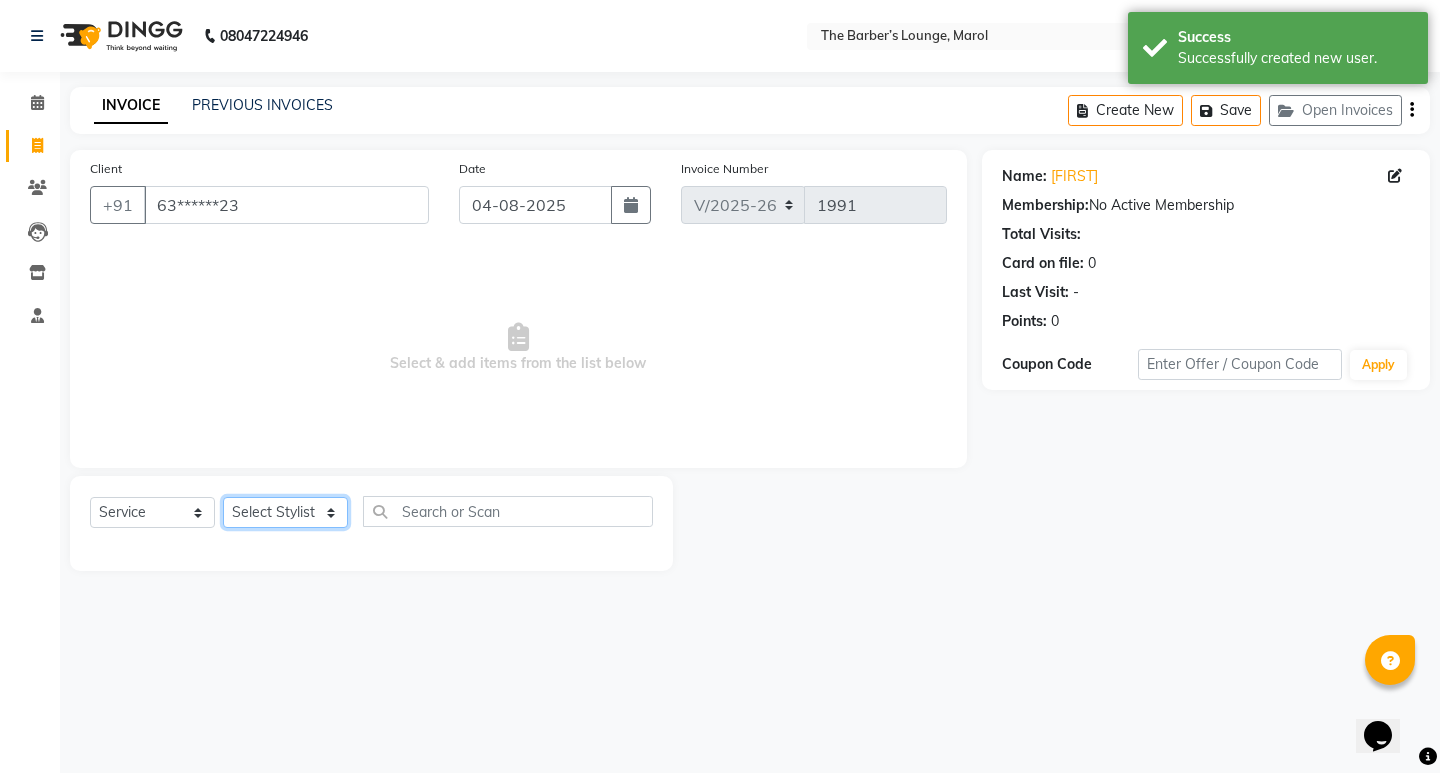 click on "Select Stylist Anjali Jafar Salmani Ketan Shinde Mohsin Akhtar Satish Tejasvi Vasundhara" 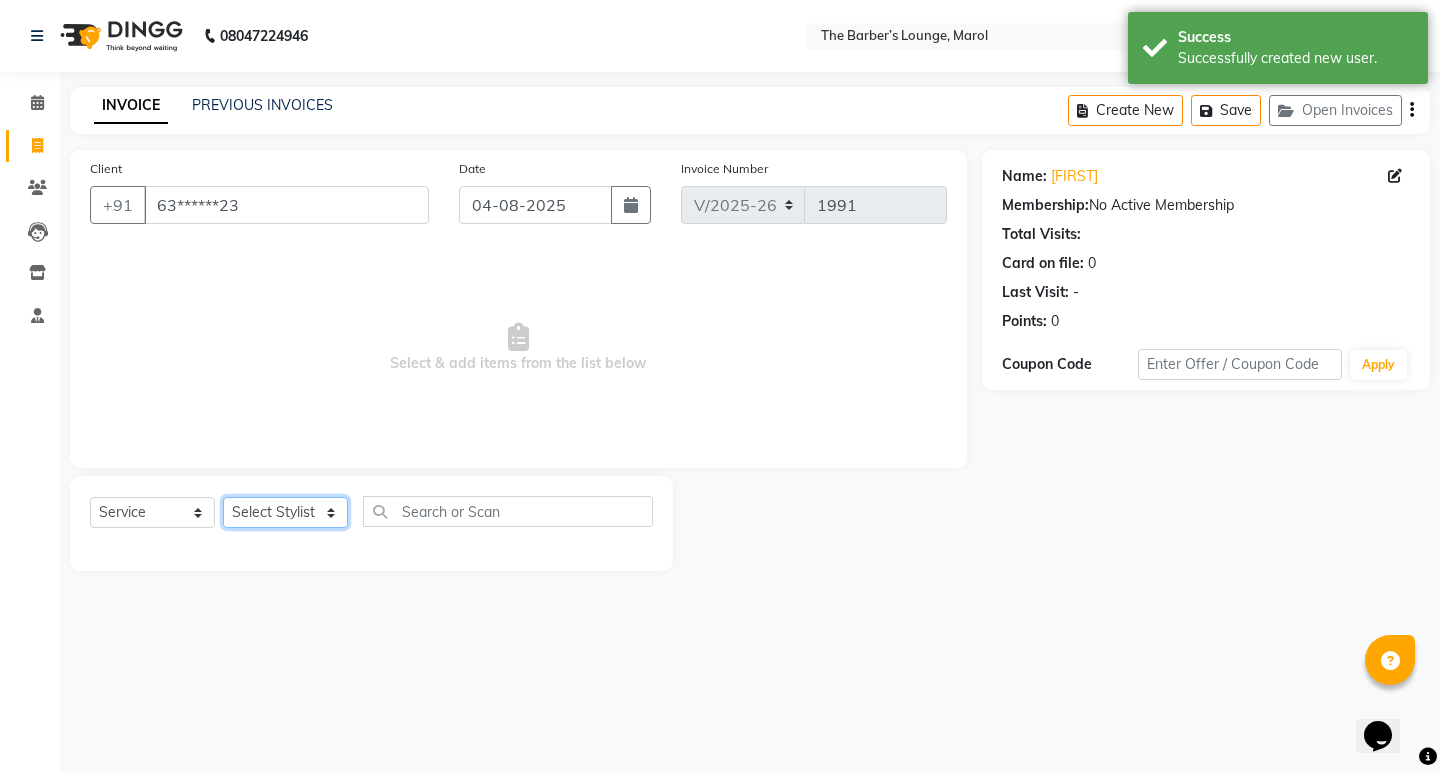 select on "60183" 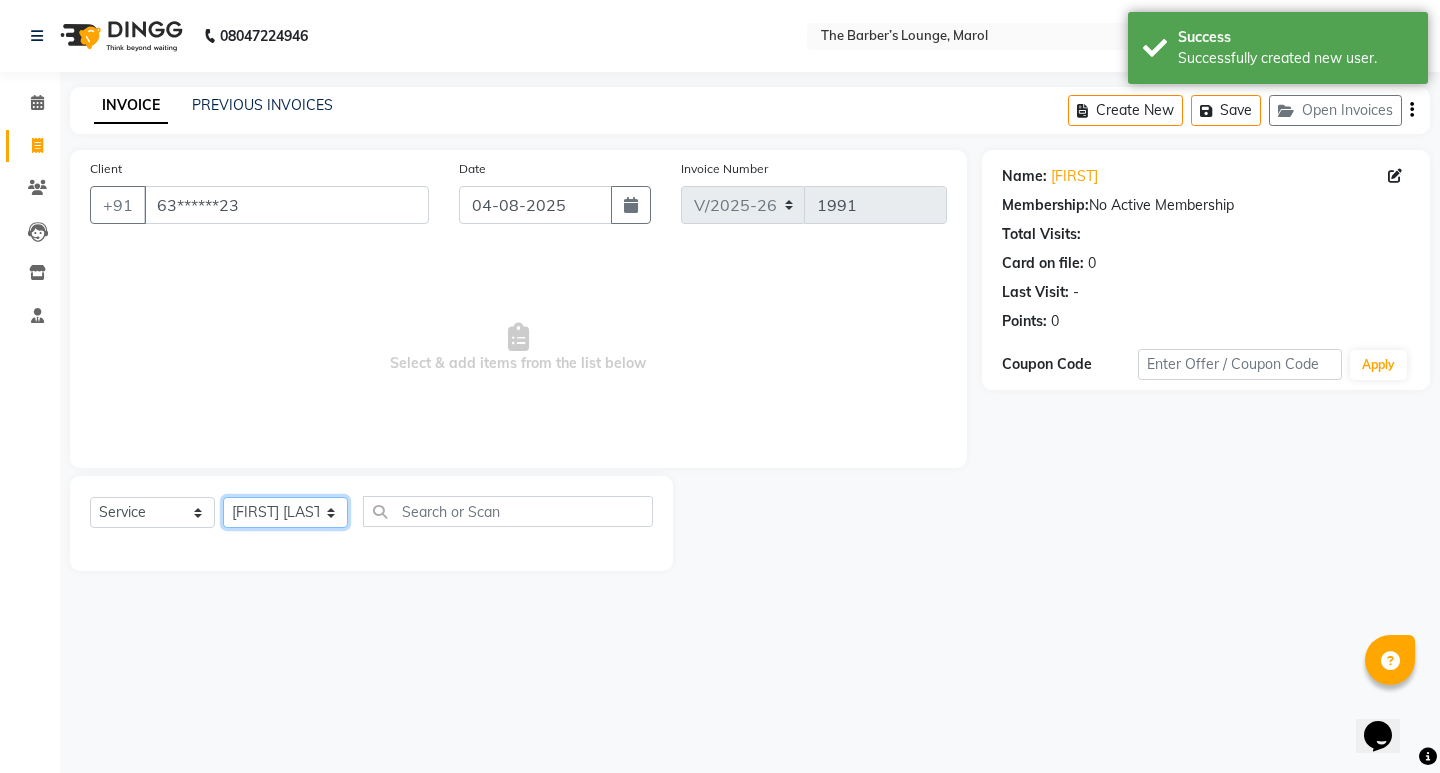 click on "Select Stylist Anjali Jafar Salmani Ketan Shinde Mohsin Akhtar Satish Tejasvi Vasundhara" 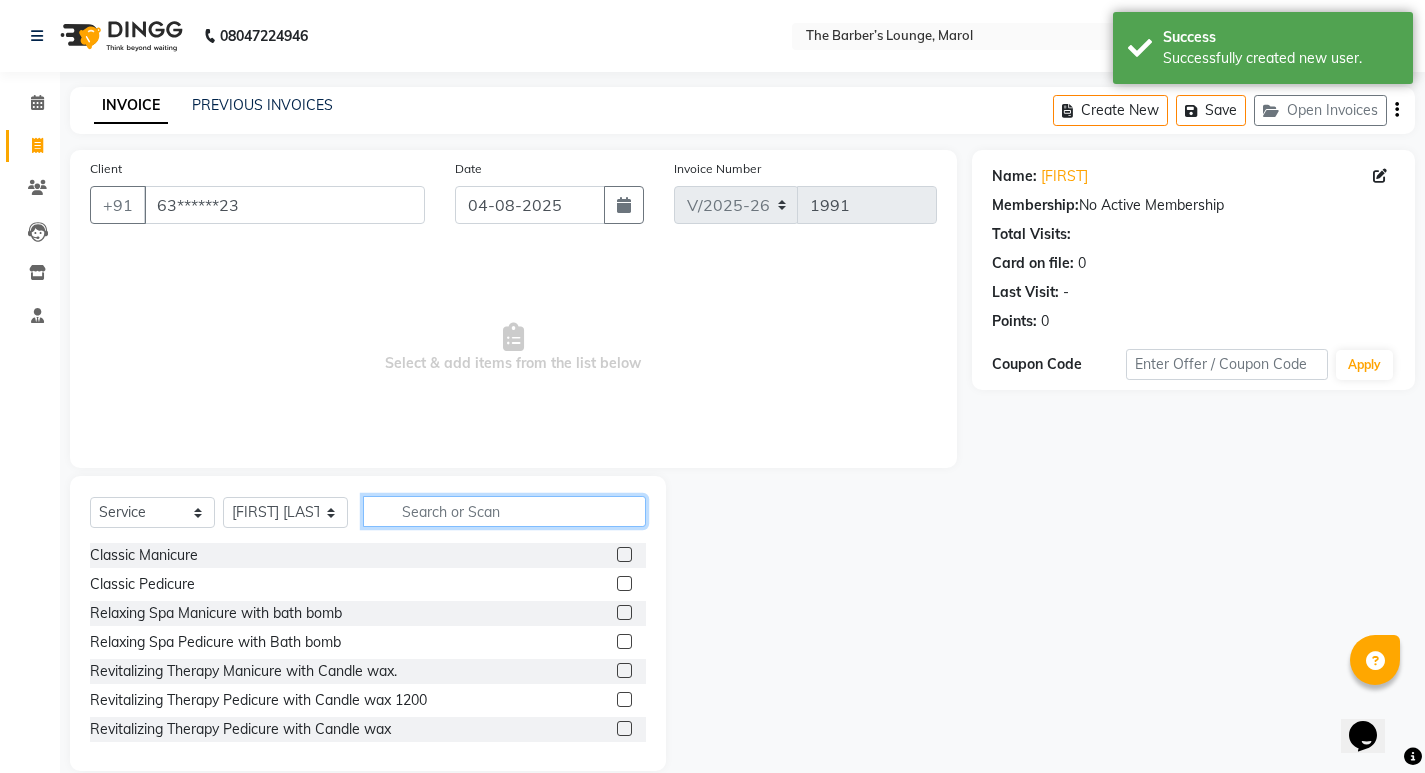 click 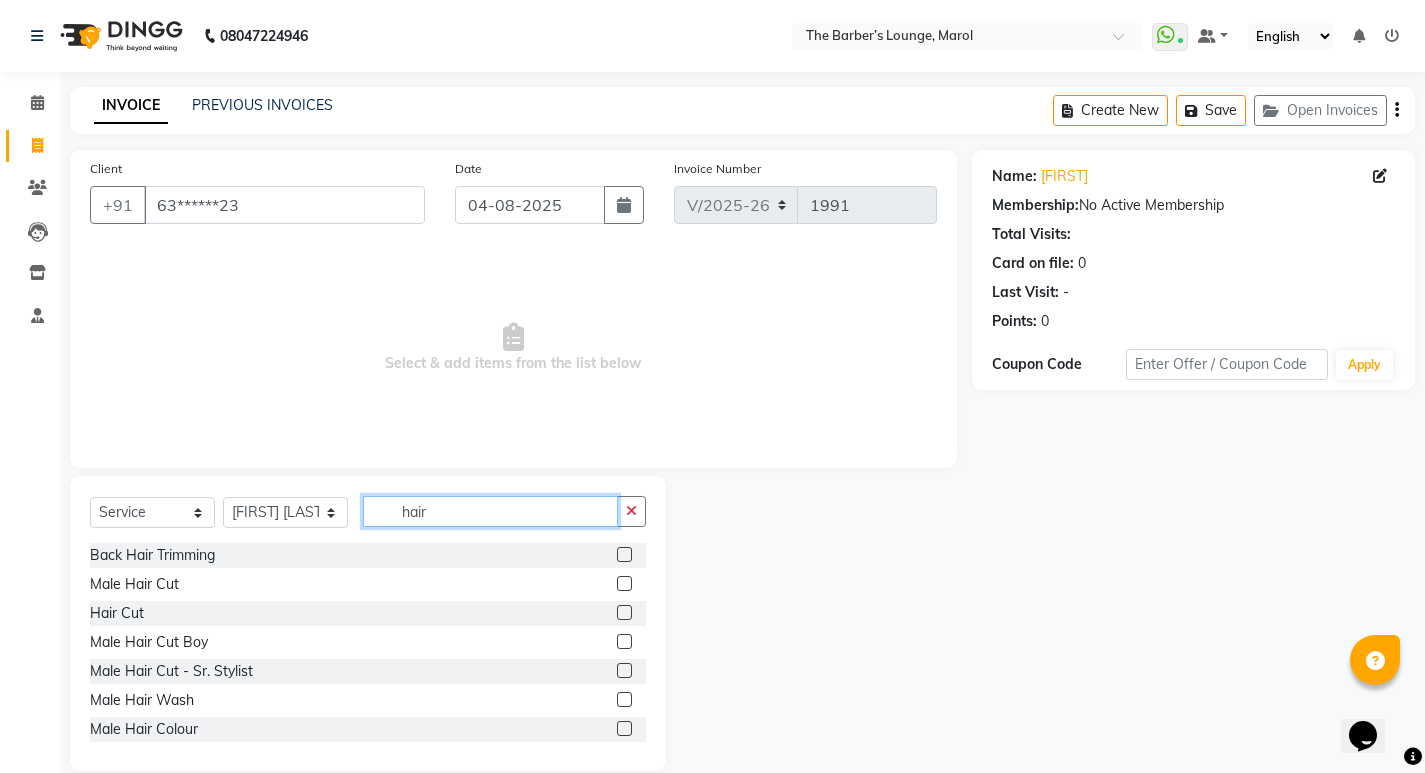 type on "hair" 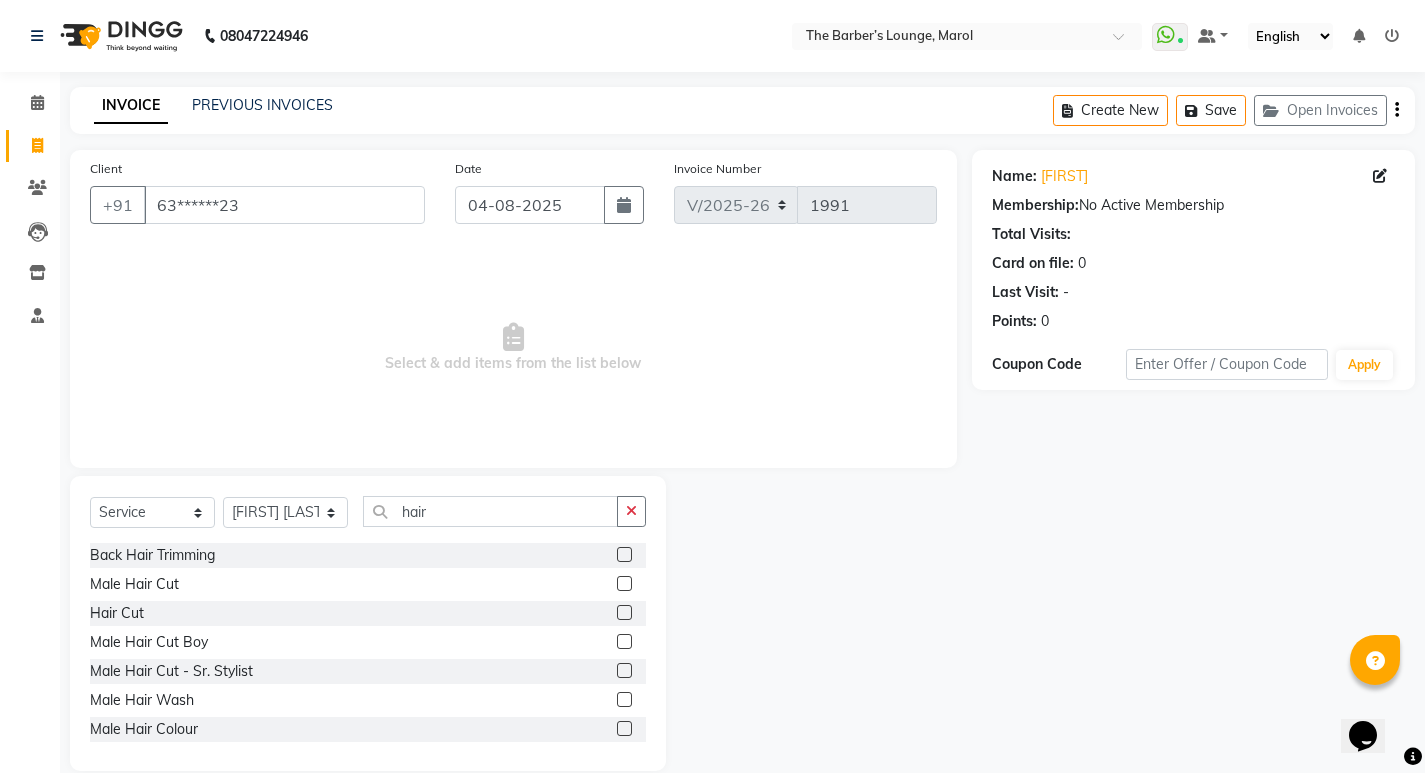 click 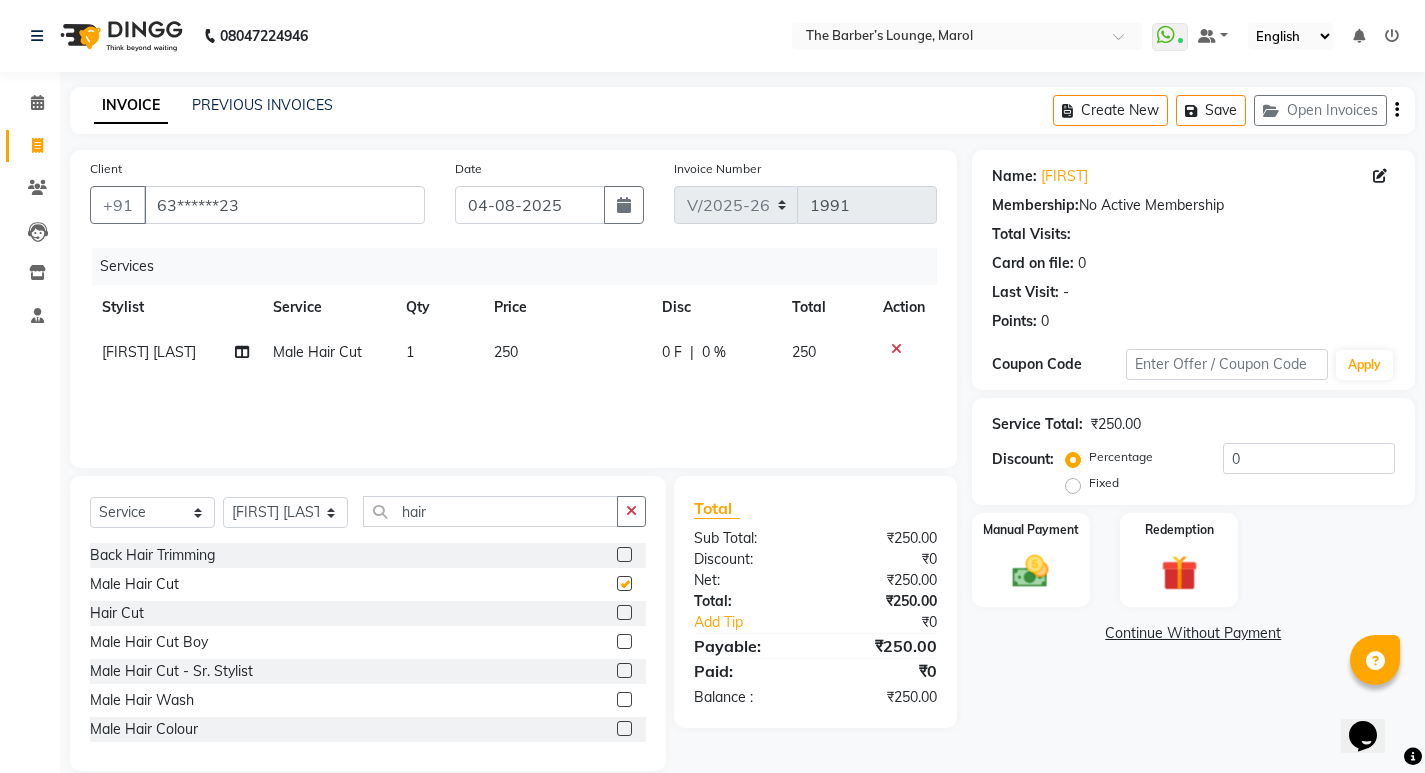 checkbox on "false" 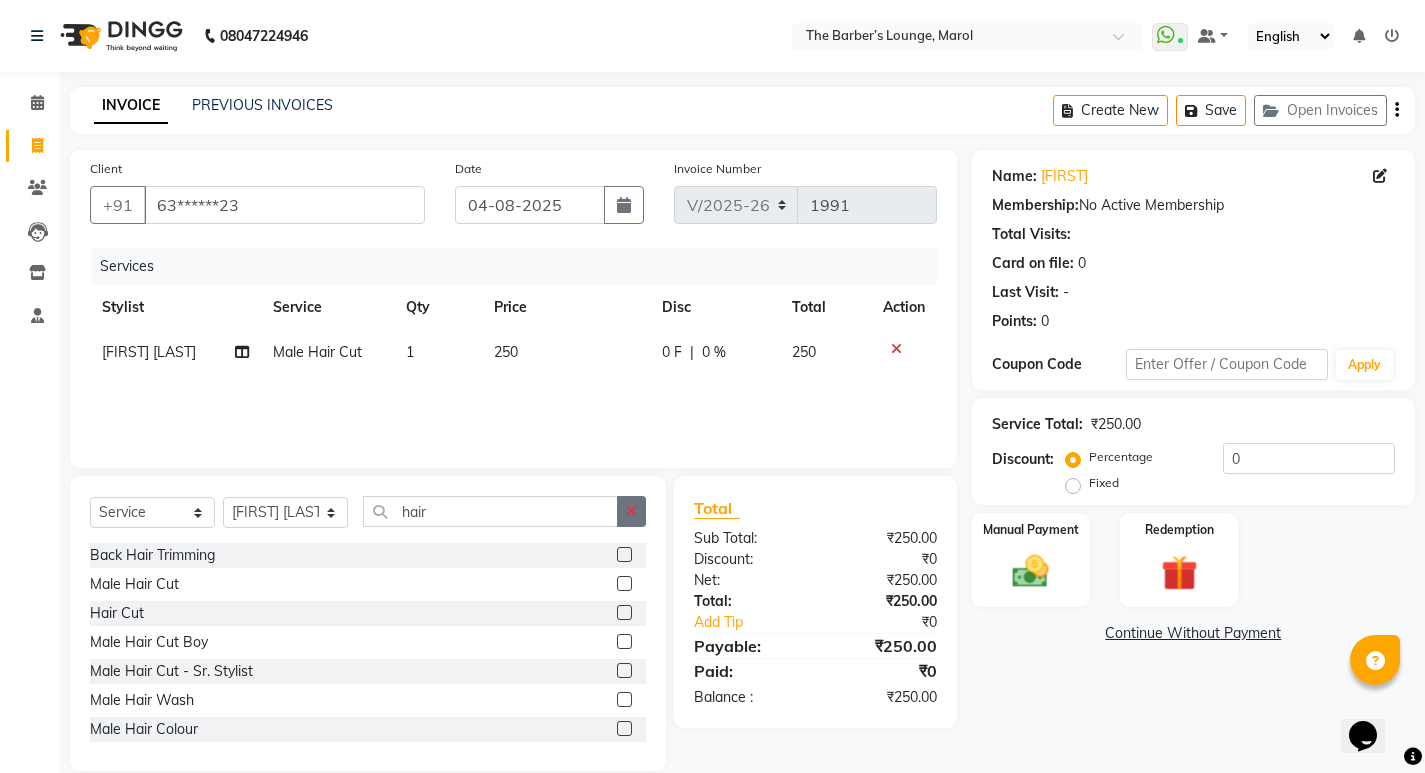 click 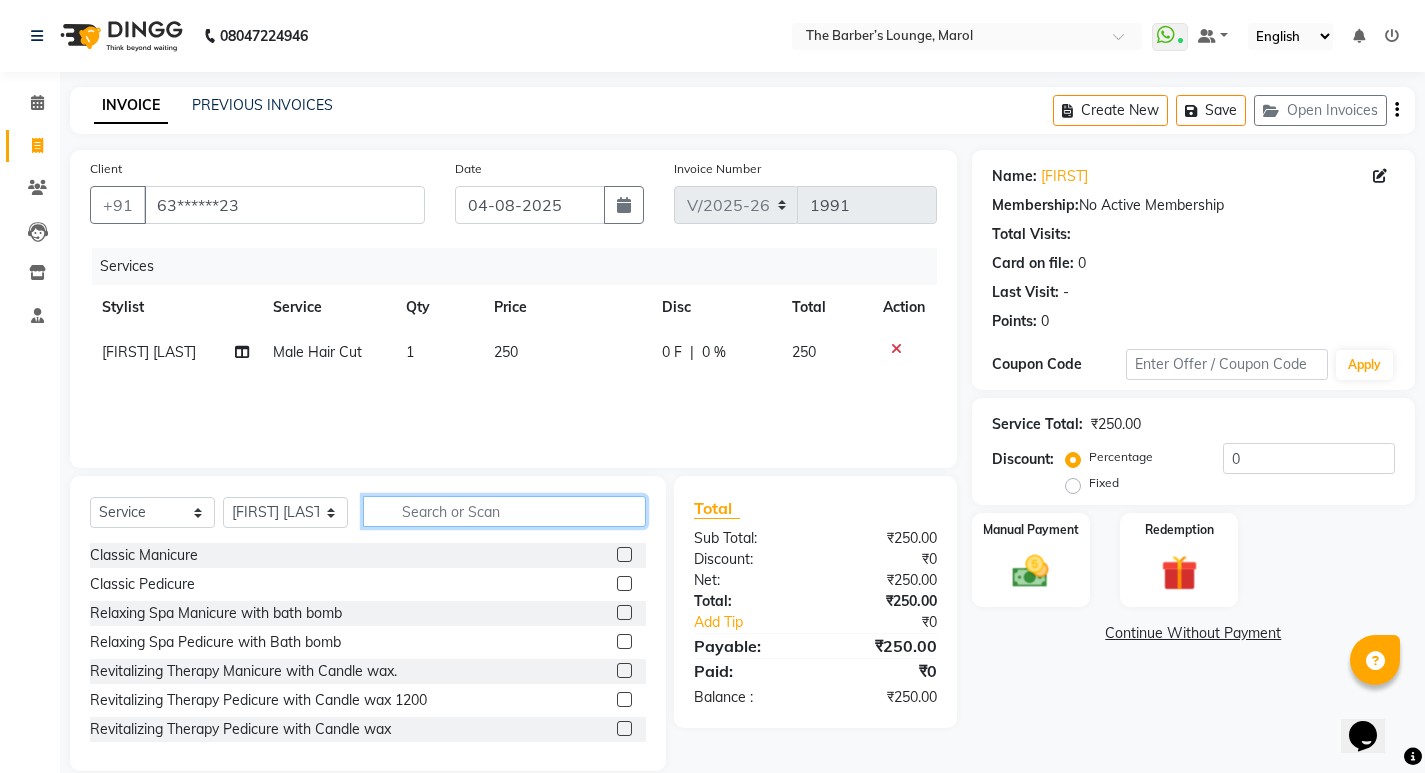 click 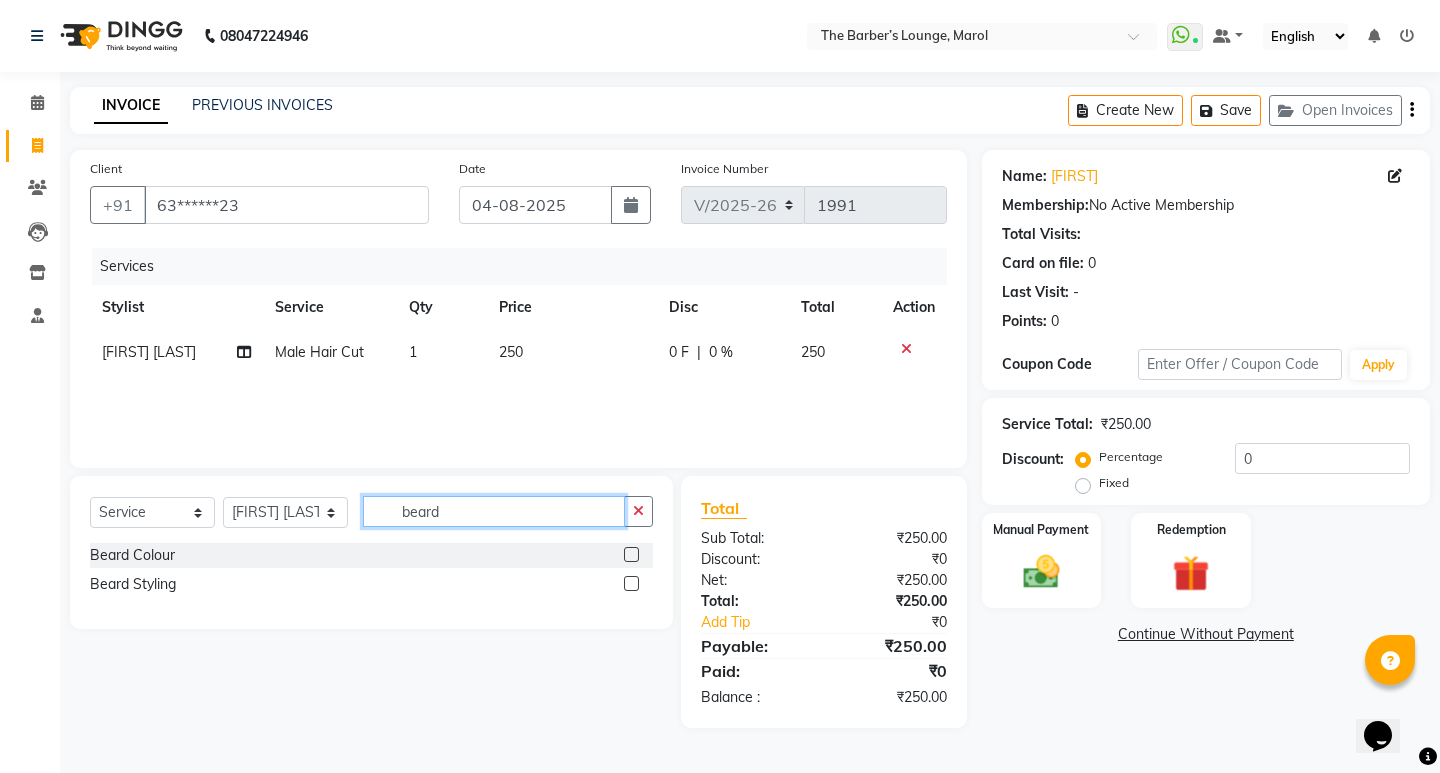 type on "beard" 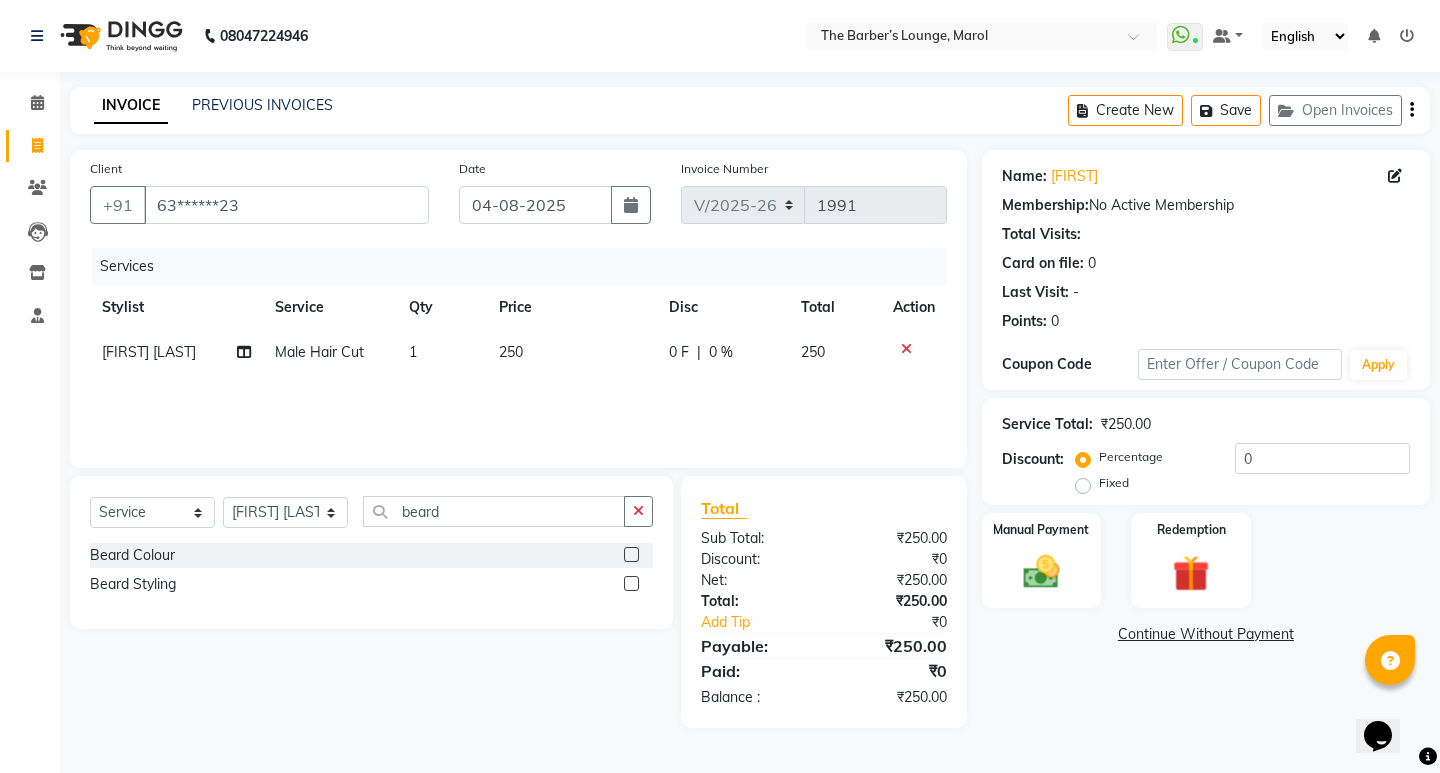 click 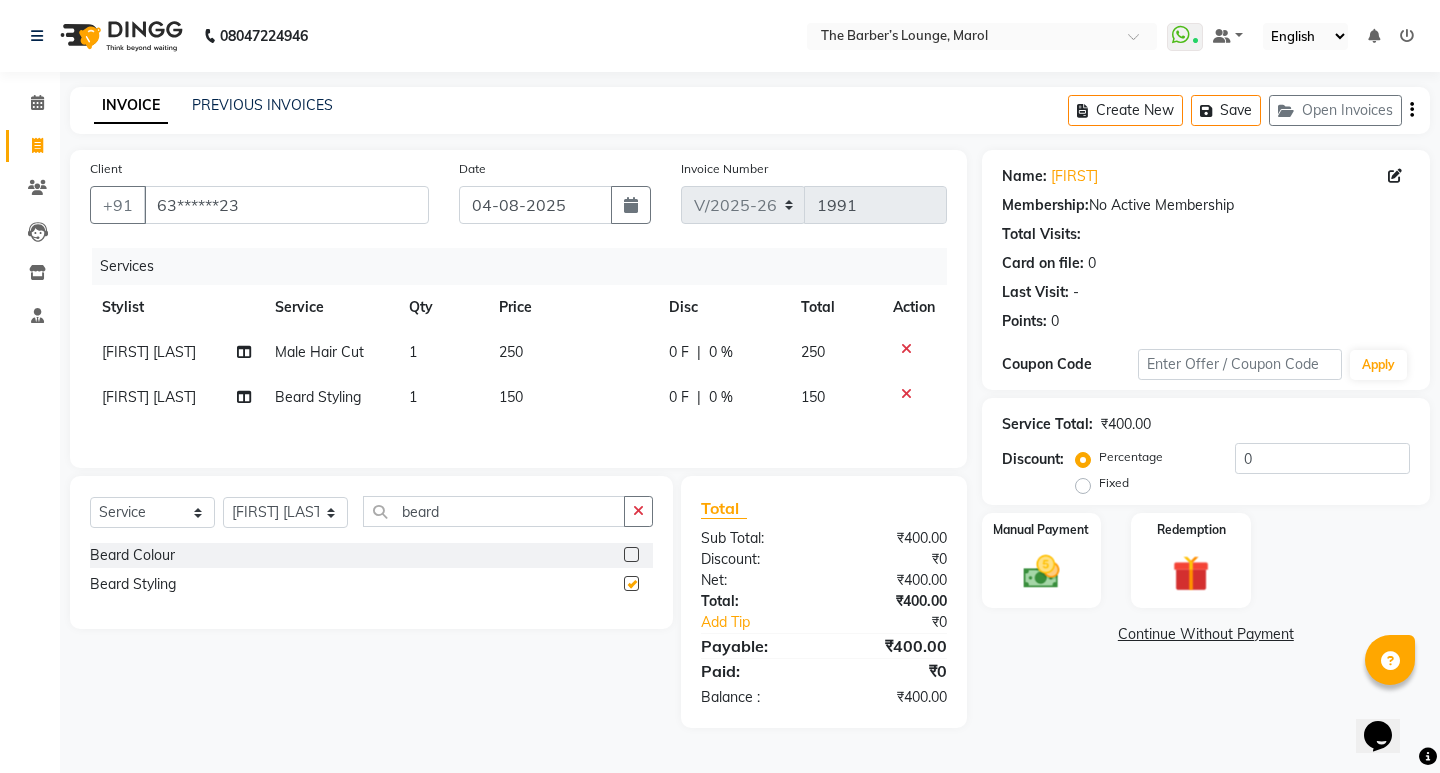 checkbox on "false" 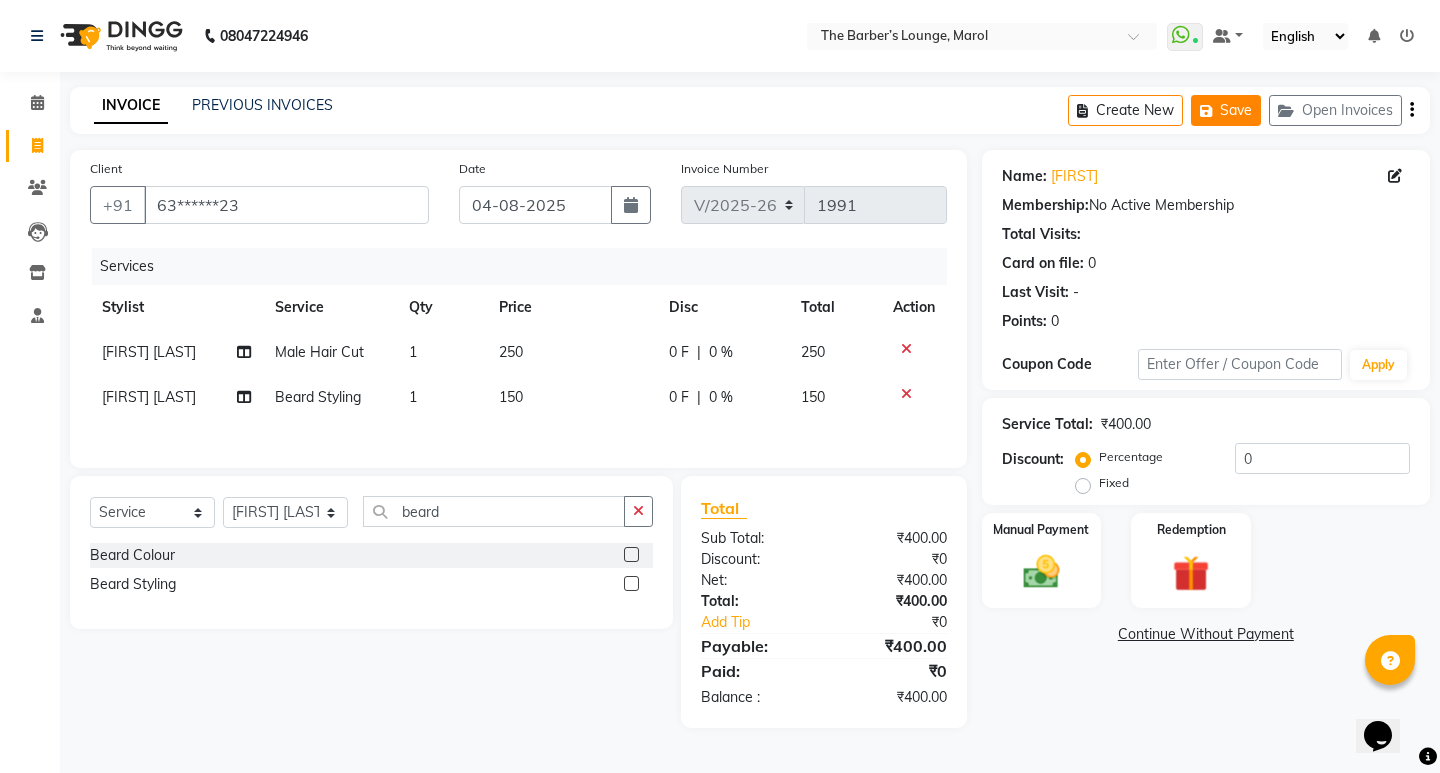 click on "Save" 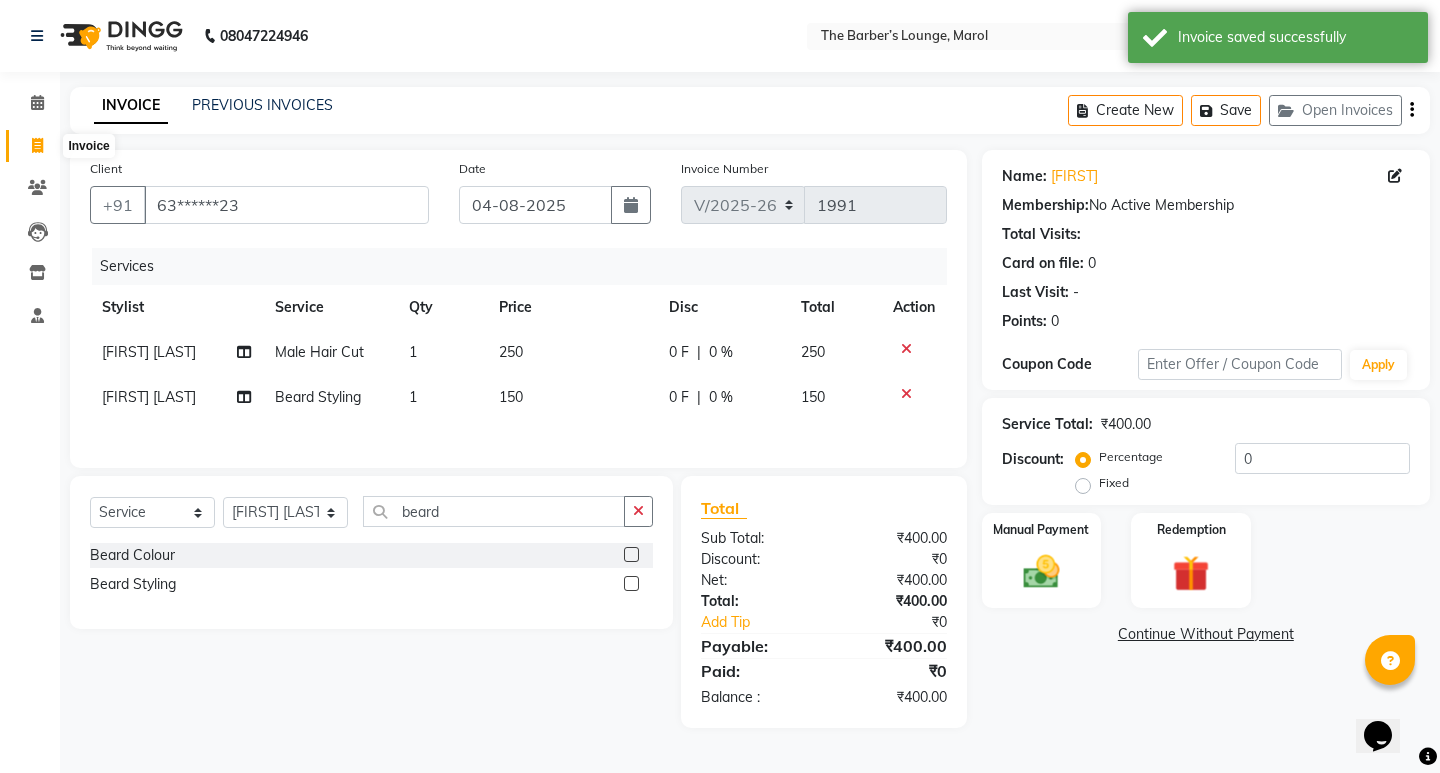 click 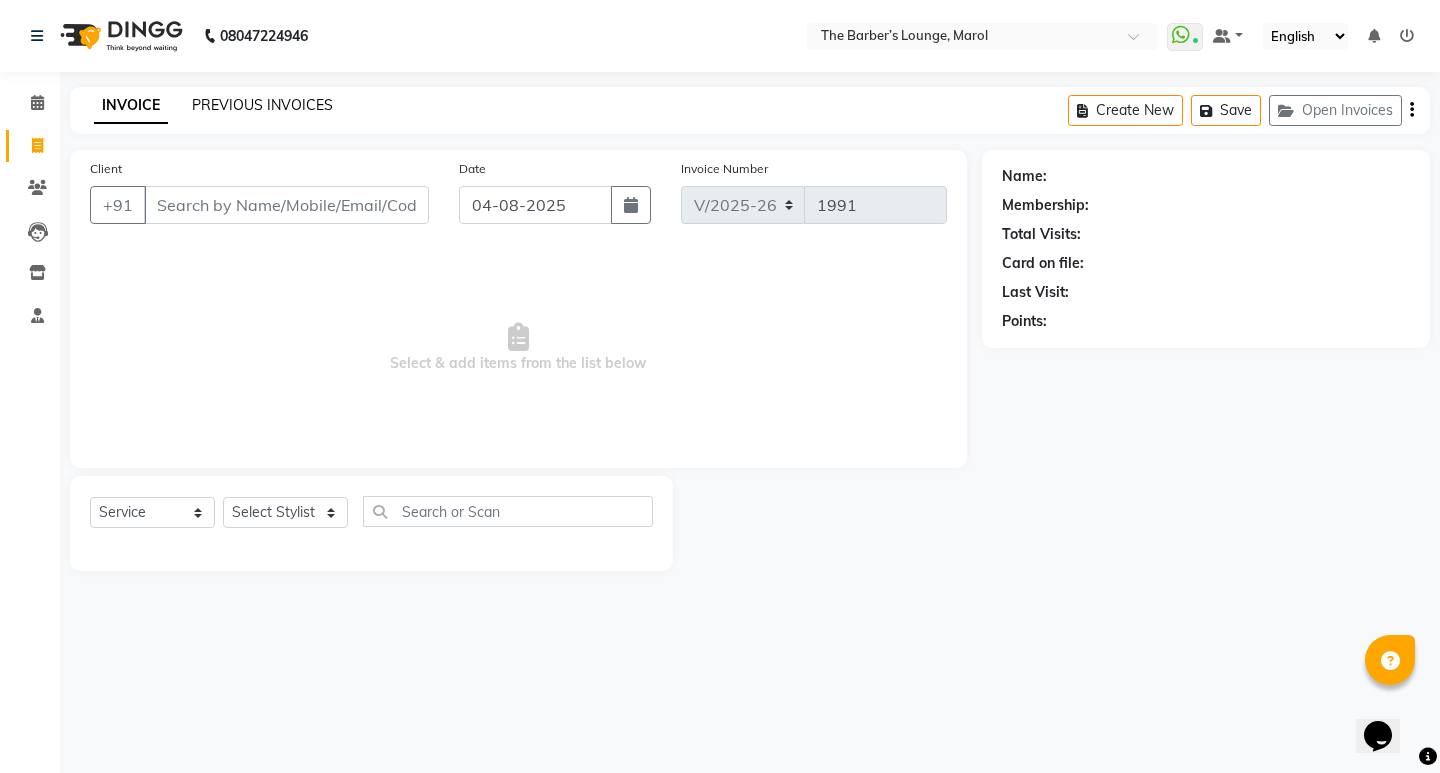click on "PREVIOUS INVOICES" 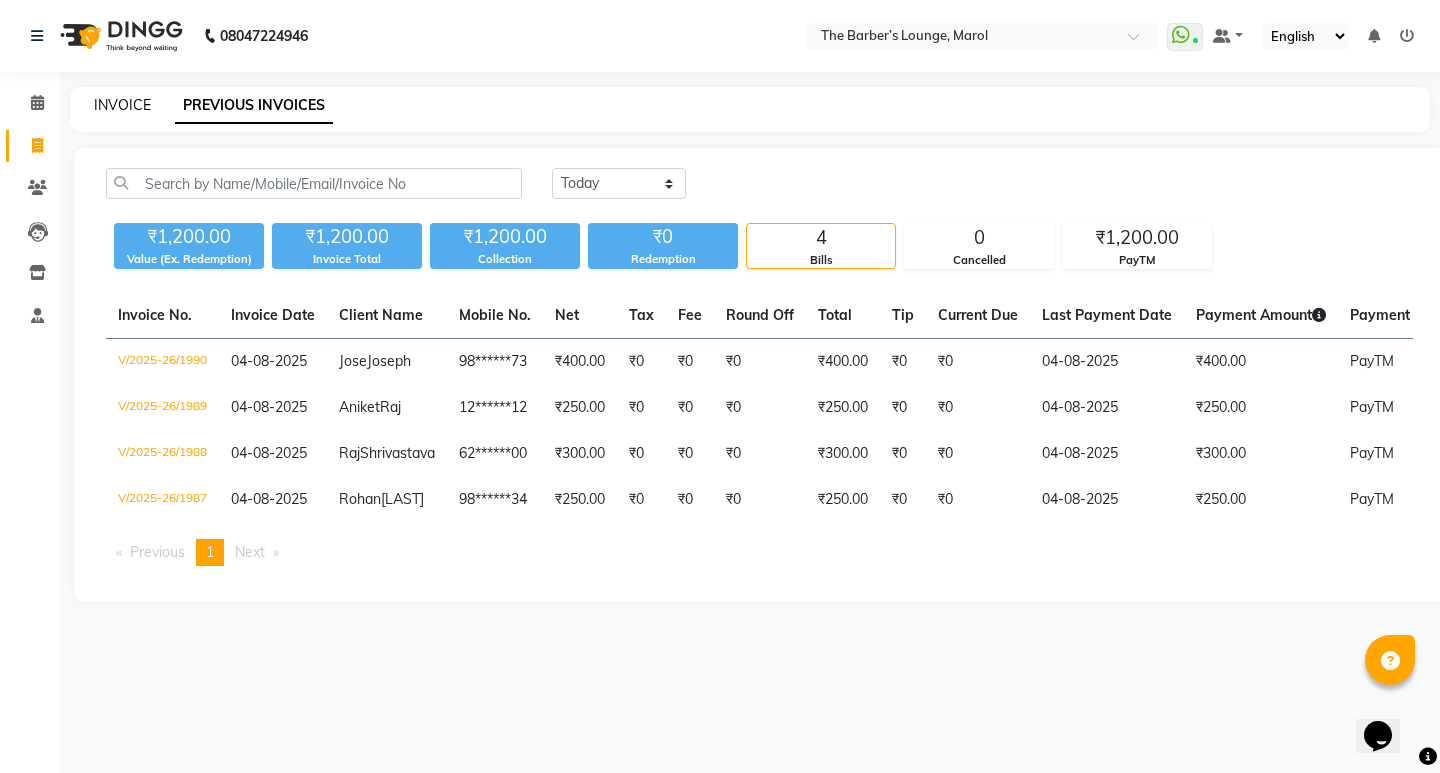 click on "INVOICE" 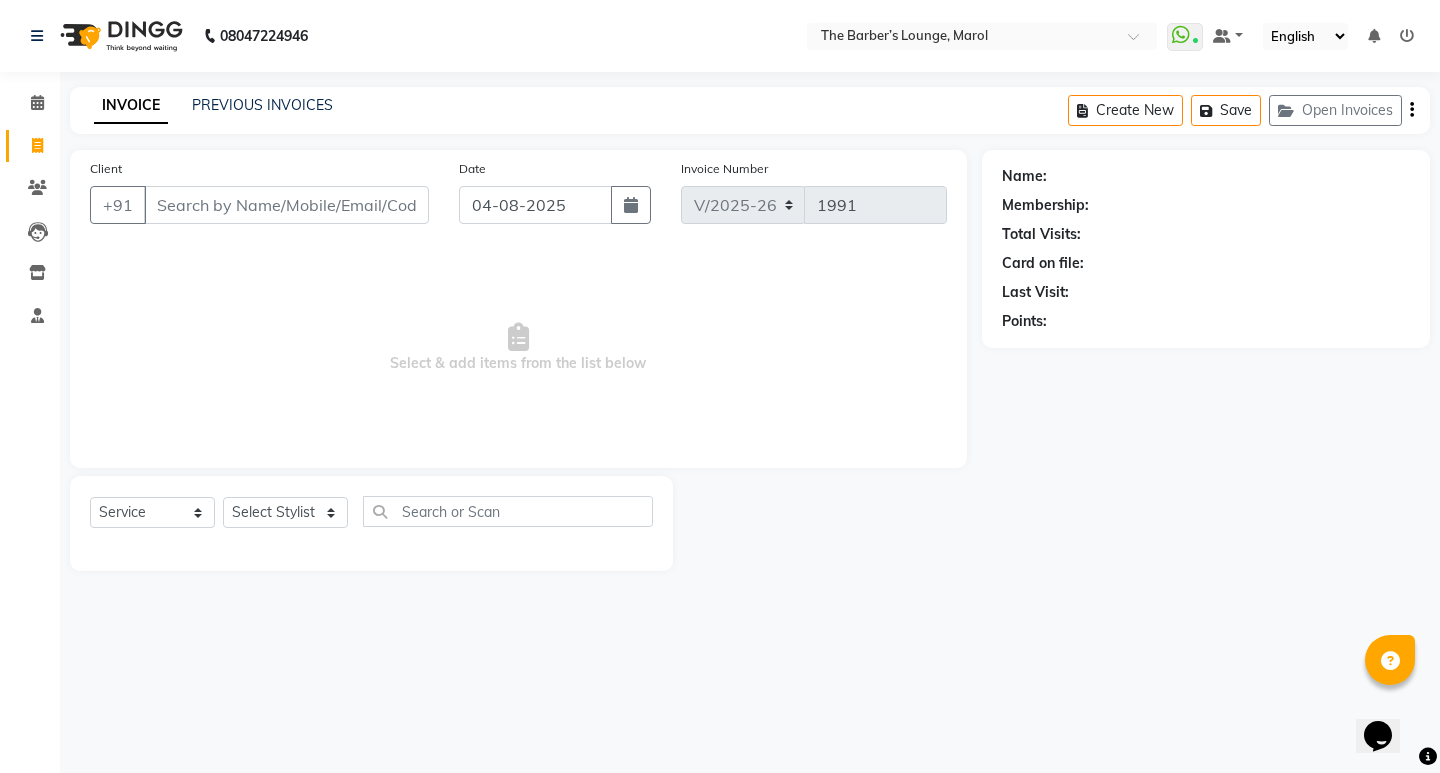 click on "Client" at bounding box center [286, 205] 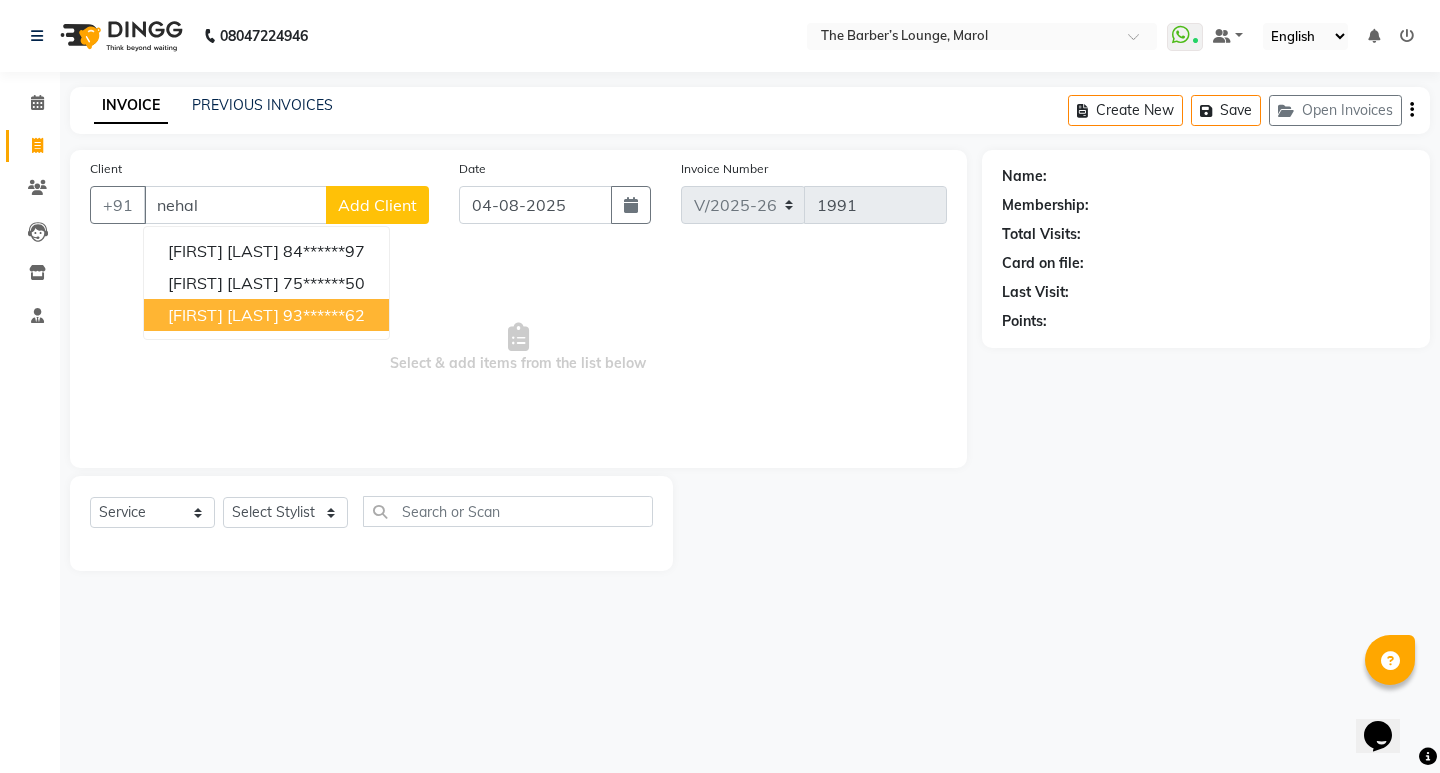 click on "[FIRST] [LAST]" at bounding box center [223, 315] 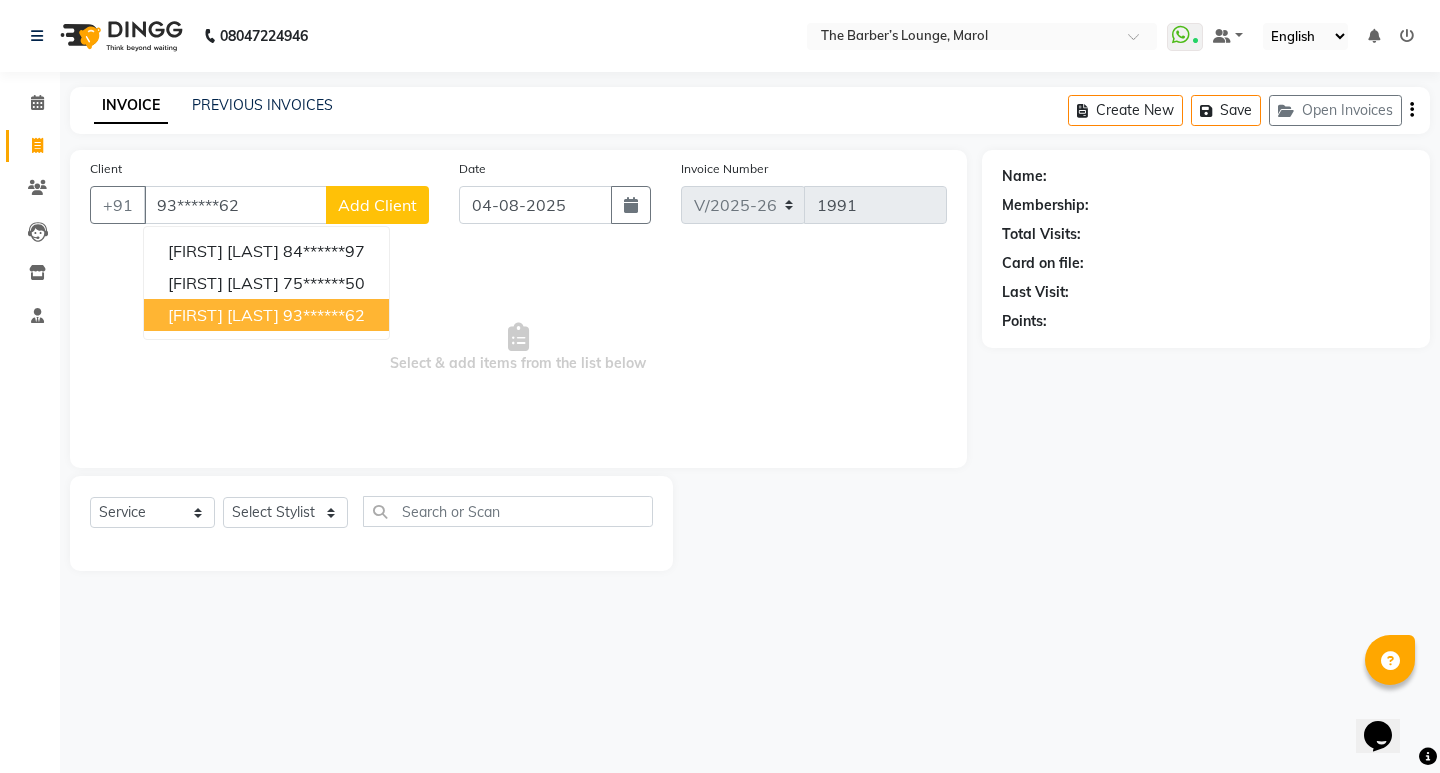 type on "93******62" 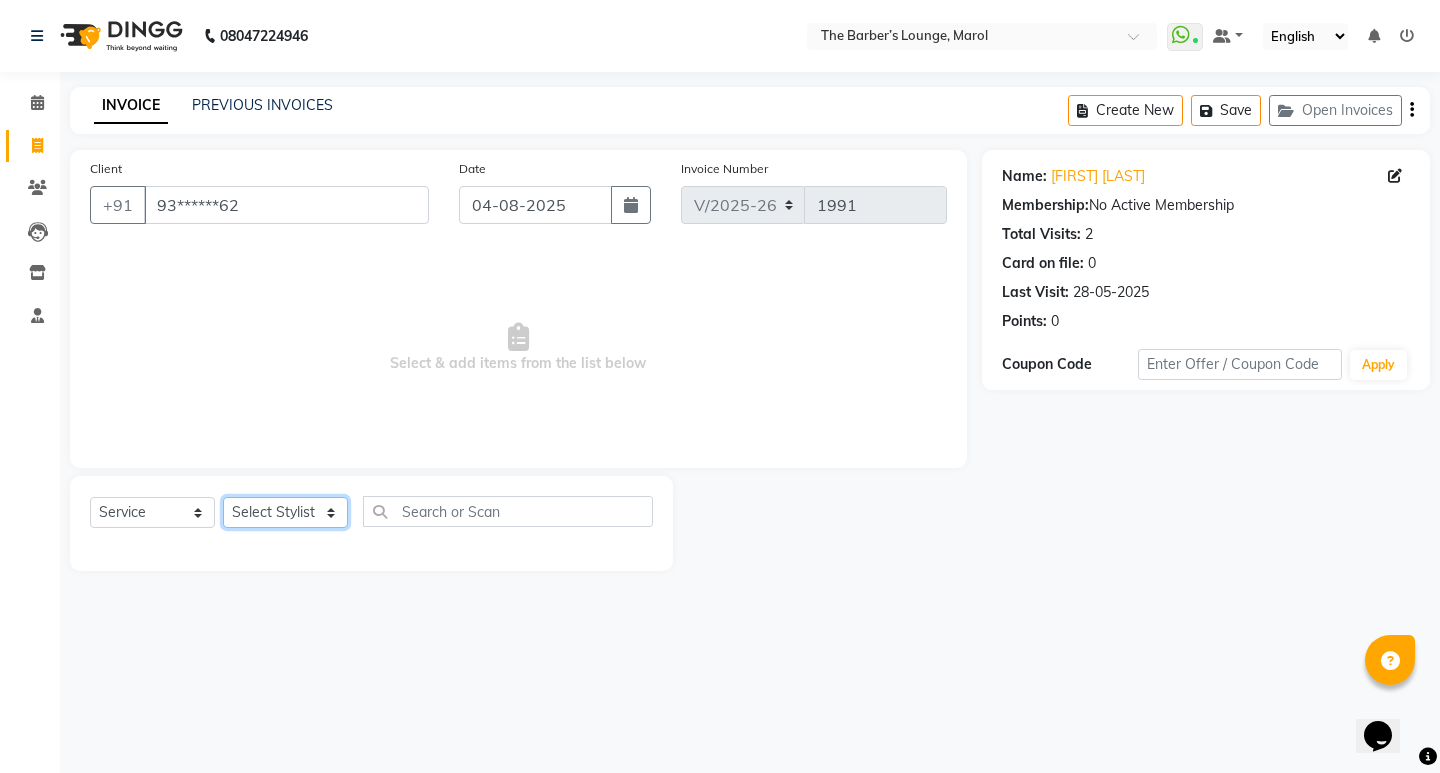 click on "Select Stylist Anjali Jafar Salmani Ketan Shinde Mohsin Akhtar Satish Tejasvi Vasundhara" 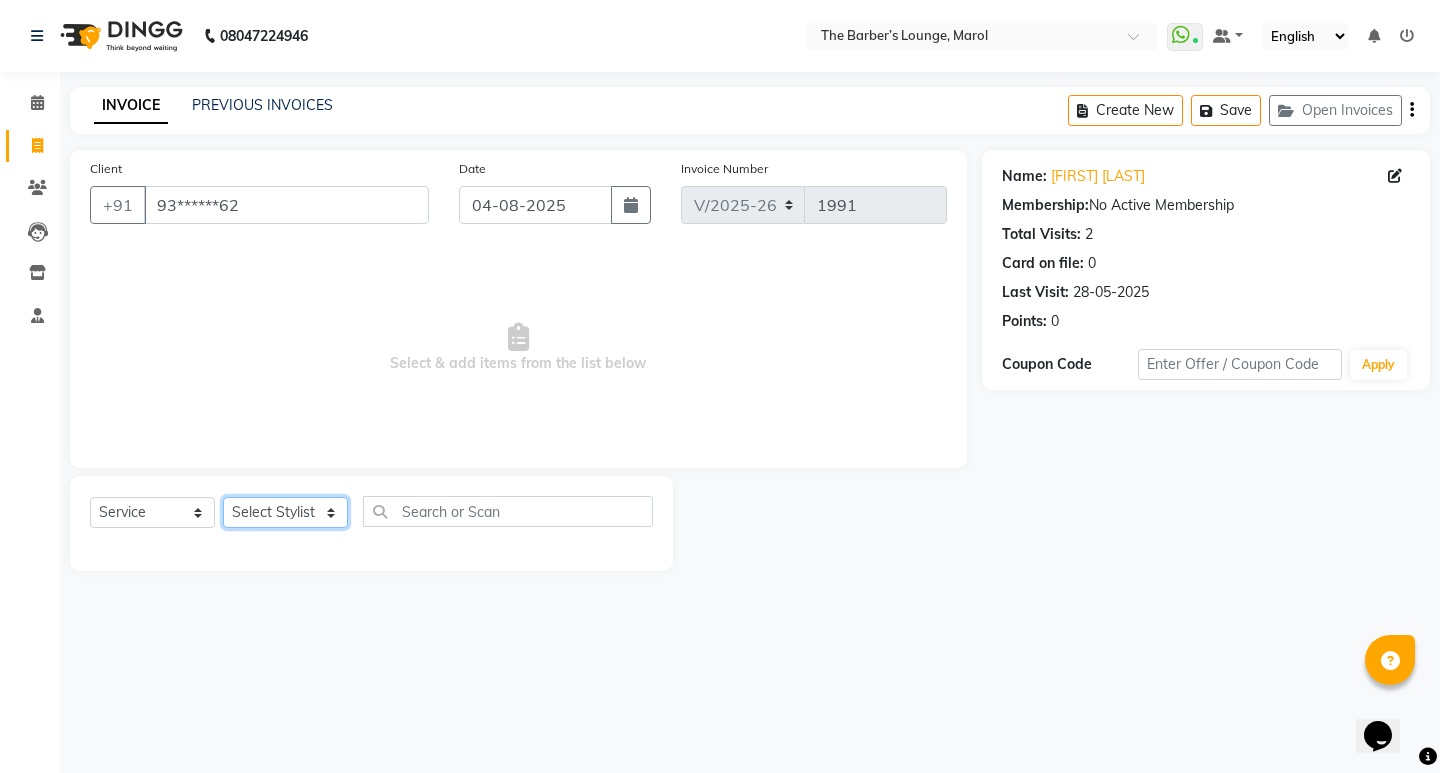 select on "60187" 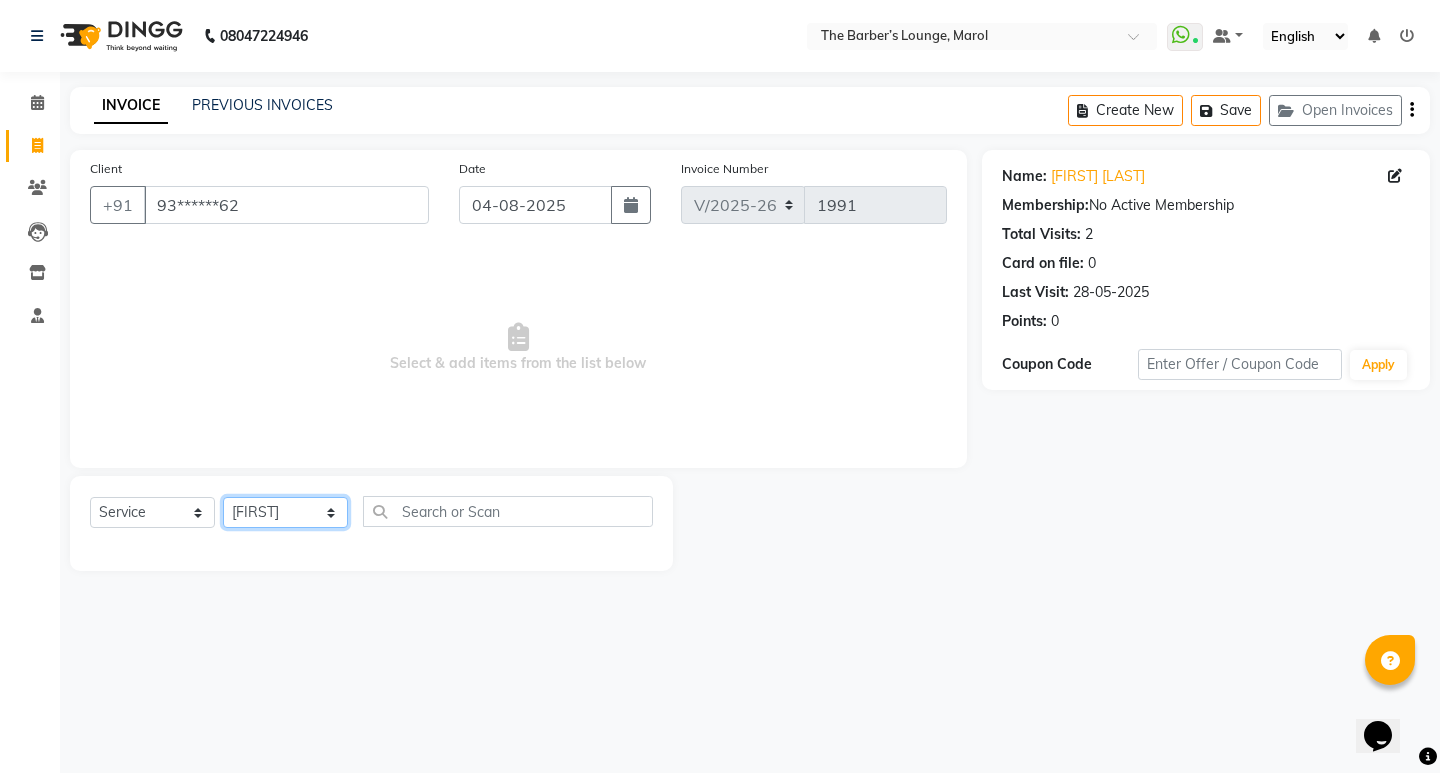 click on "Select Stylist Anjali Jafar Salmani Ketan Shinde Mohsin Akhtar Satish Tejasvi Vasundhara" 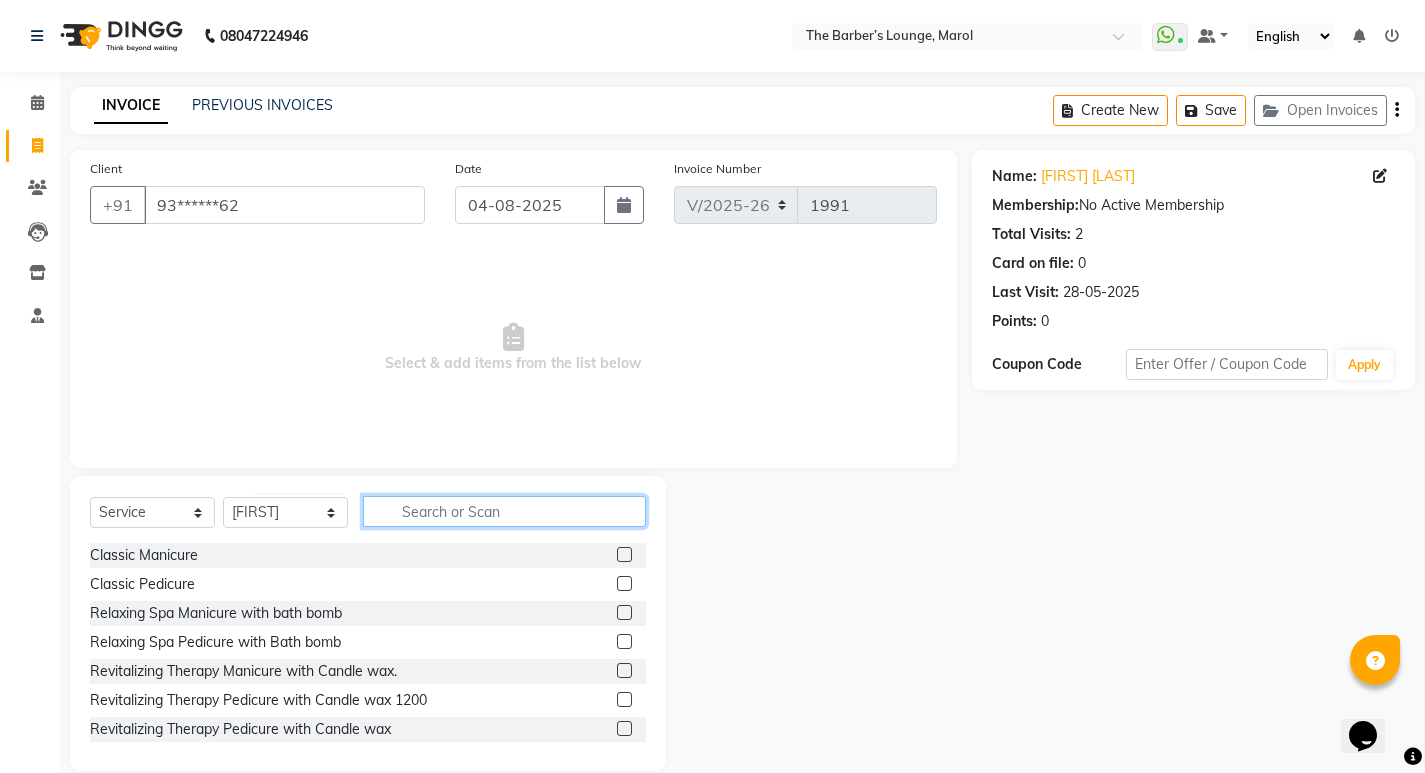 click 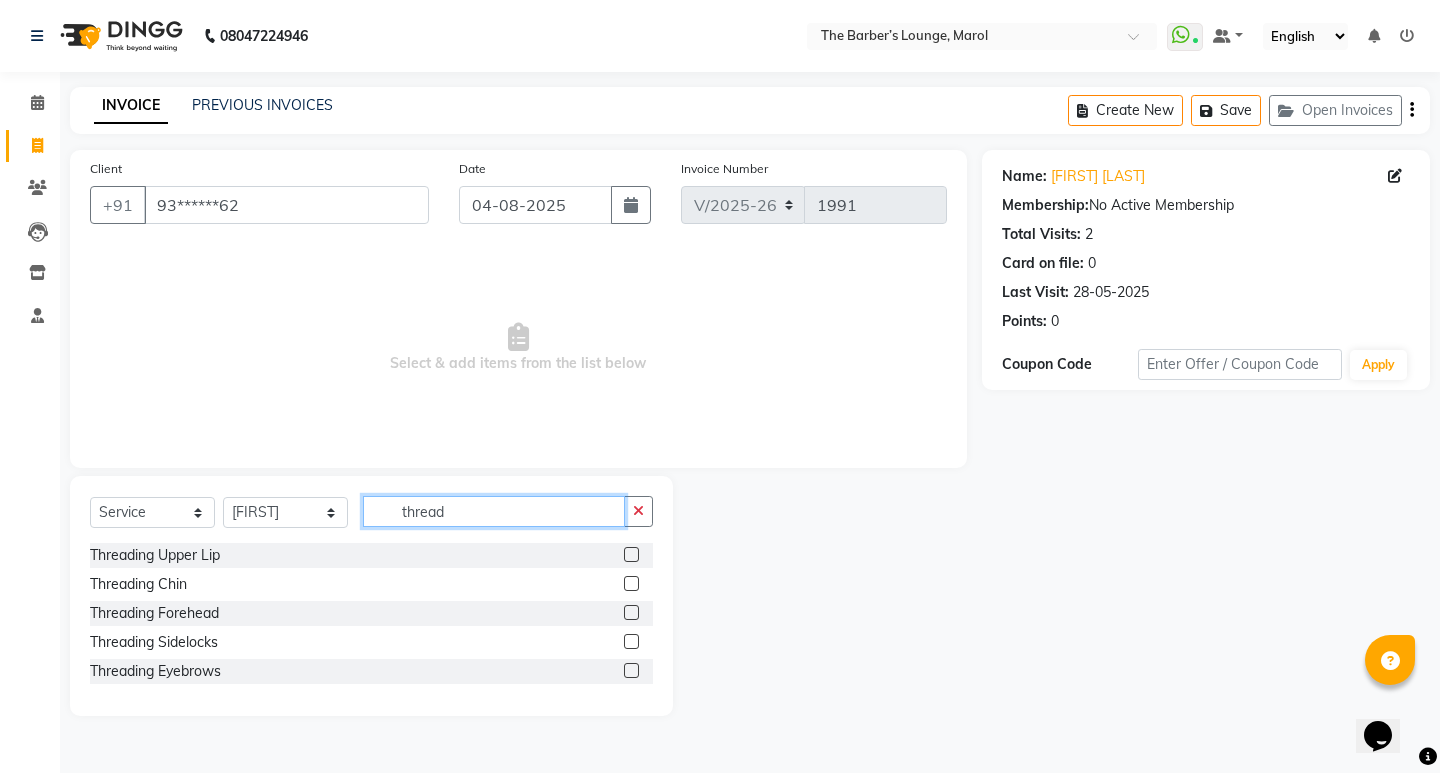type on "thread" 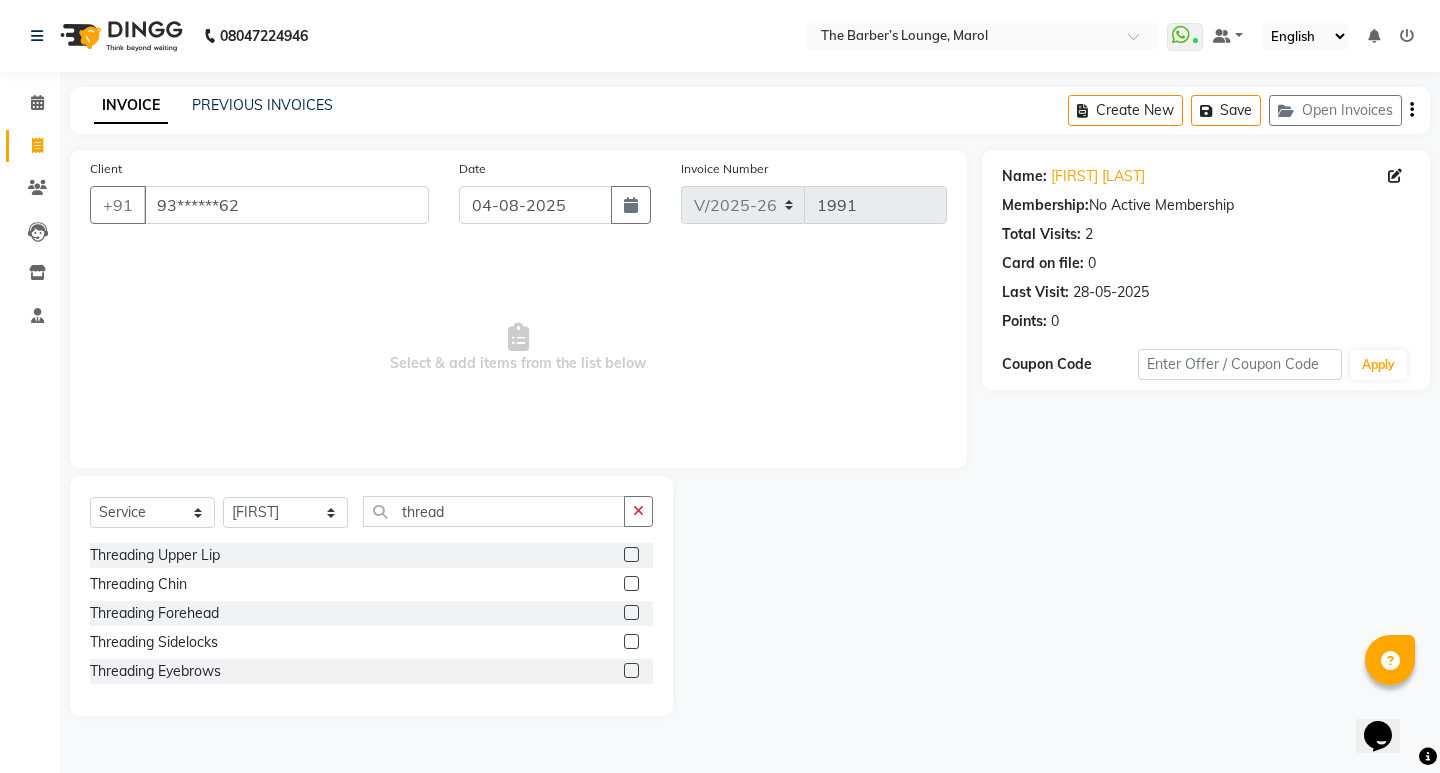 click 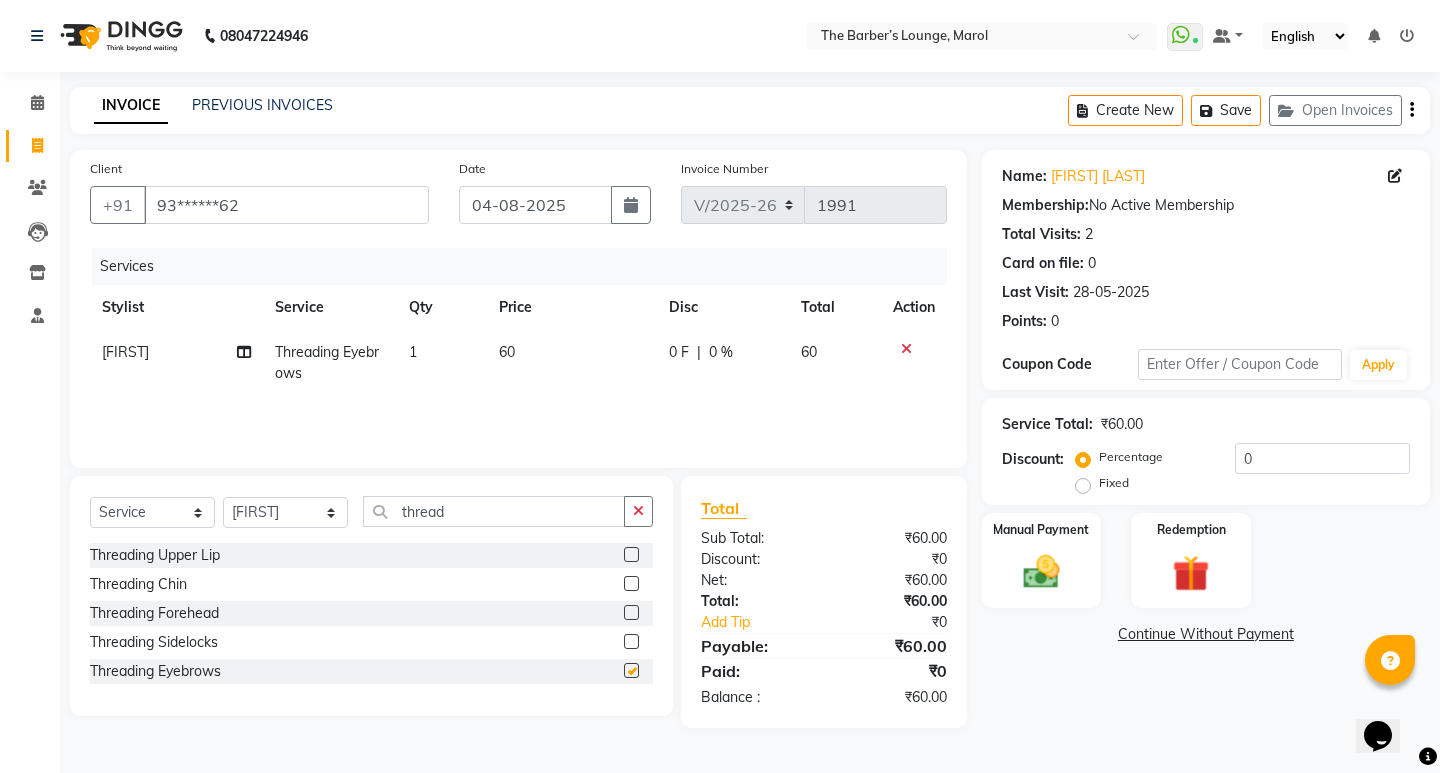 checkbox on "false" 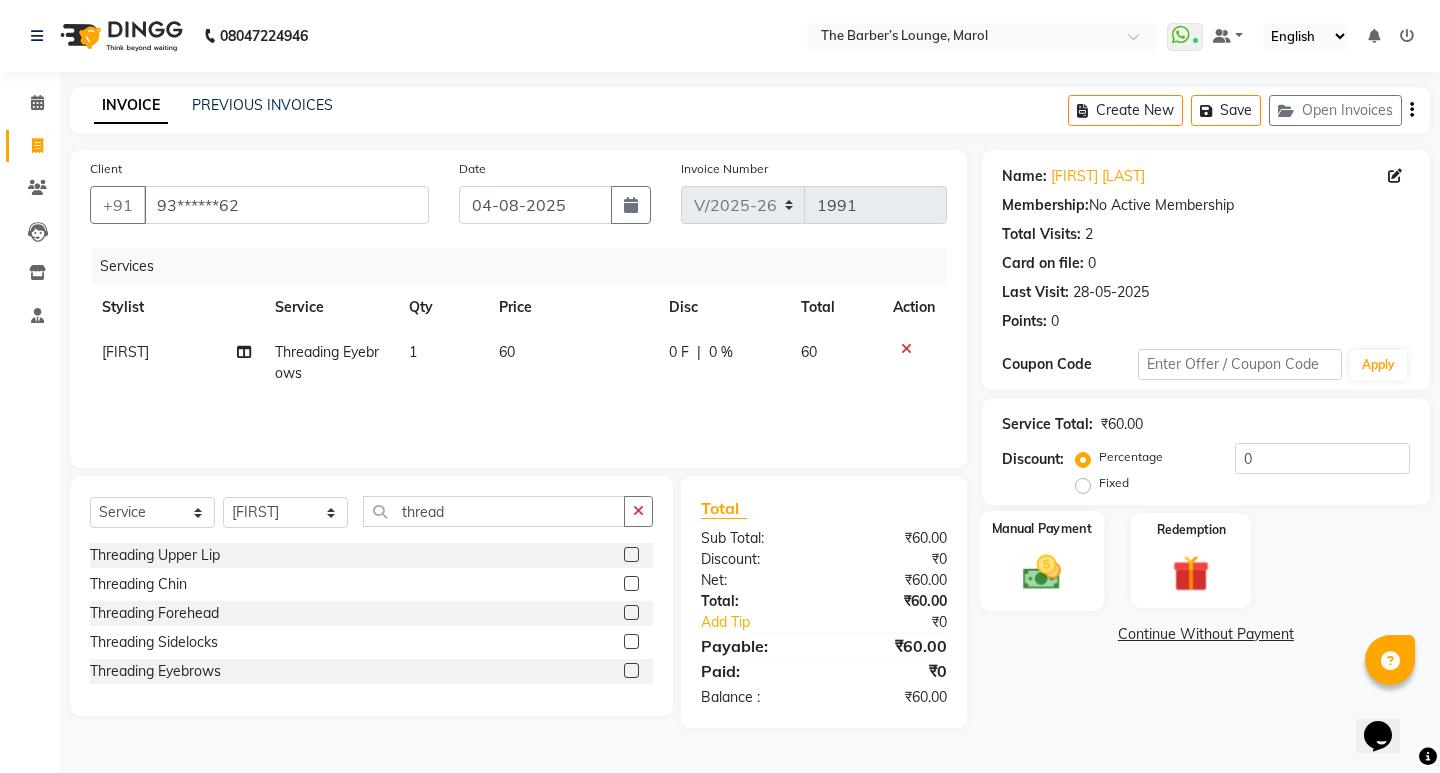 click on "Manual Payment" 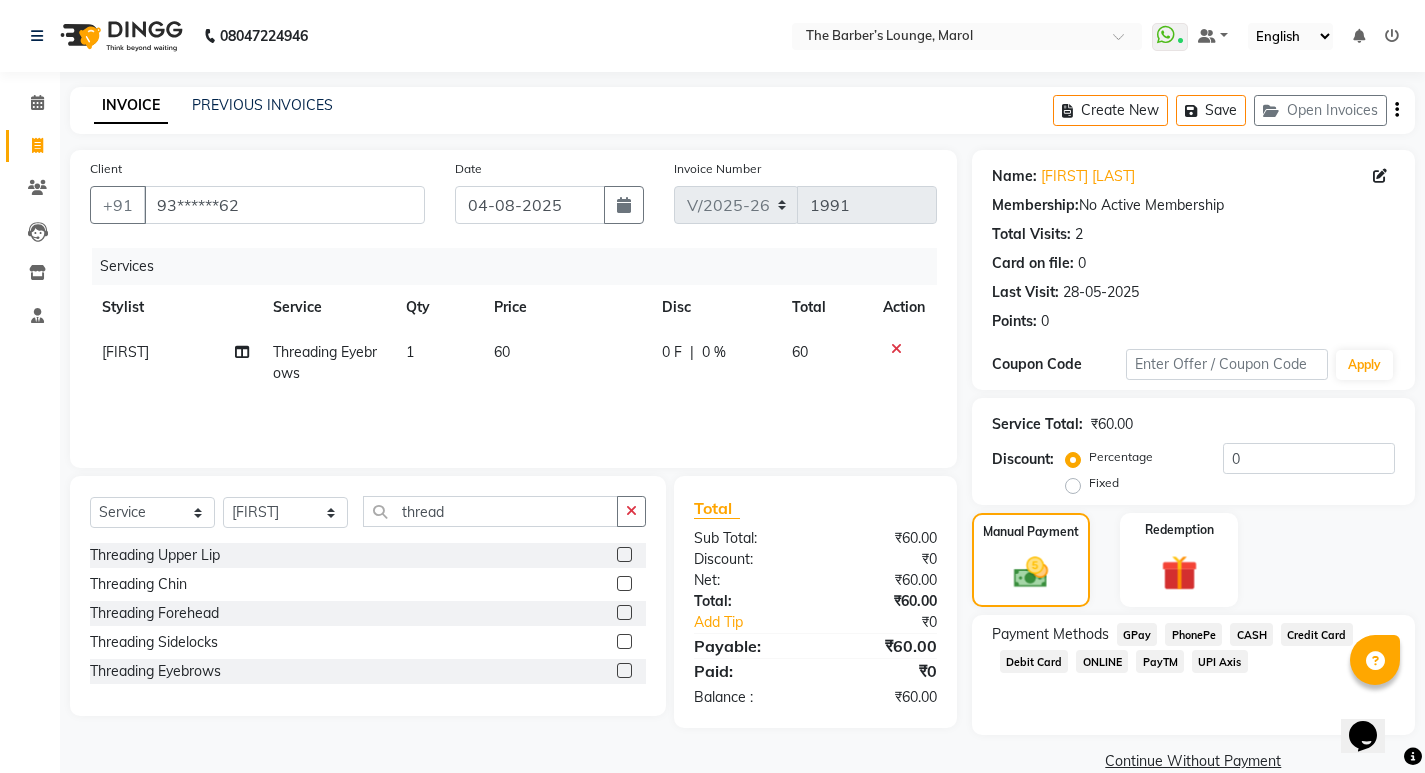 click on "PayTM" 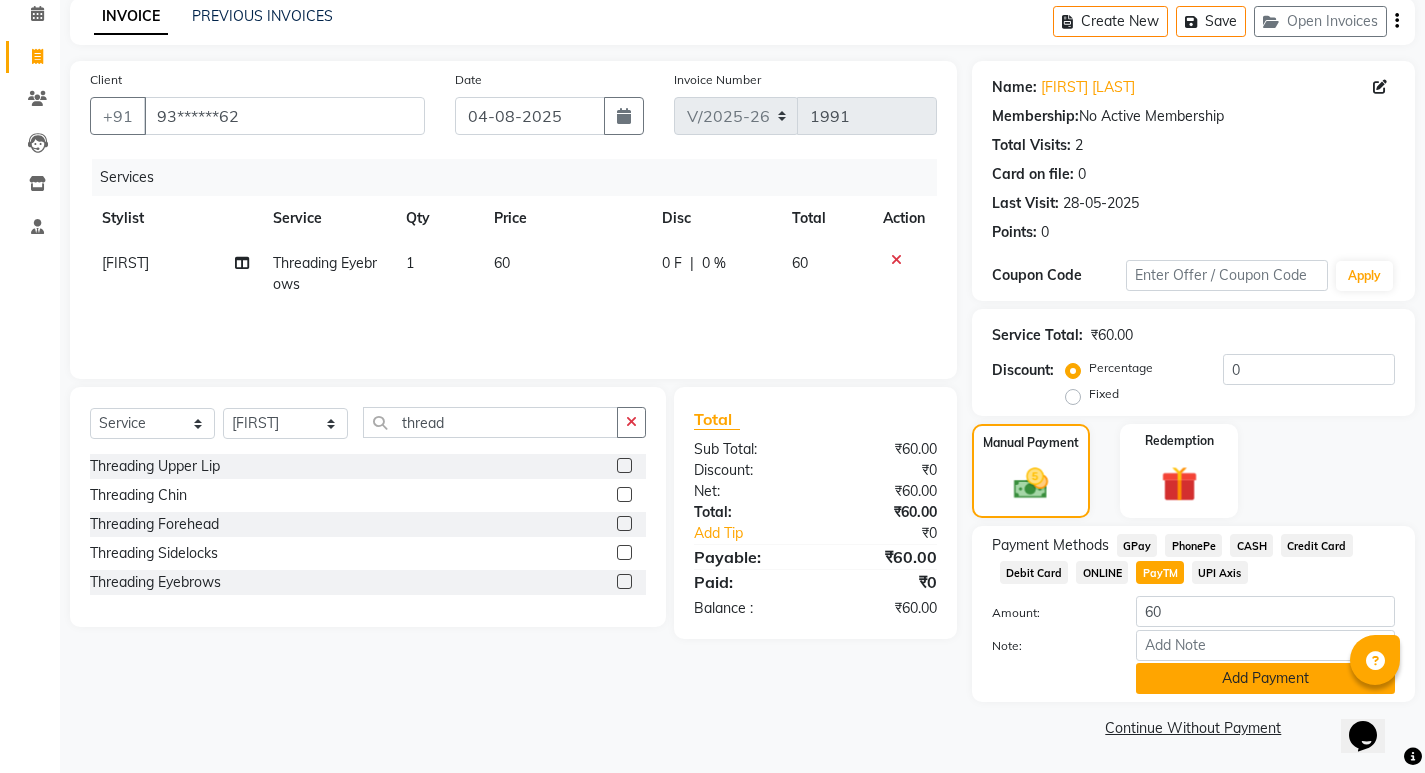 click on "Add Payment" 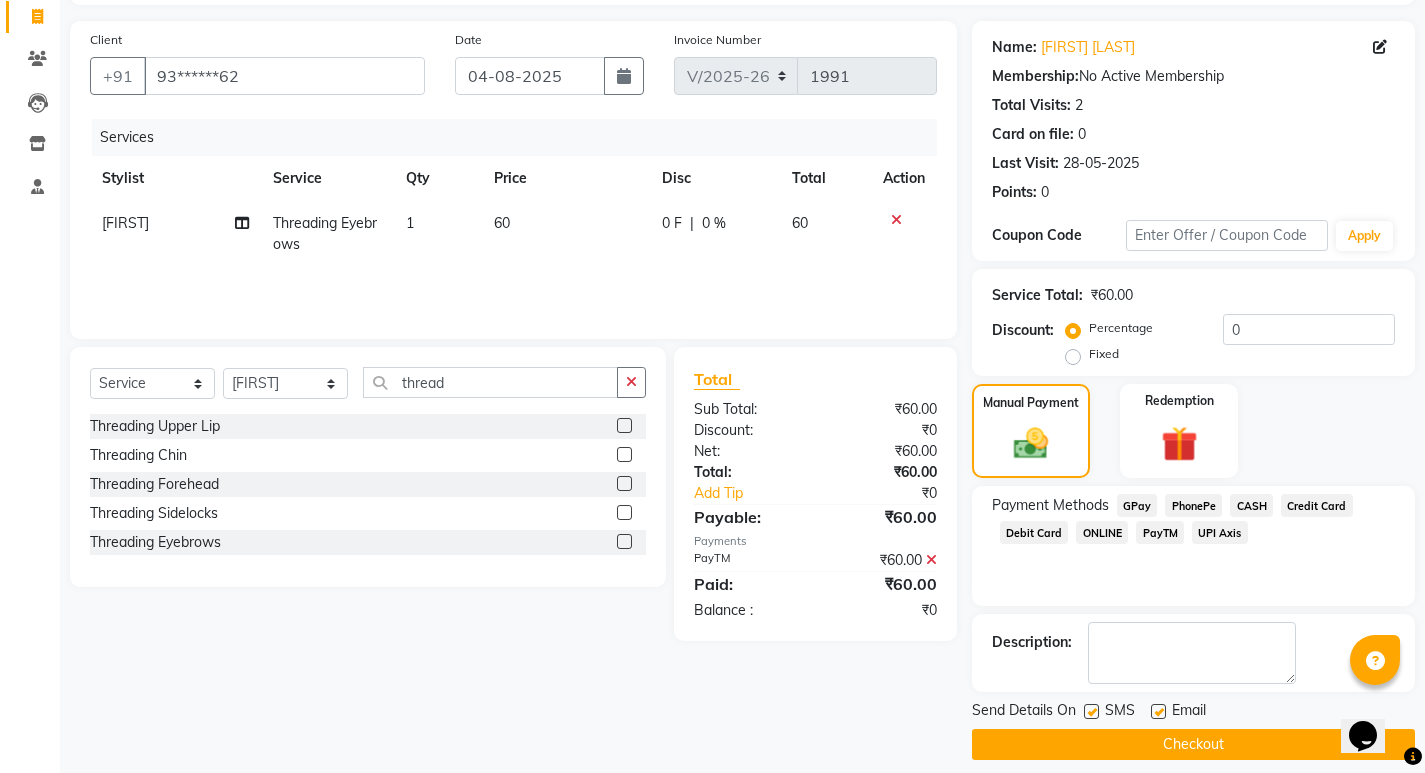 scroll, scrollTop: 146, scrollLeft: 0, axis: vertical 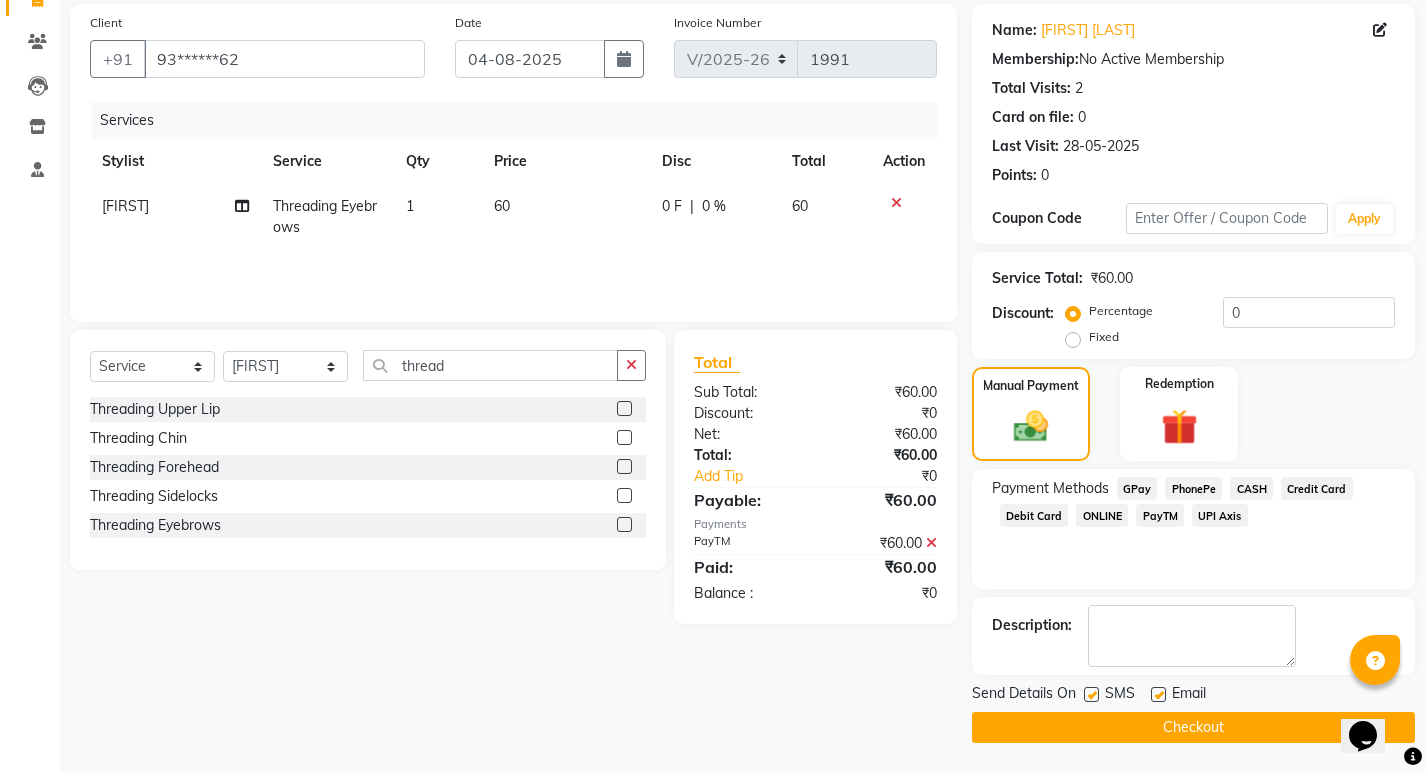 click on "Checkout" 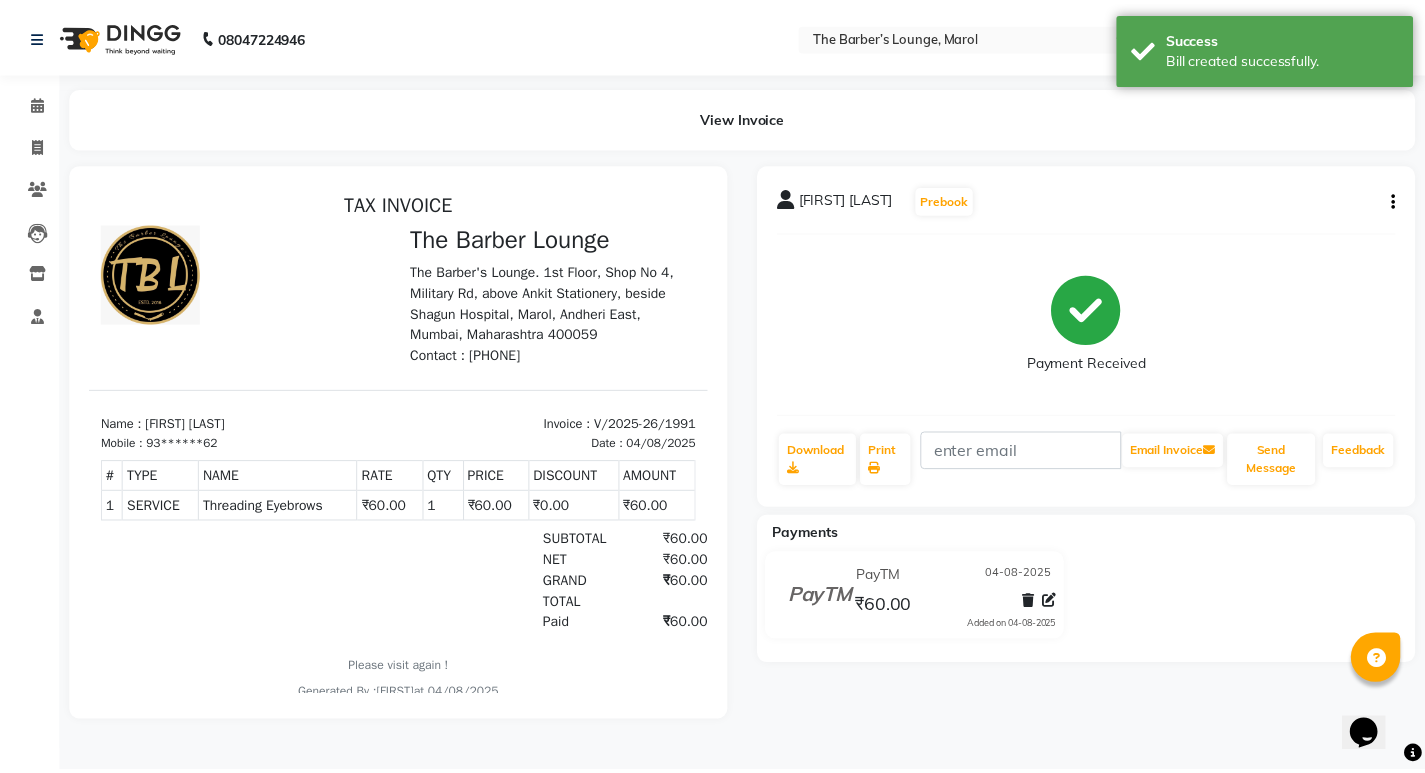 scroll, scrollTop: 0, scrollLeft: 0, axis: both 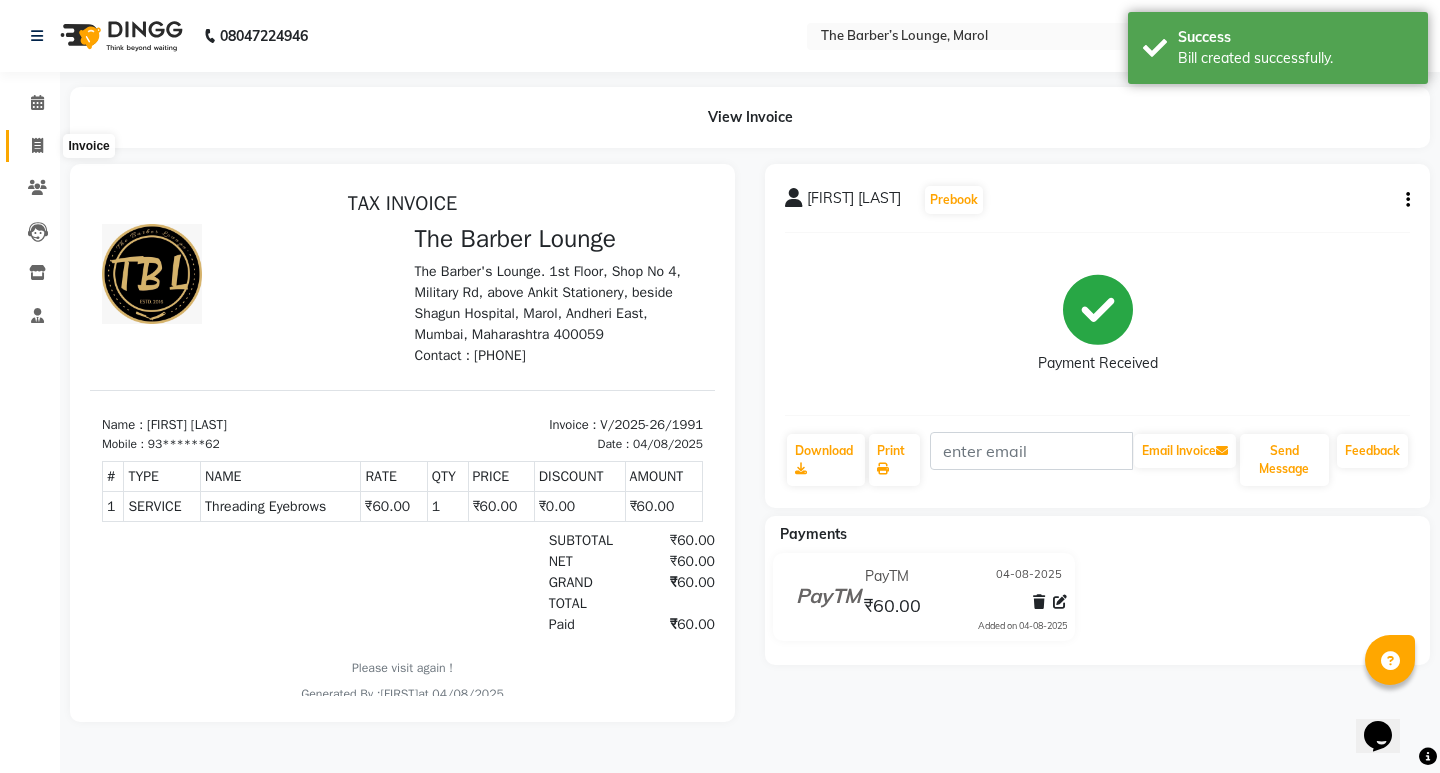 click 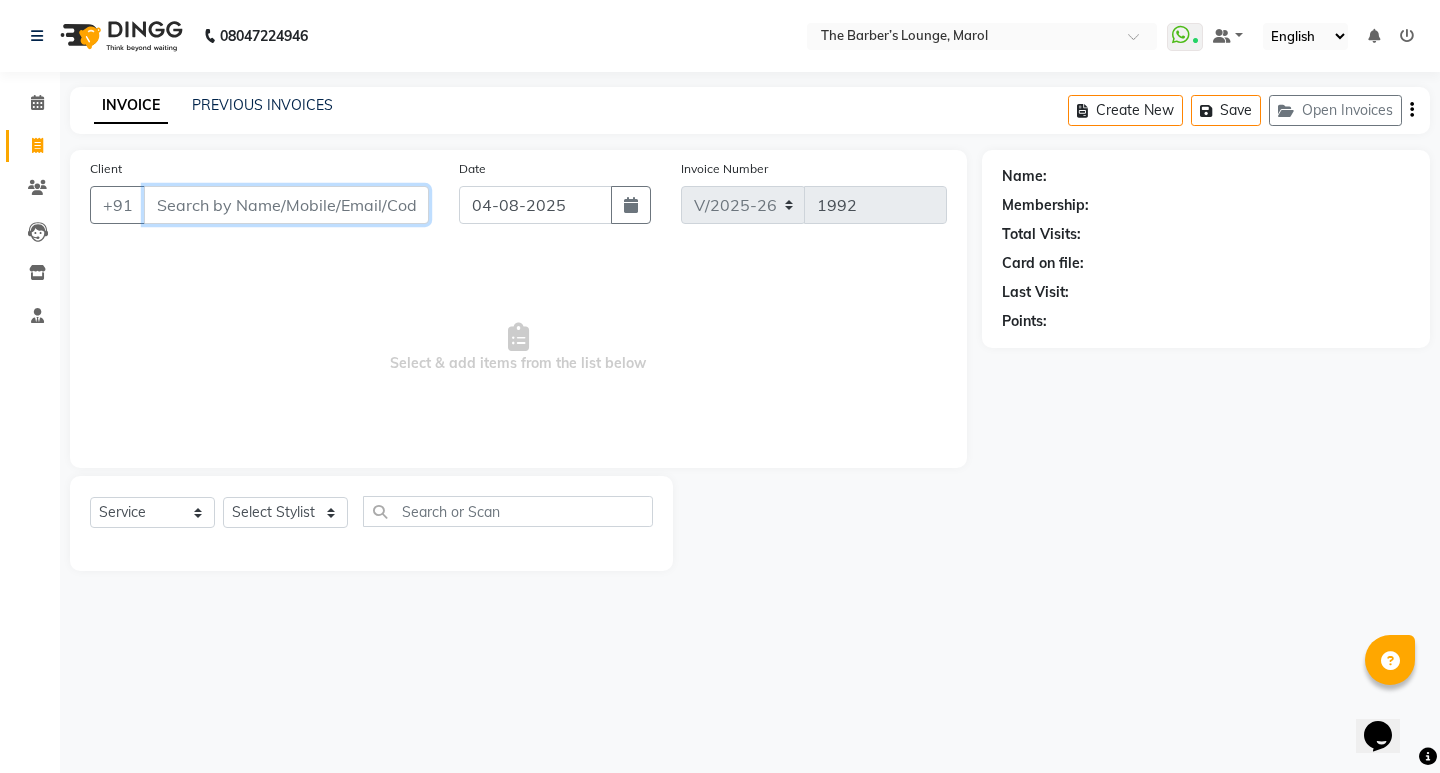 click on "Client" at bounding box center [286, 205] 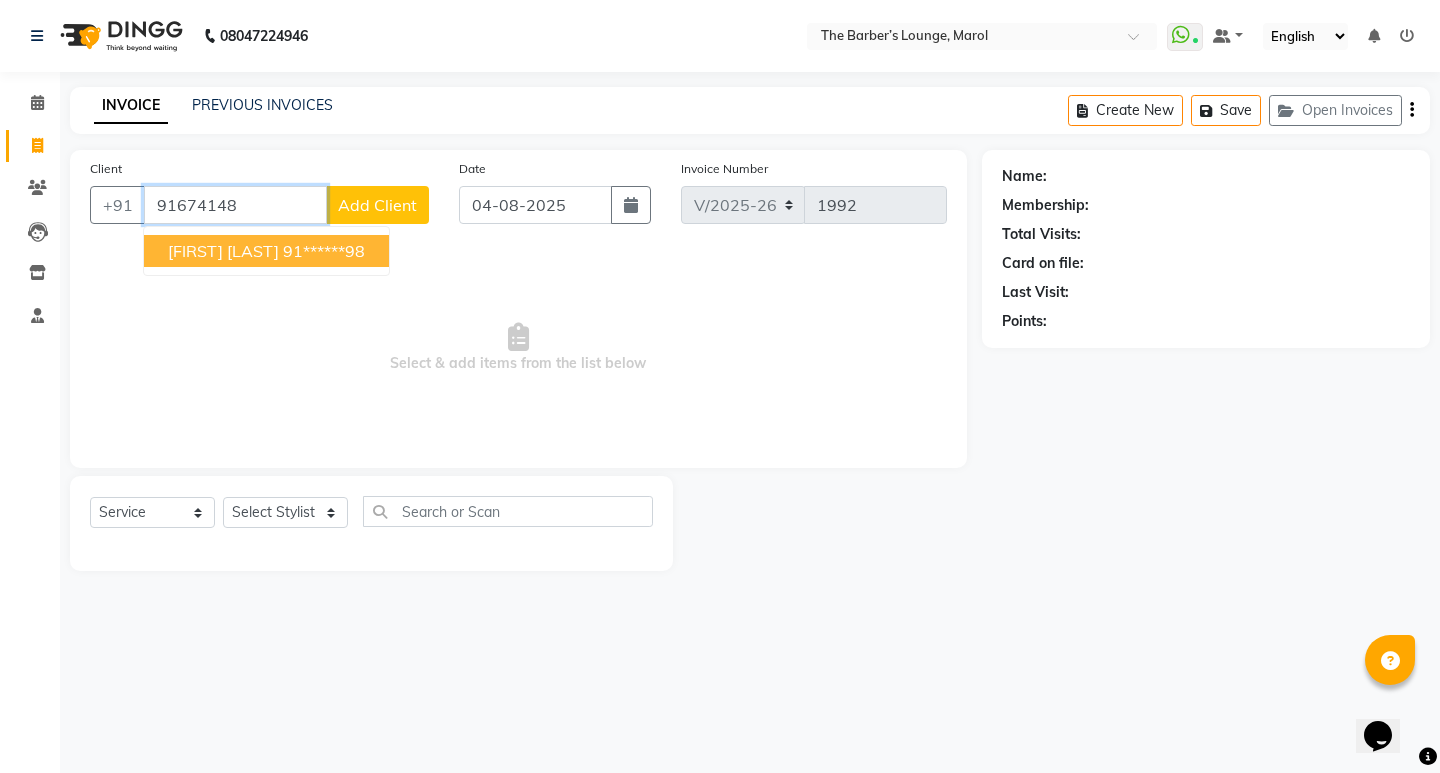click on "[FIRST] [LAST] [PHONE]" at bounding box center (266, 251) 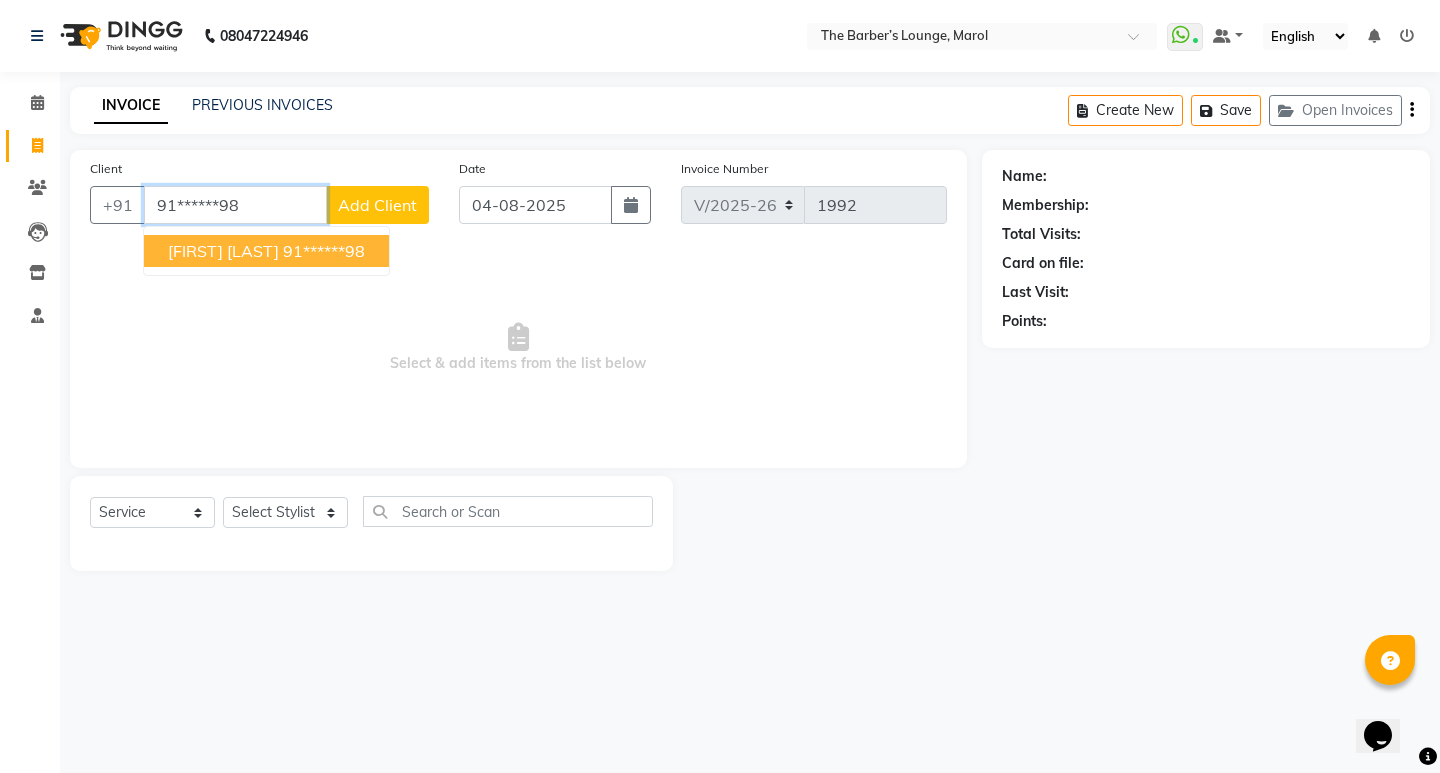 type on "91******98" 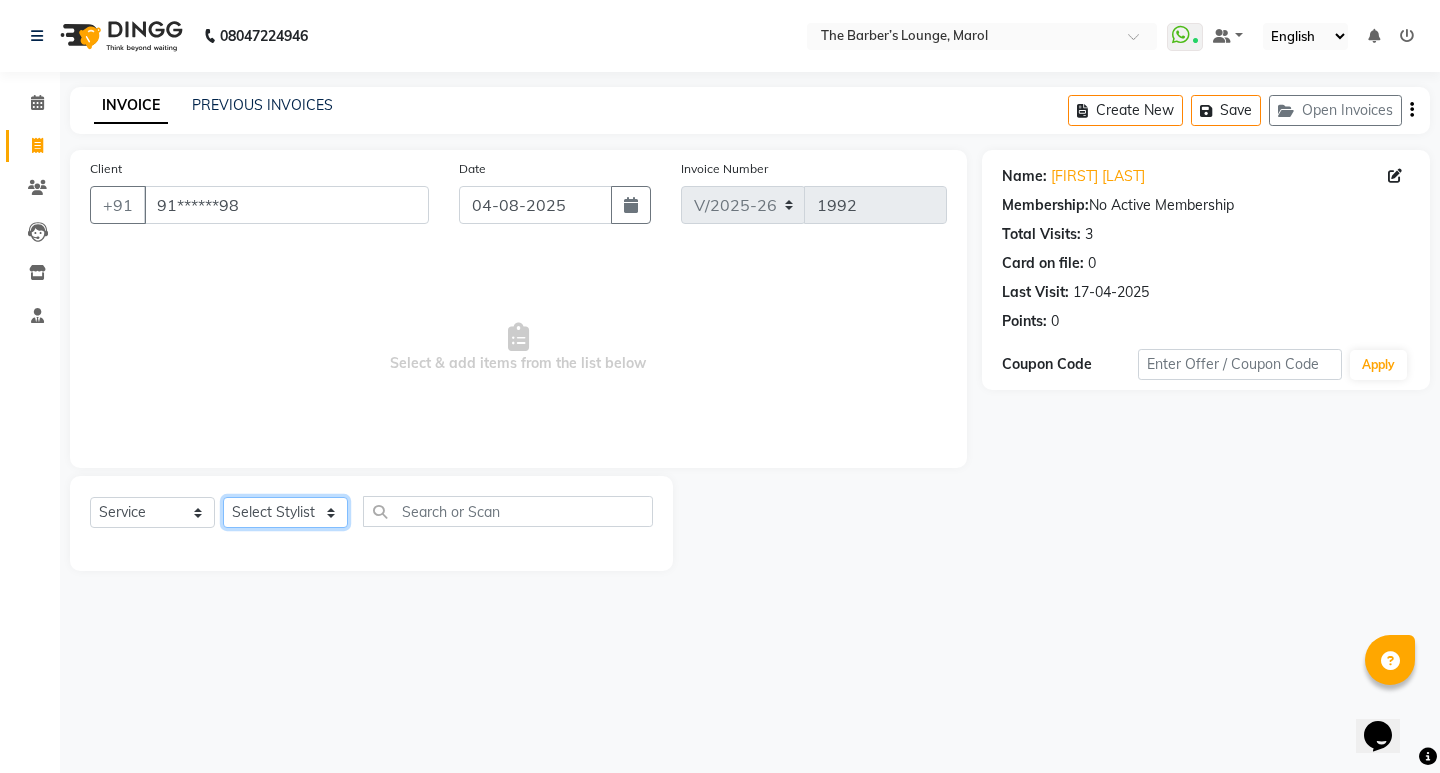 click on "Select Stylist Anjali Jafar Salmani Ketan Shinde Mohsin Akhtar Satish Tejasvi Vasundhara" 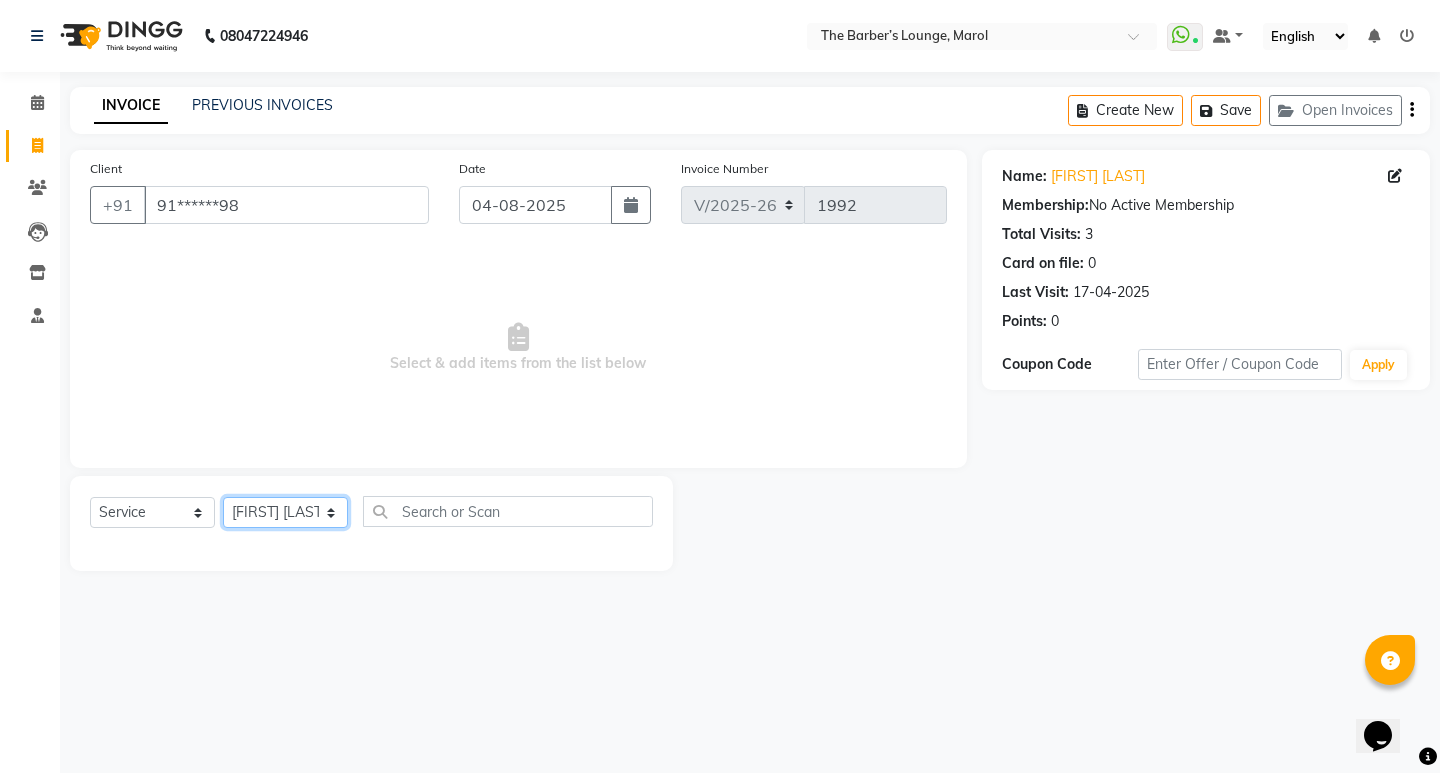 click on "Select Stylist Anjali Jafar Salmani Ketan Shinde Mohsin Akhtar Satish Tejasvi Vasundhara" 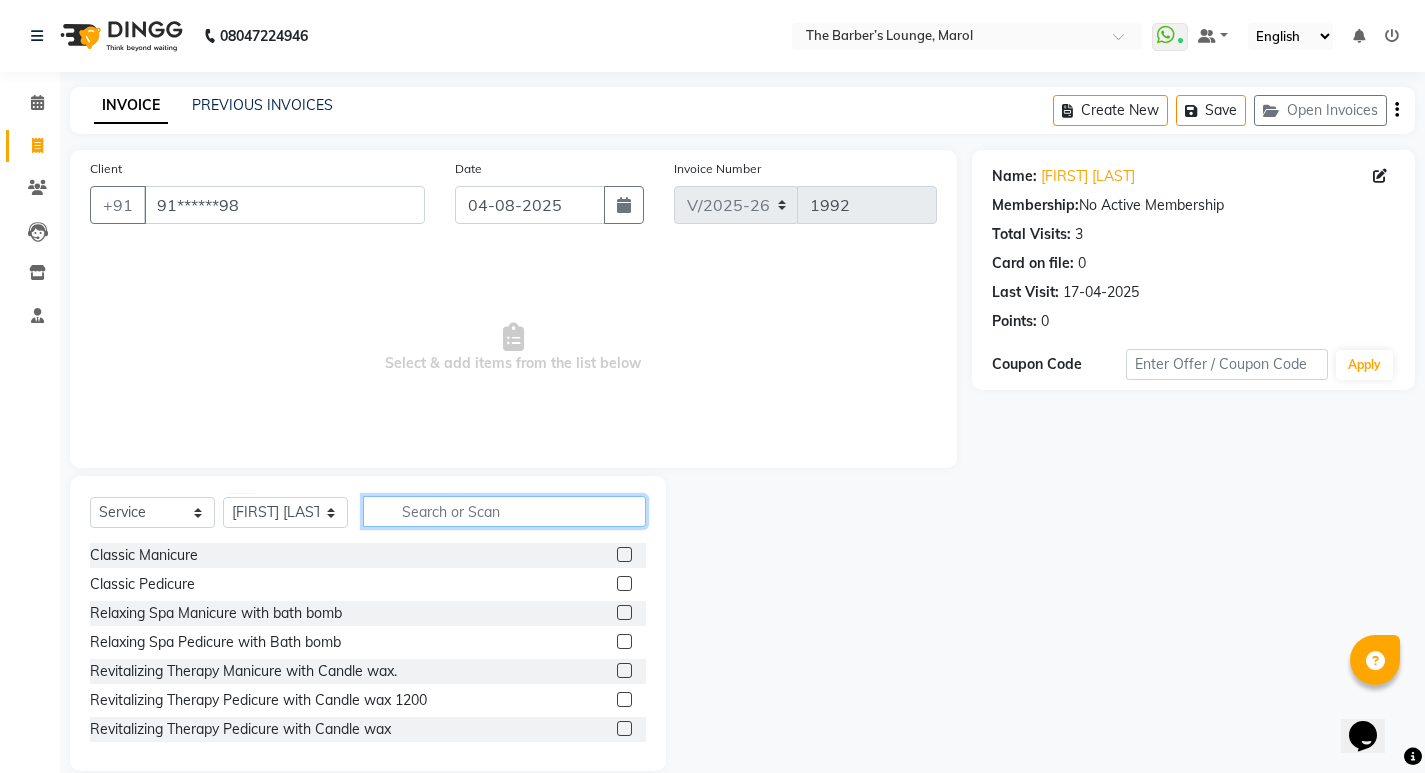 click 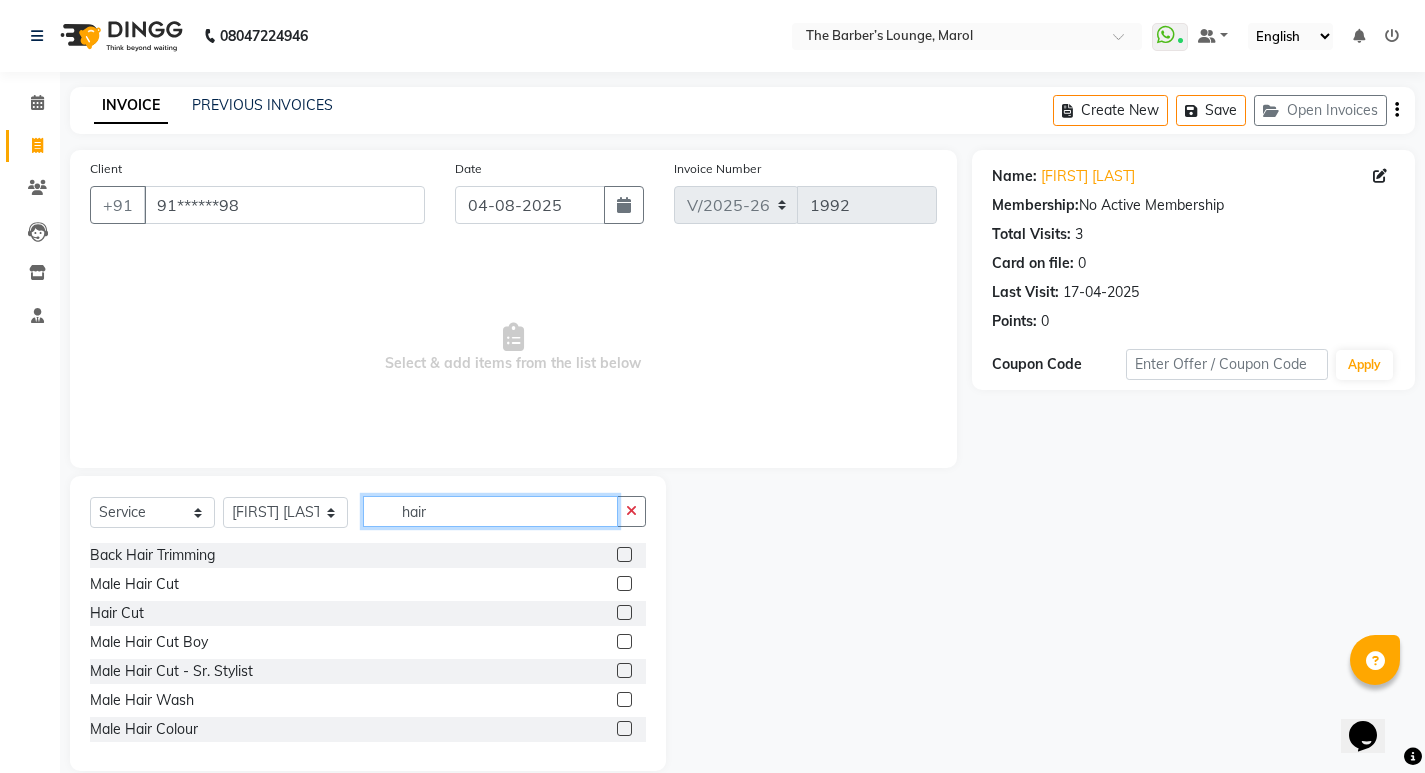 type on "hair" 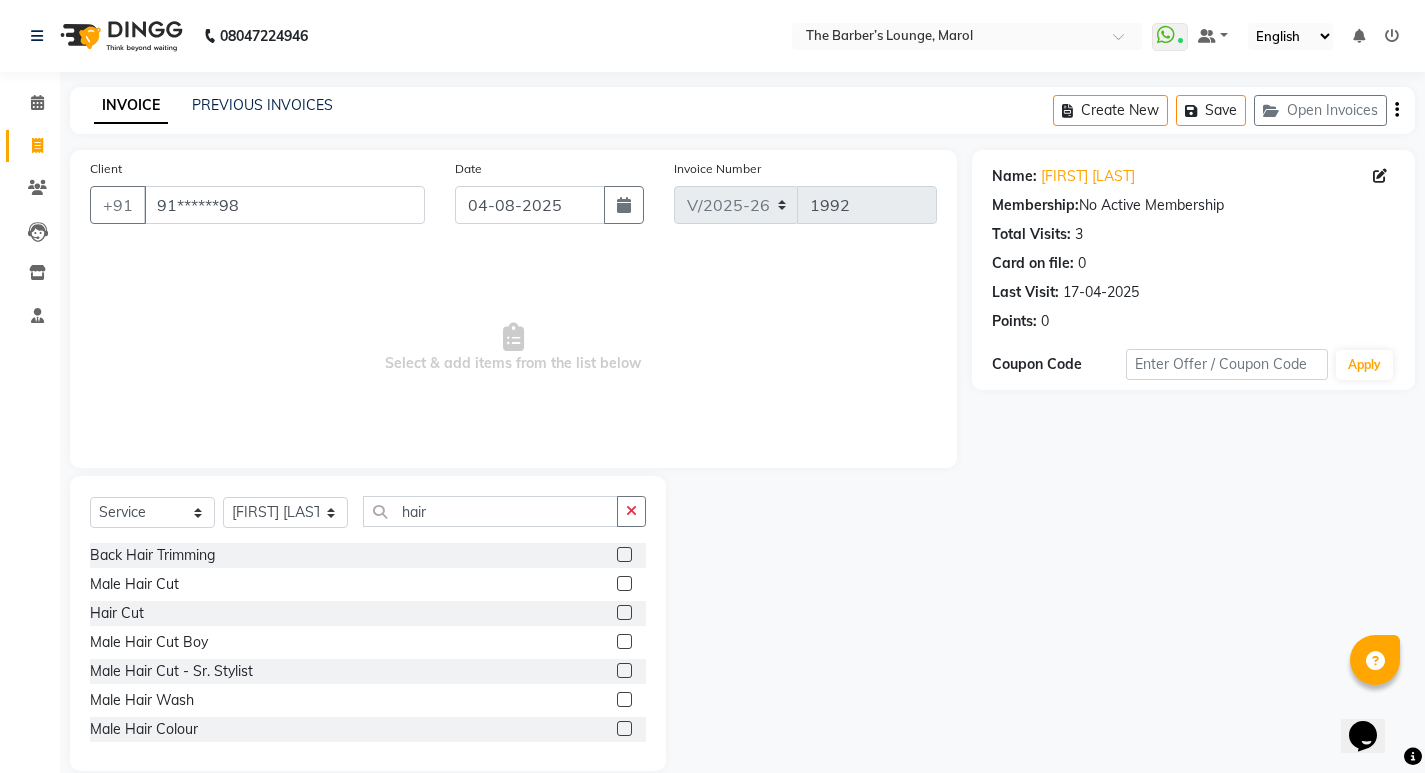 click 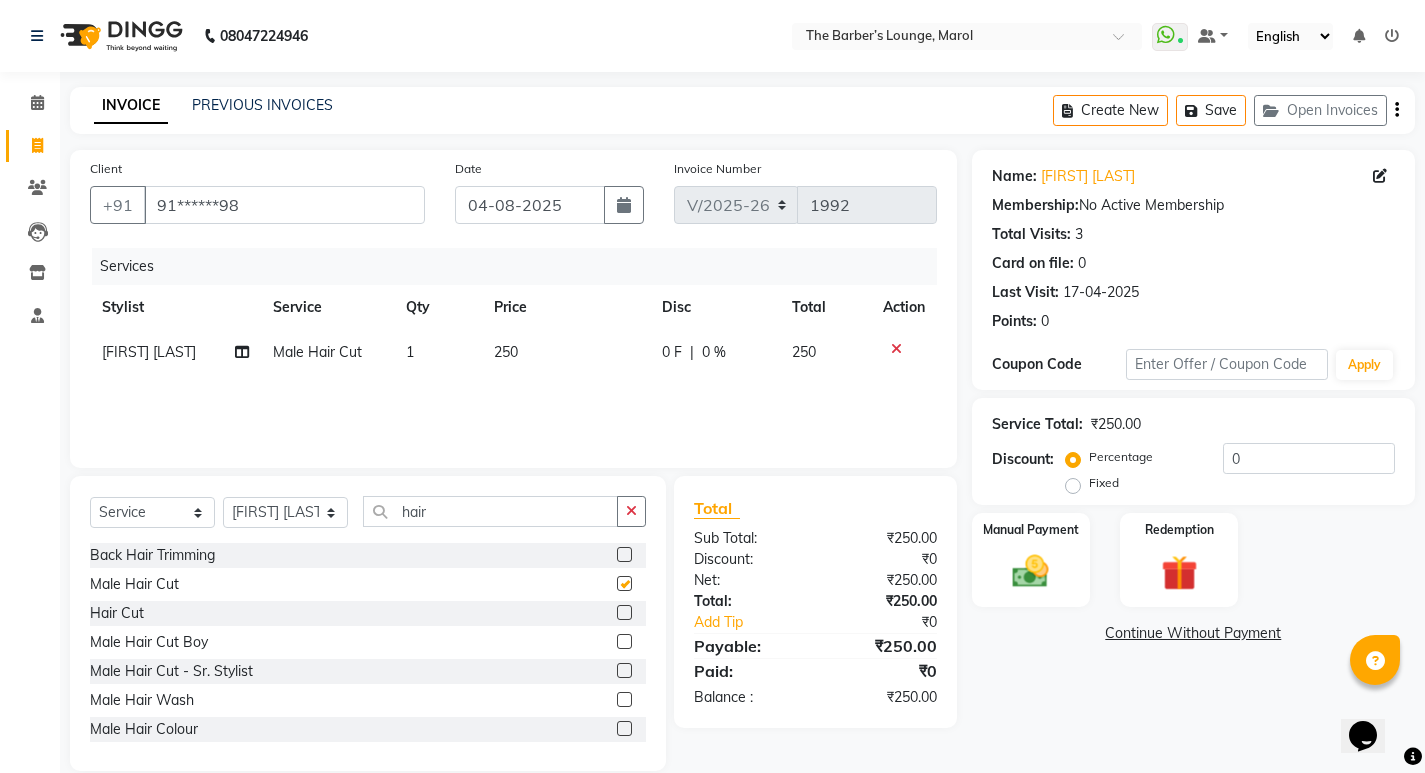 checkbox on "false" 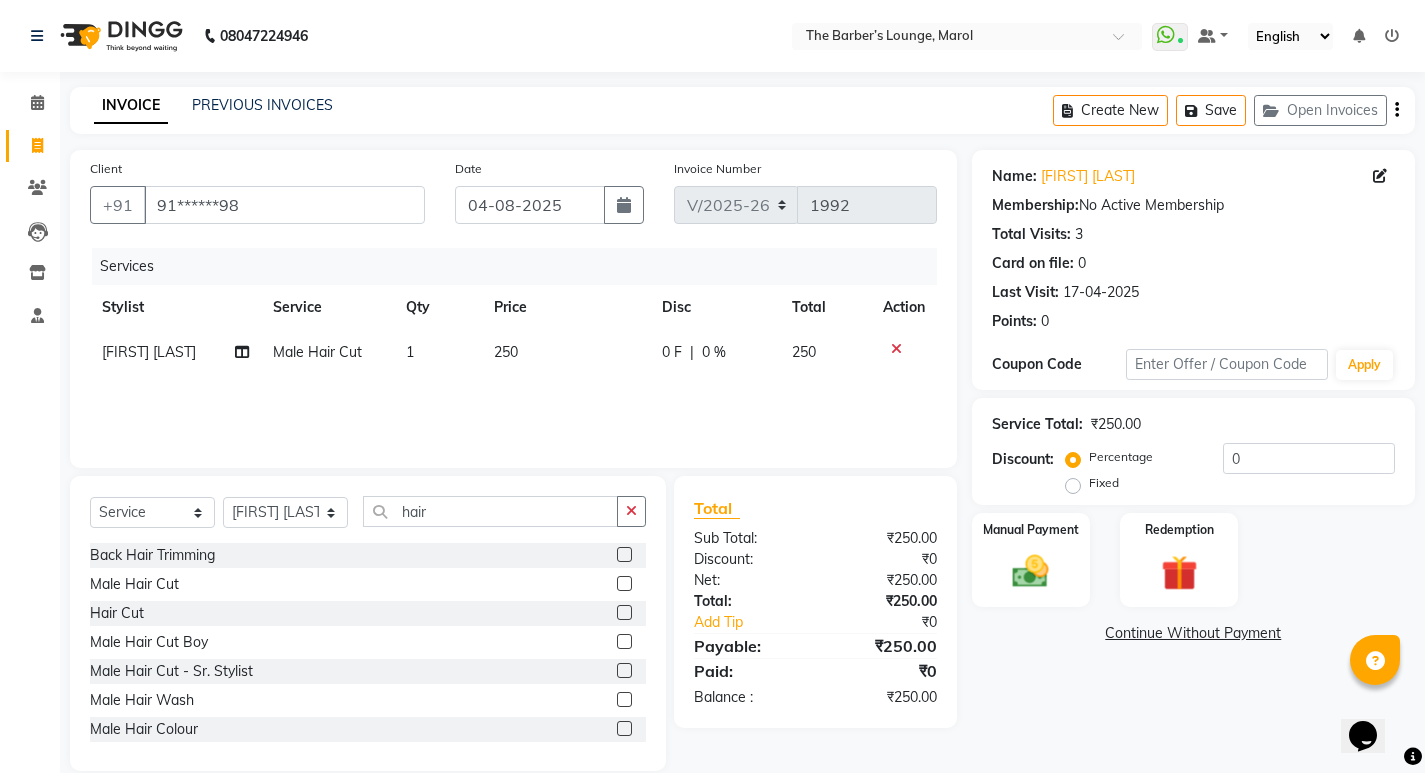 click 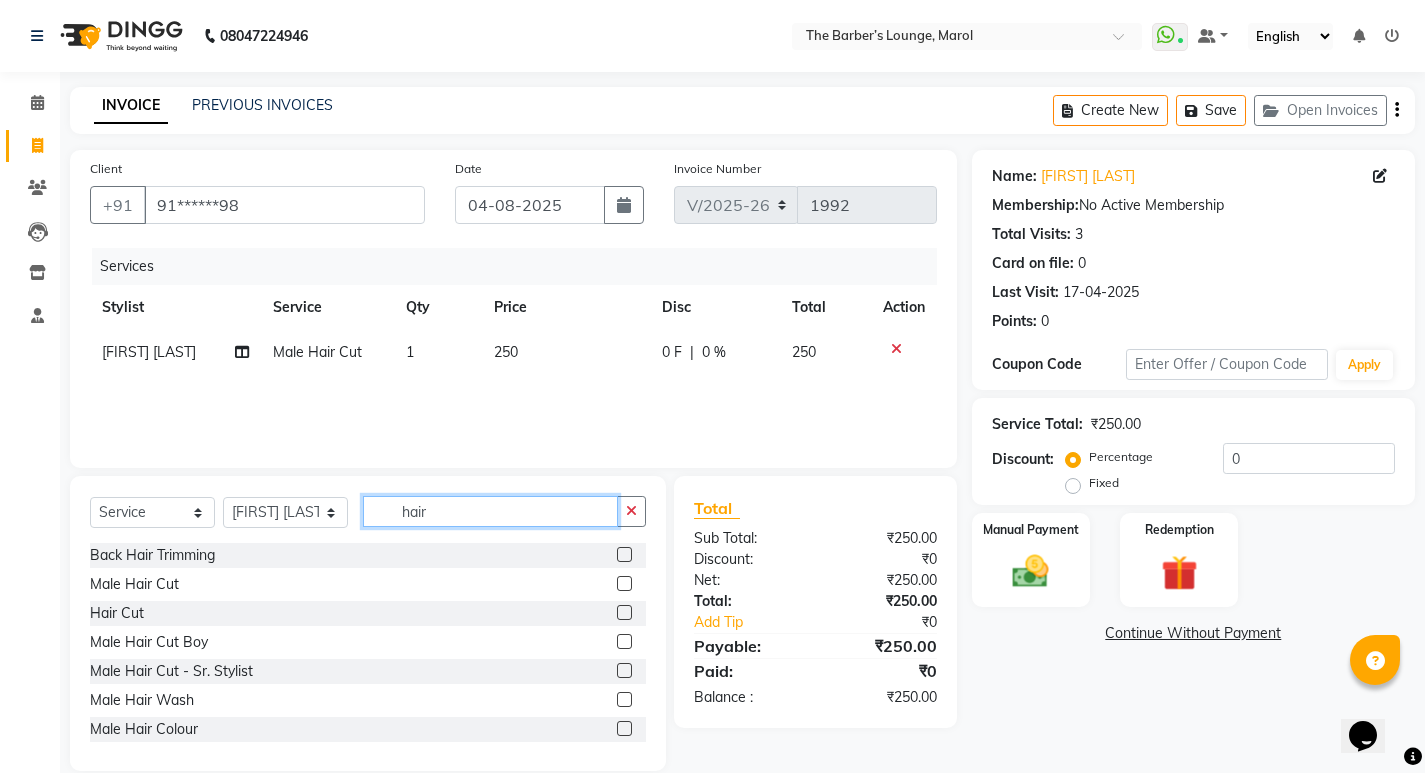 type 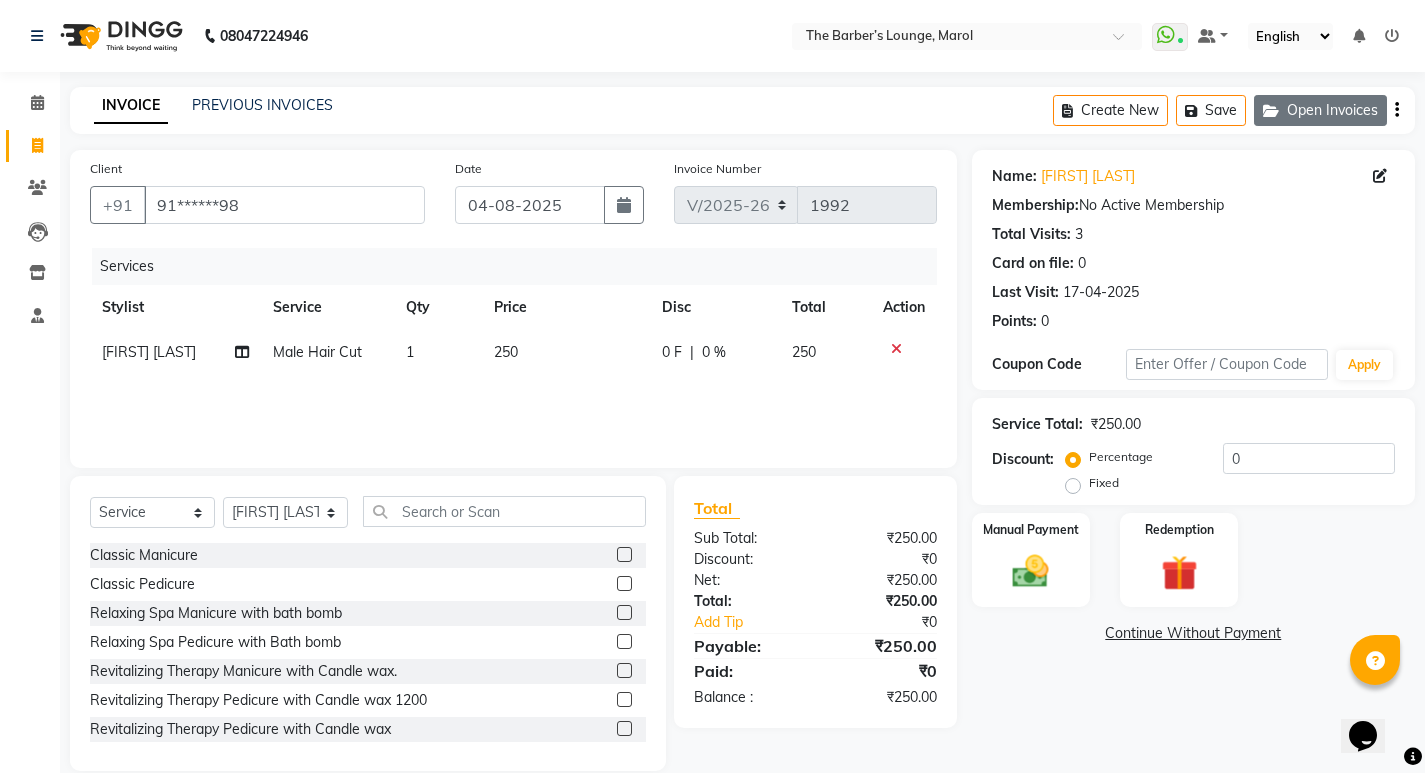 click 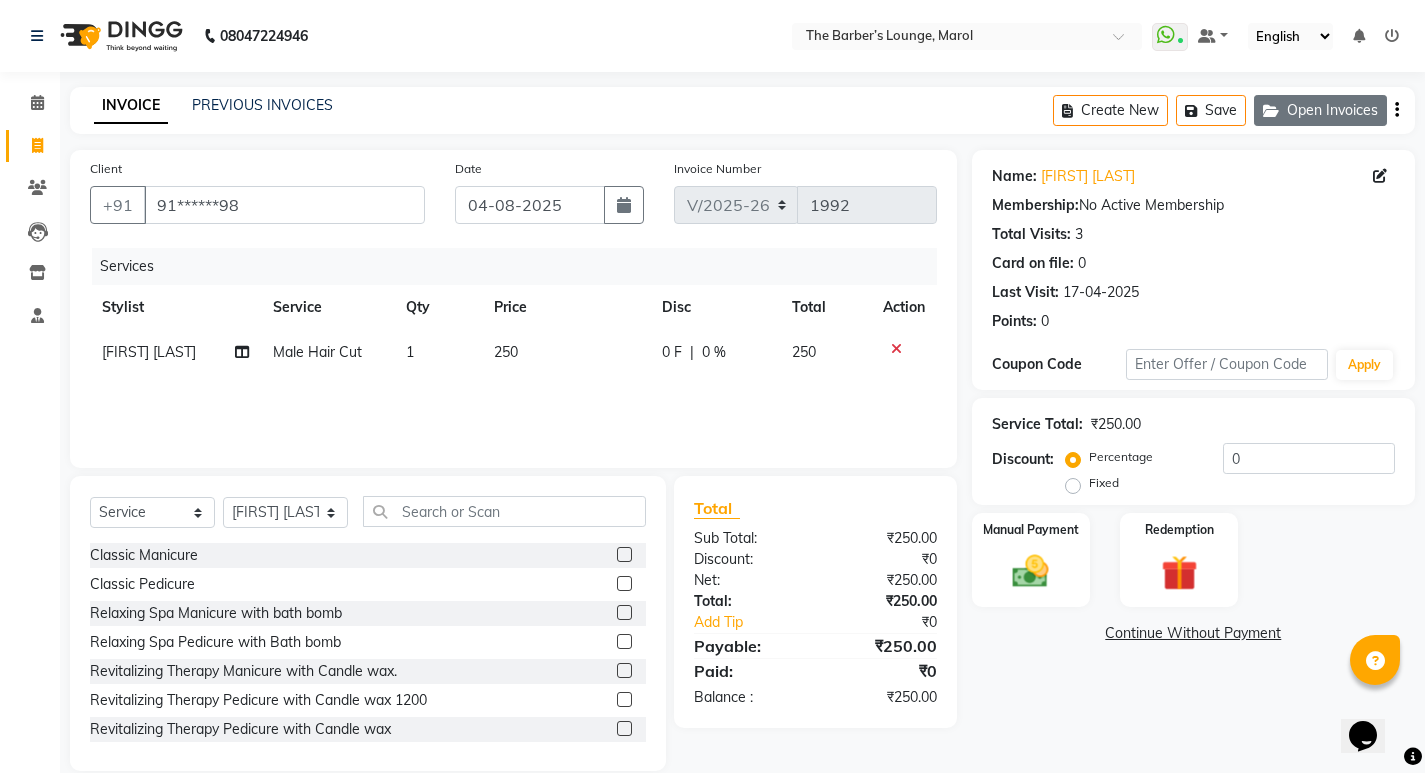 click 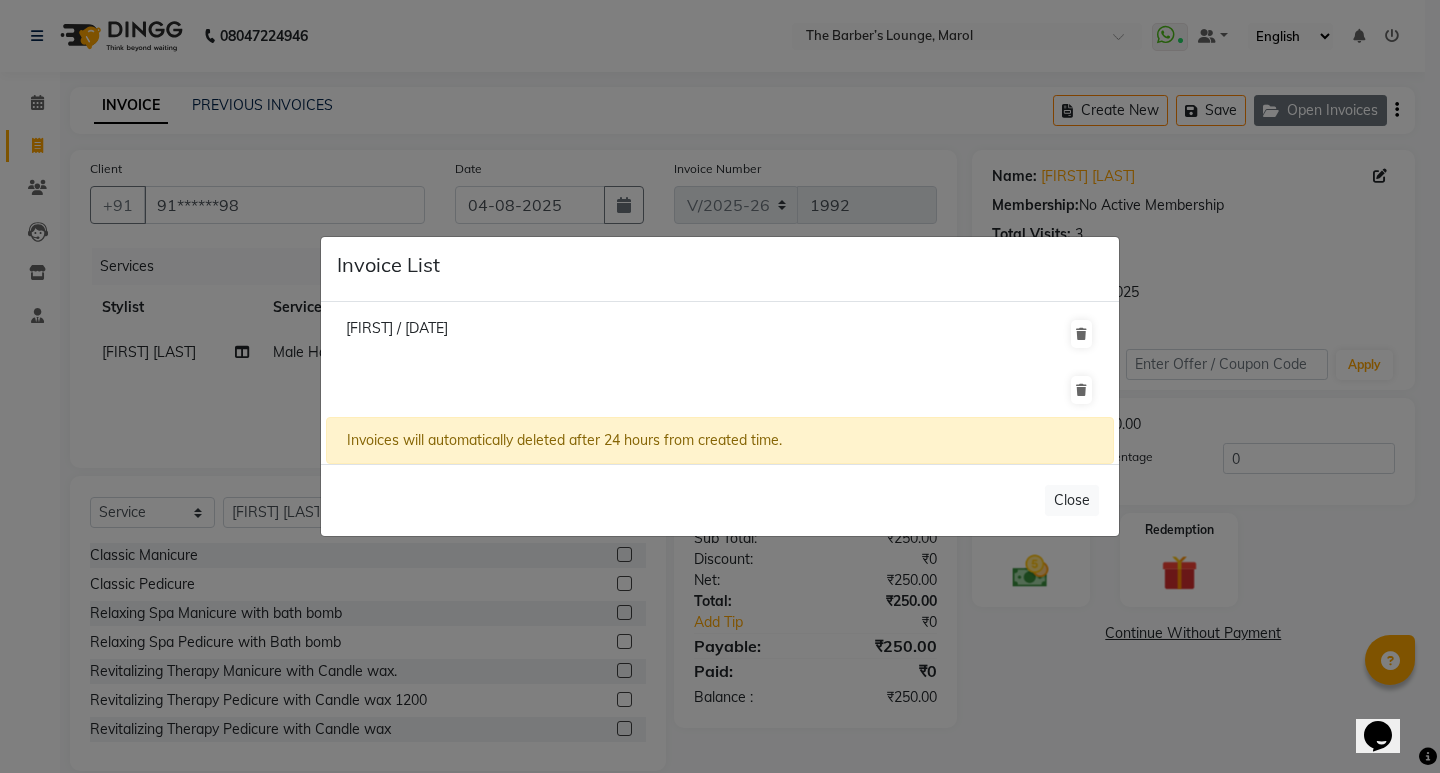 click on "Invoice List  [FIRST] / [DATE]   Invoices will automatically deleted after 24 hours from created time.   Close" 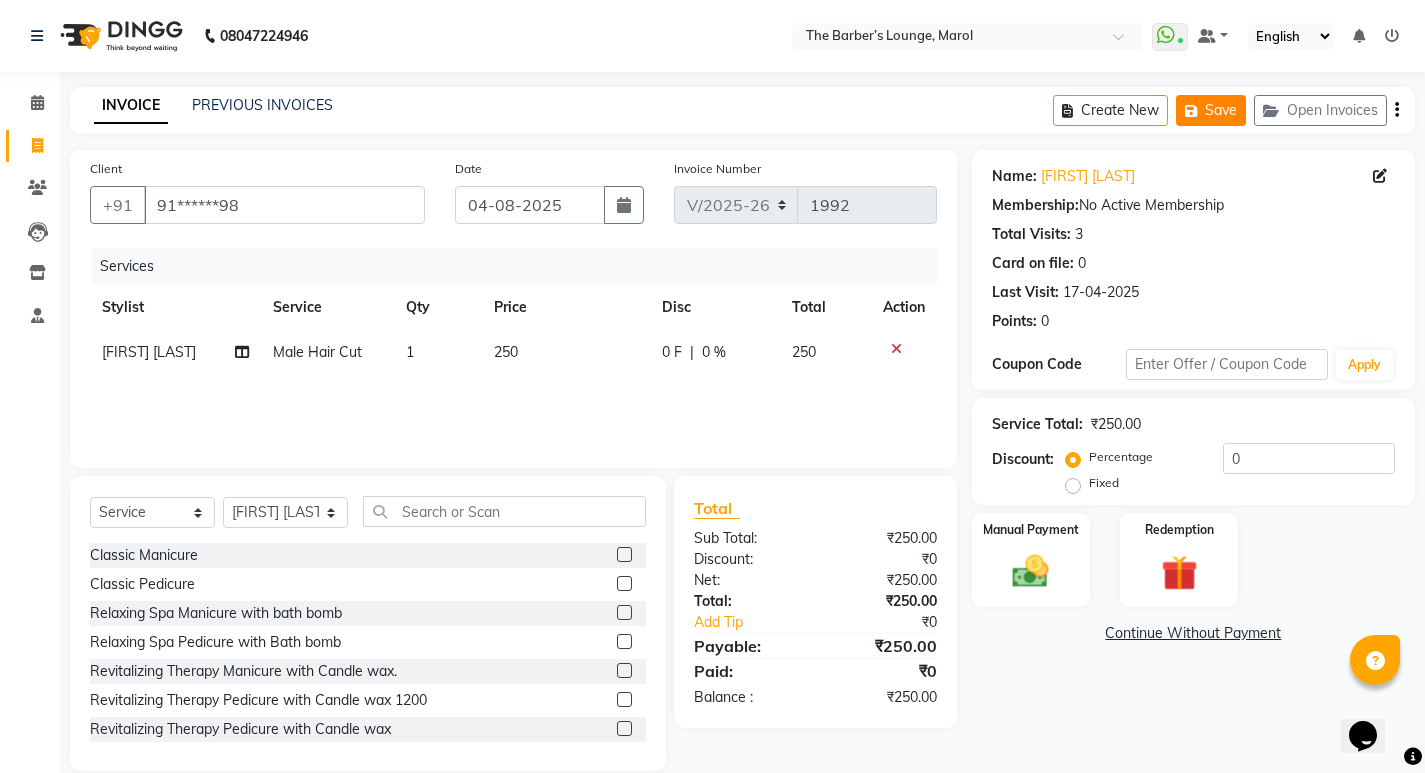 click on "Save" 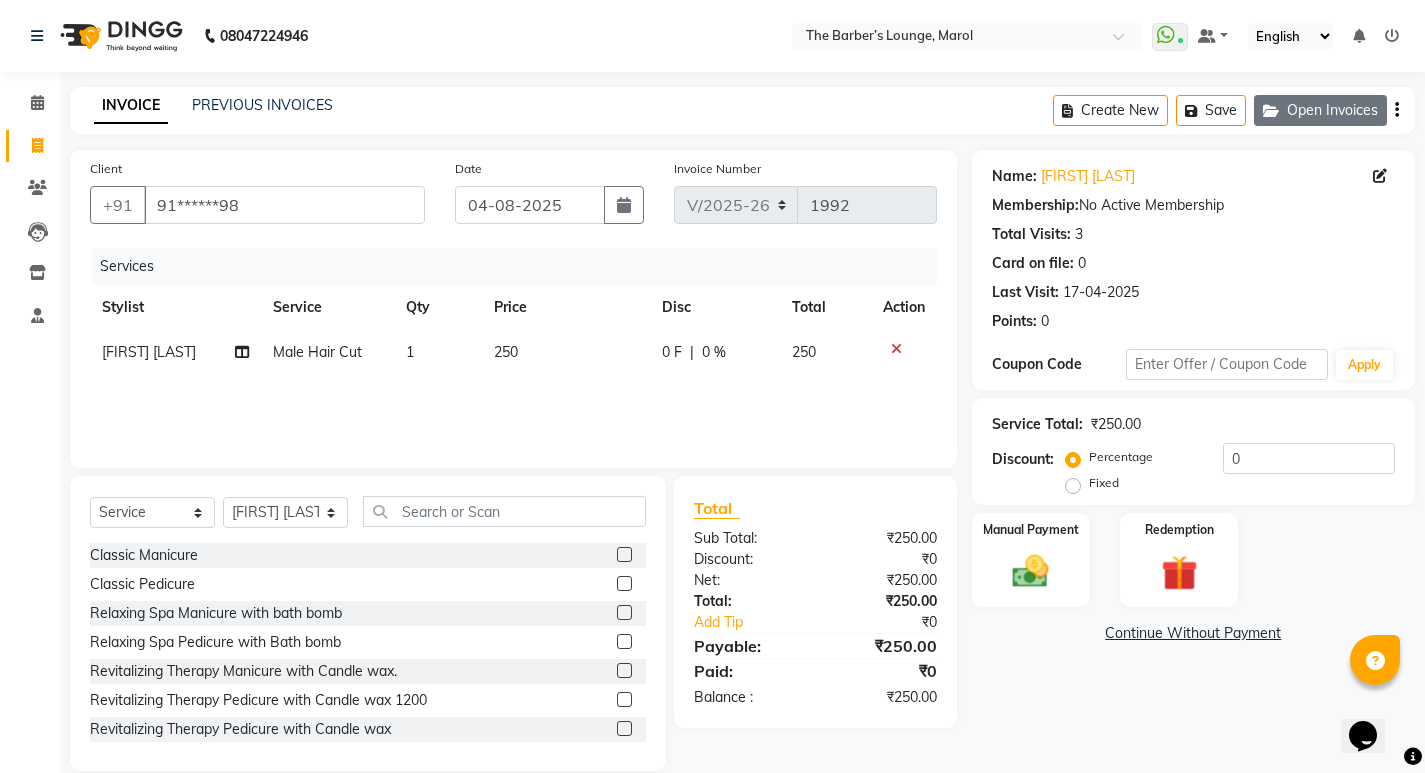click on "Open Invoices" 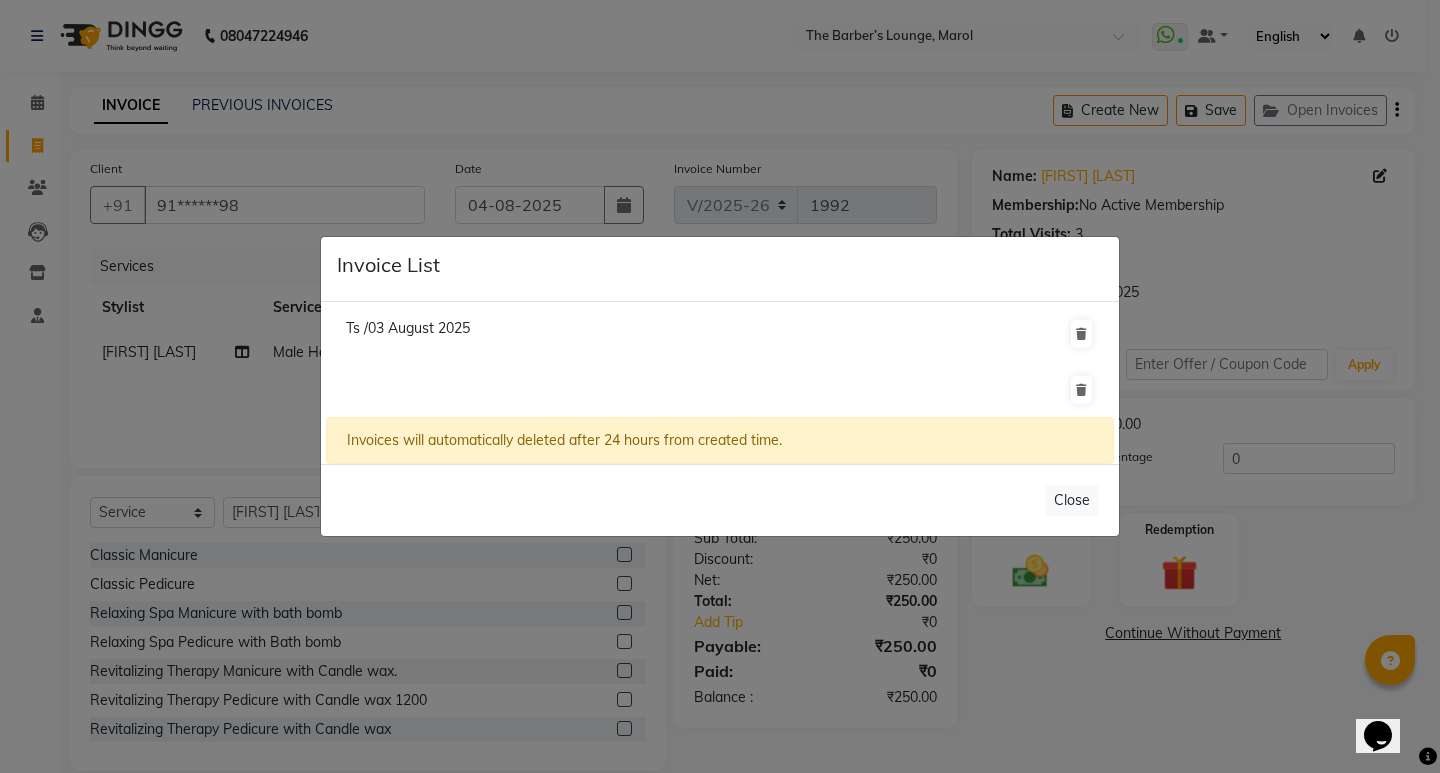 click on "Invoice List  [FIRST] / [DATE]   Invoices will automatically deleted after 24 hours from created time.   Close" 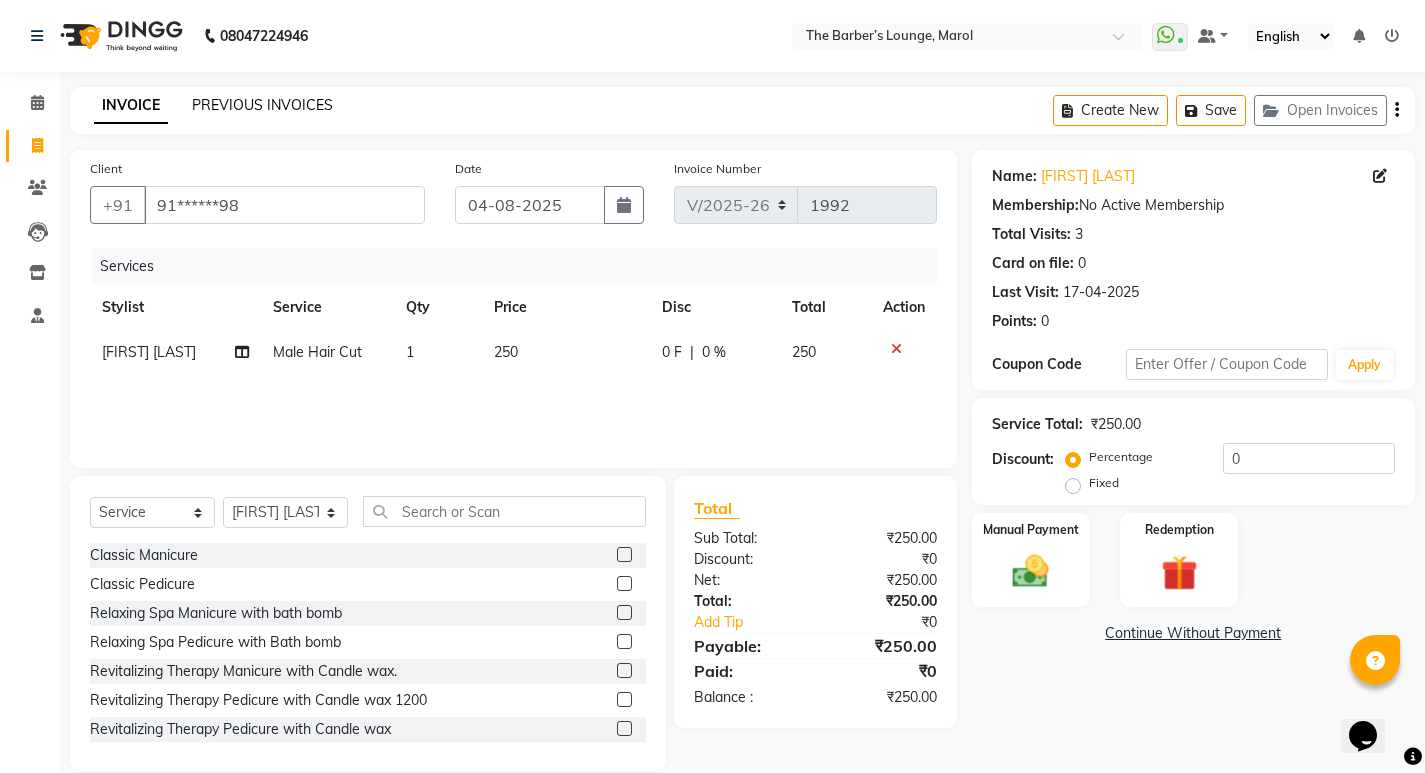 click on "PREVIOUS INVOICES" 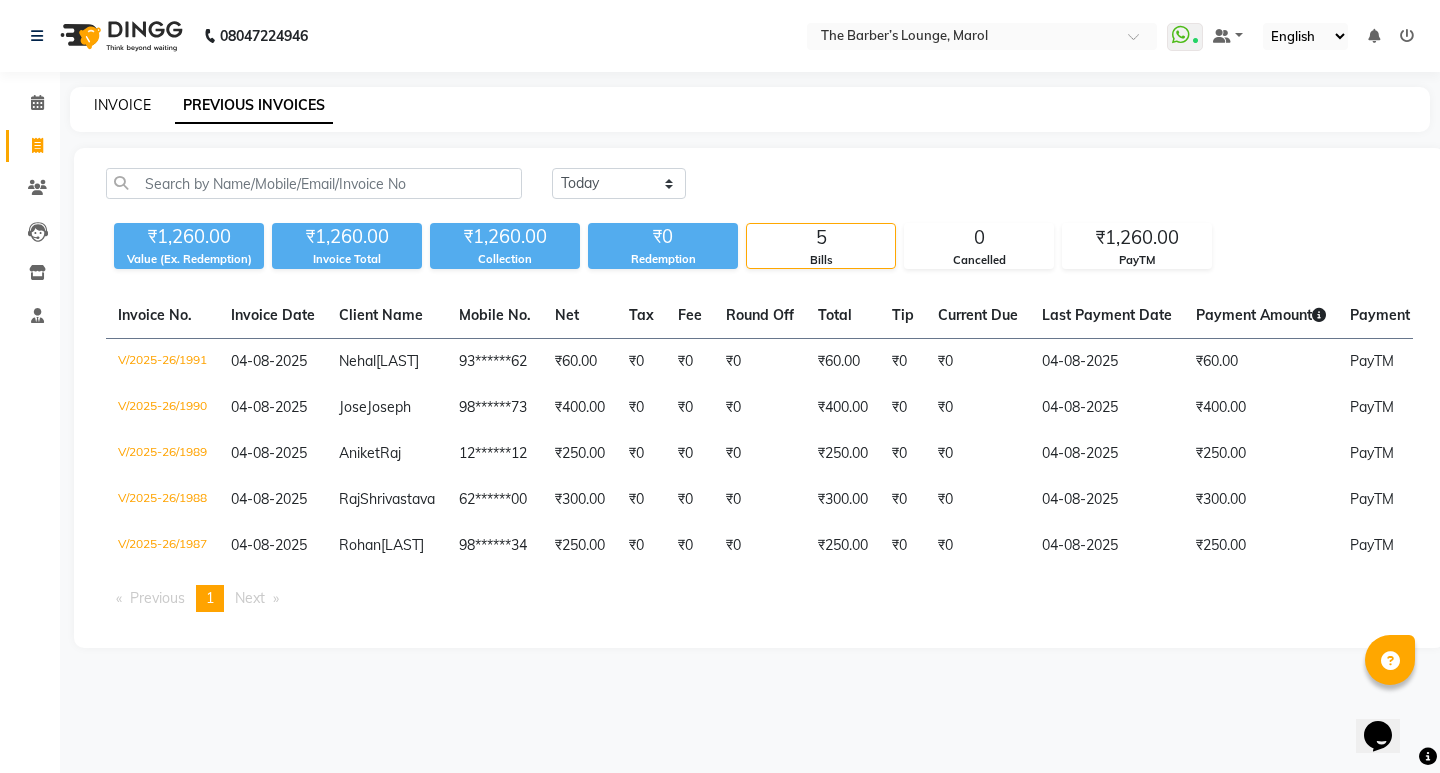 click on "INVOICE" 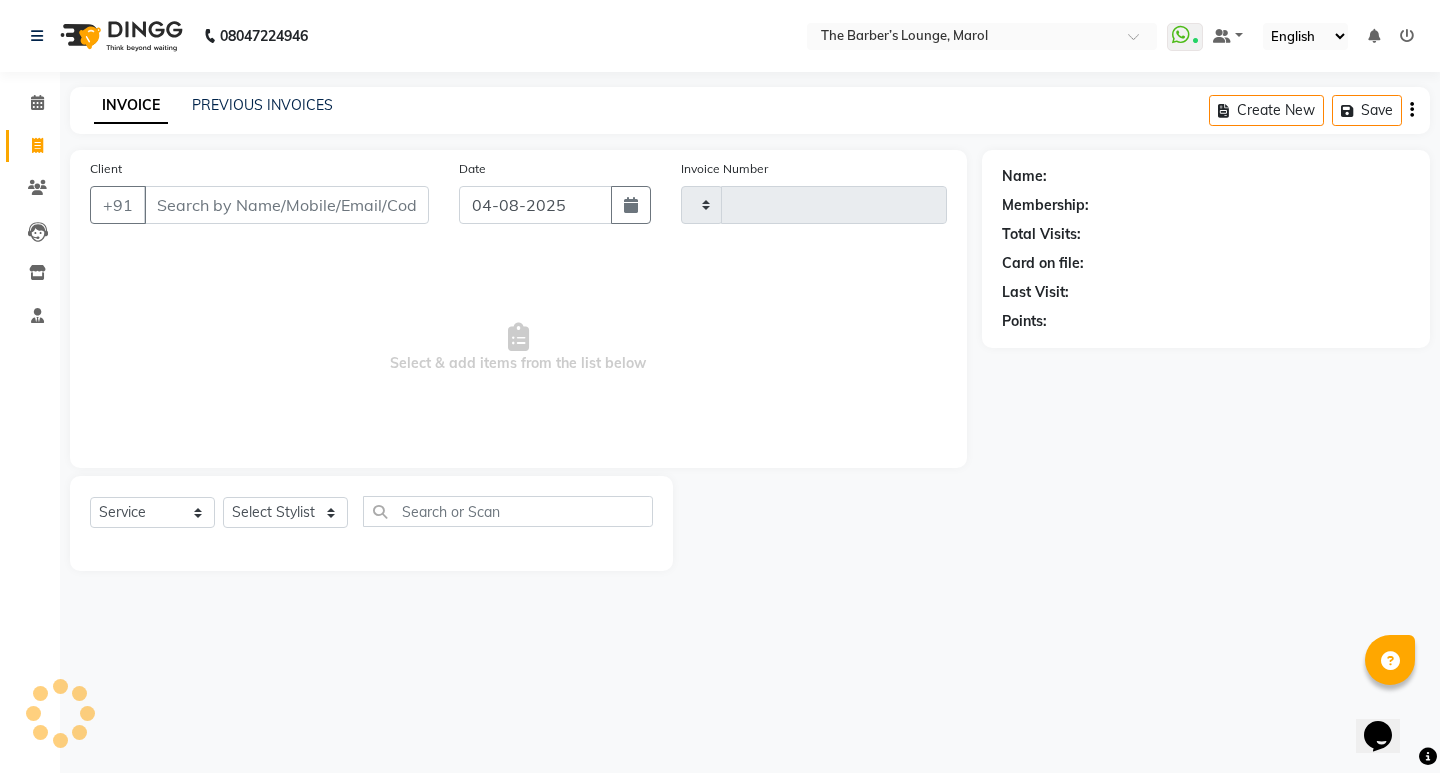 type on "1992" 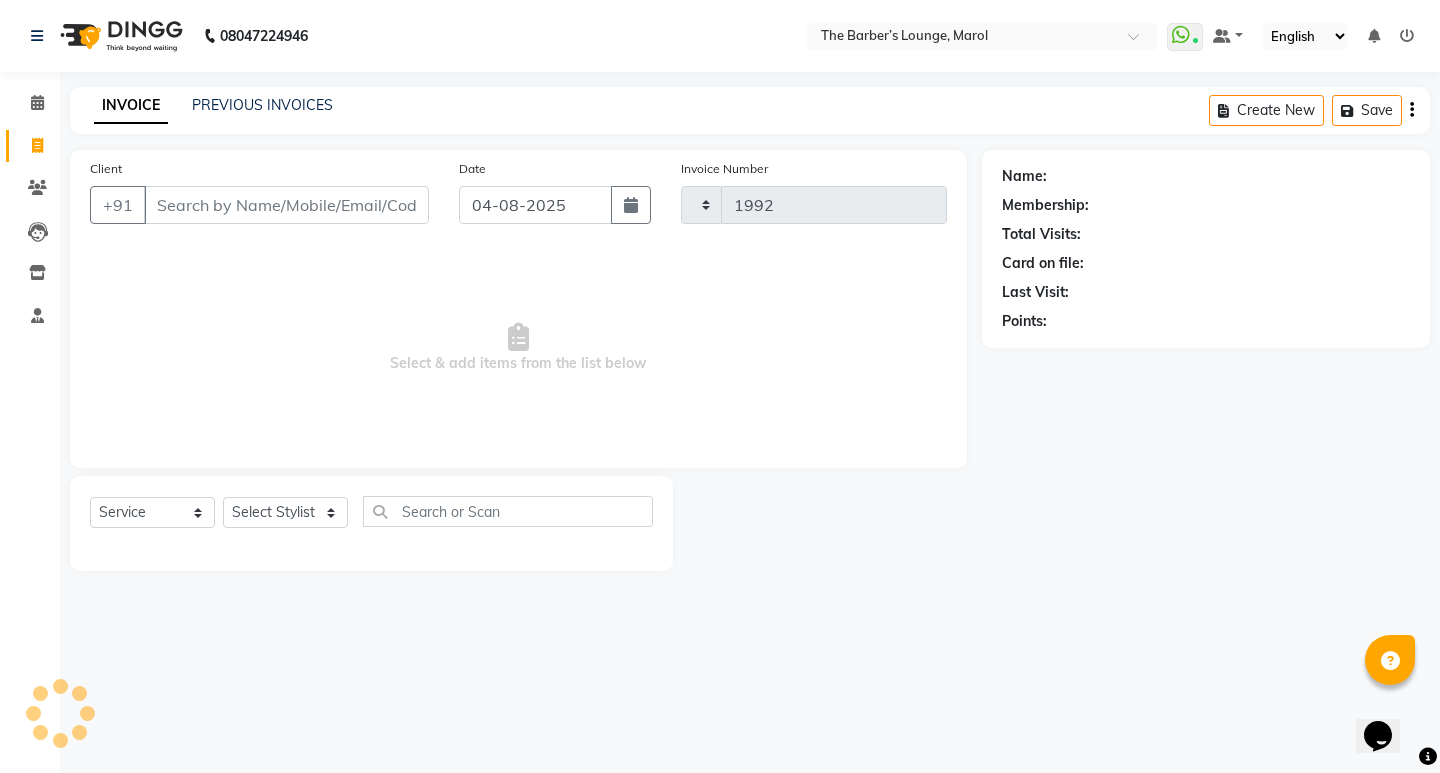 select on "7188" 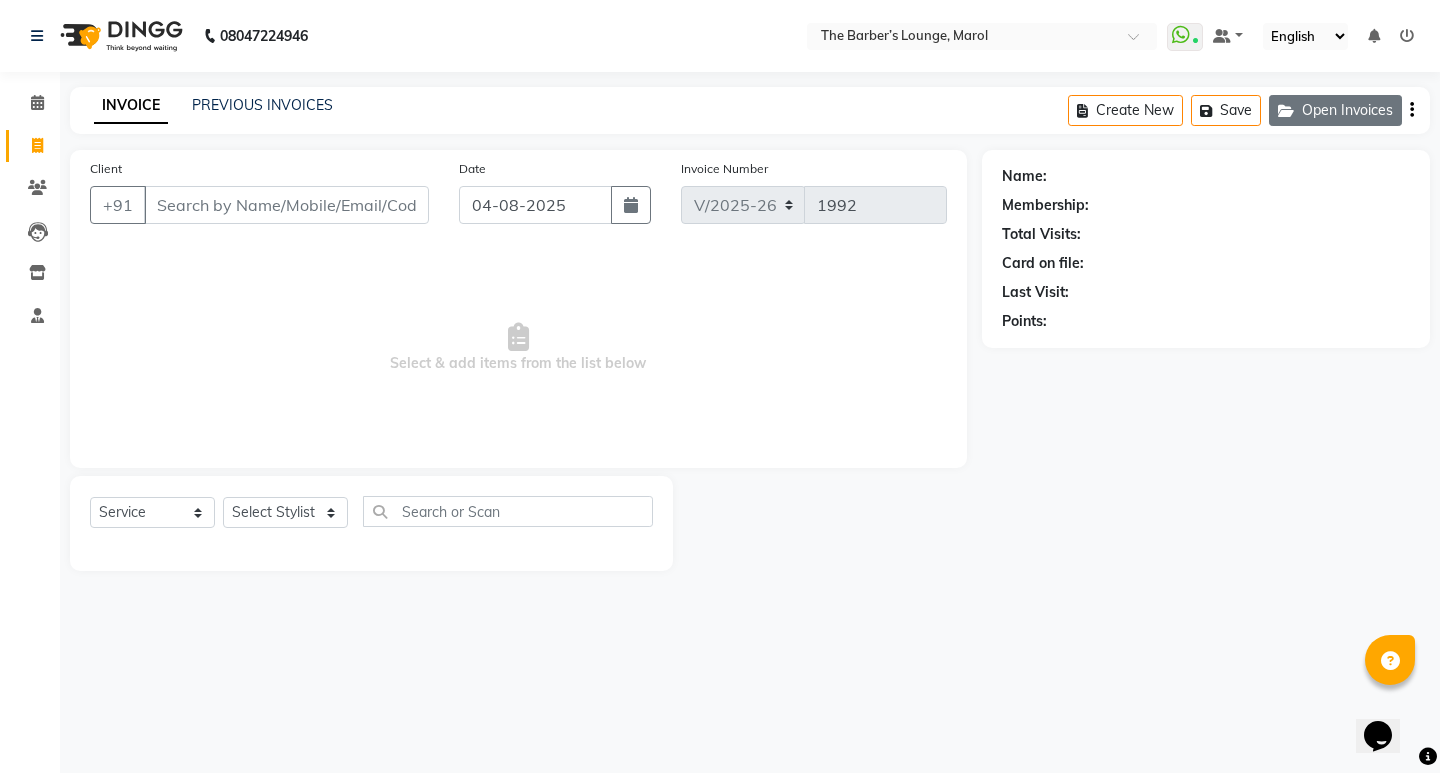 click on "Open Invoices" 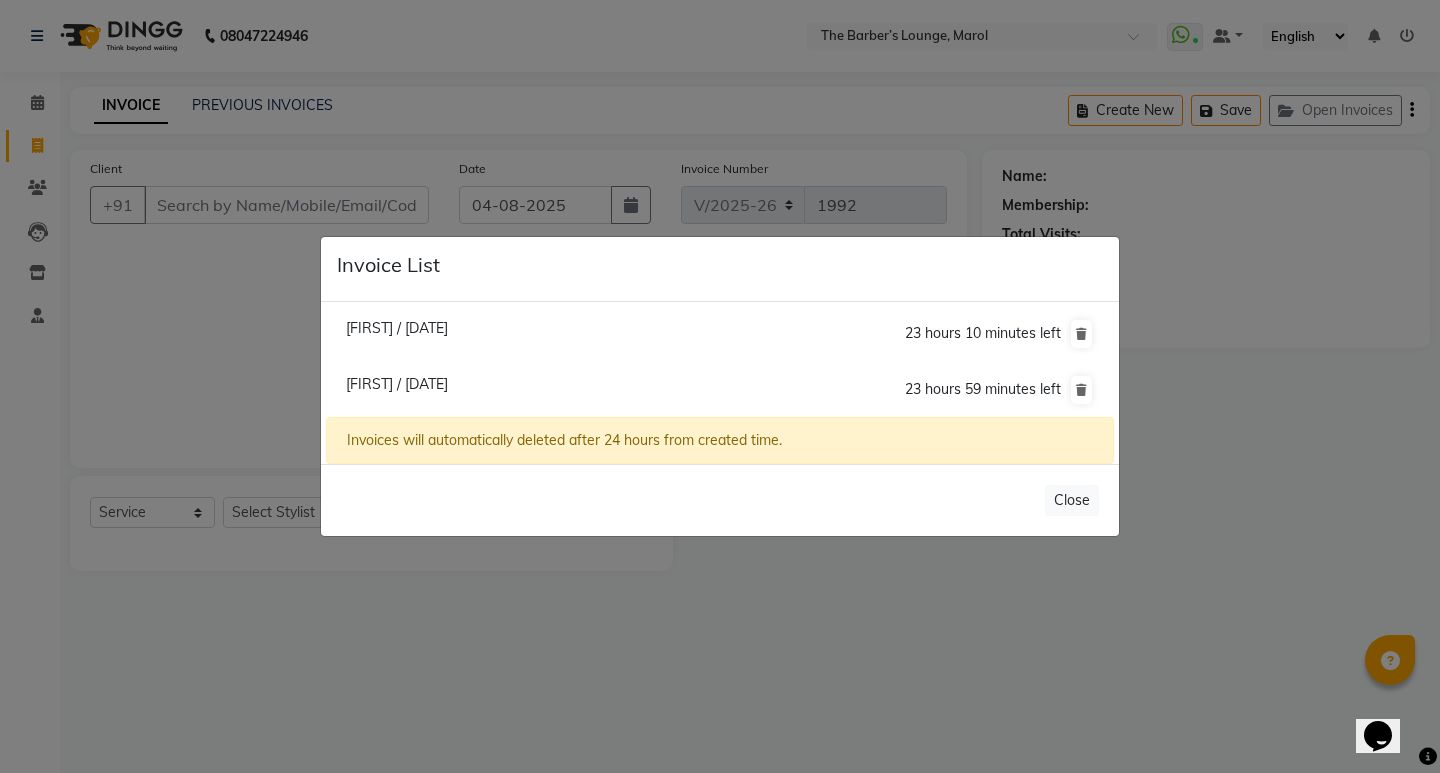 click on "[FIRST] / [DATE]" 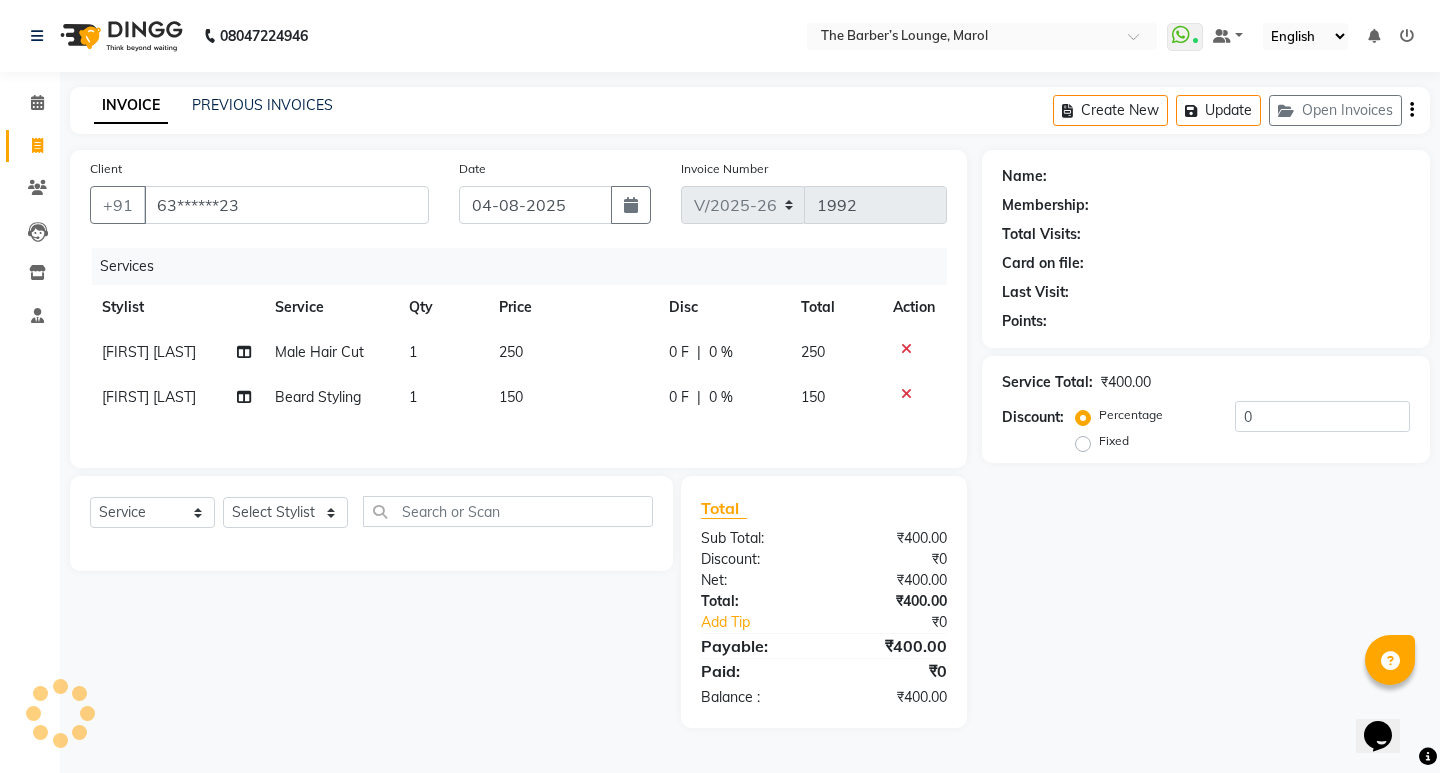 click on "150" 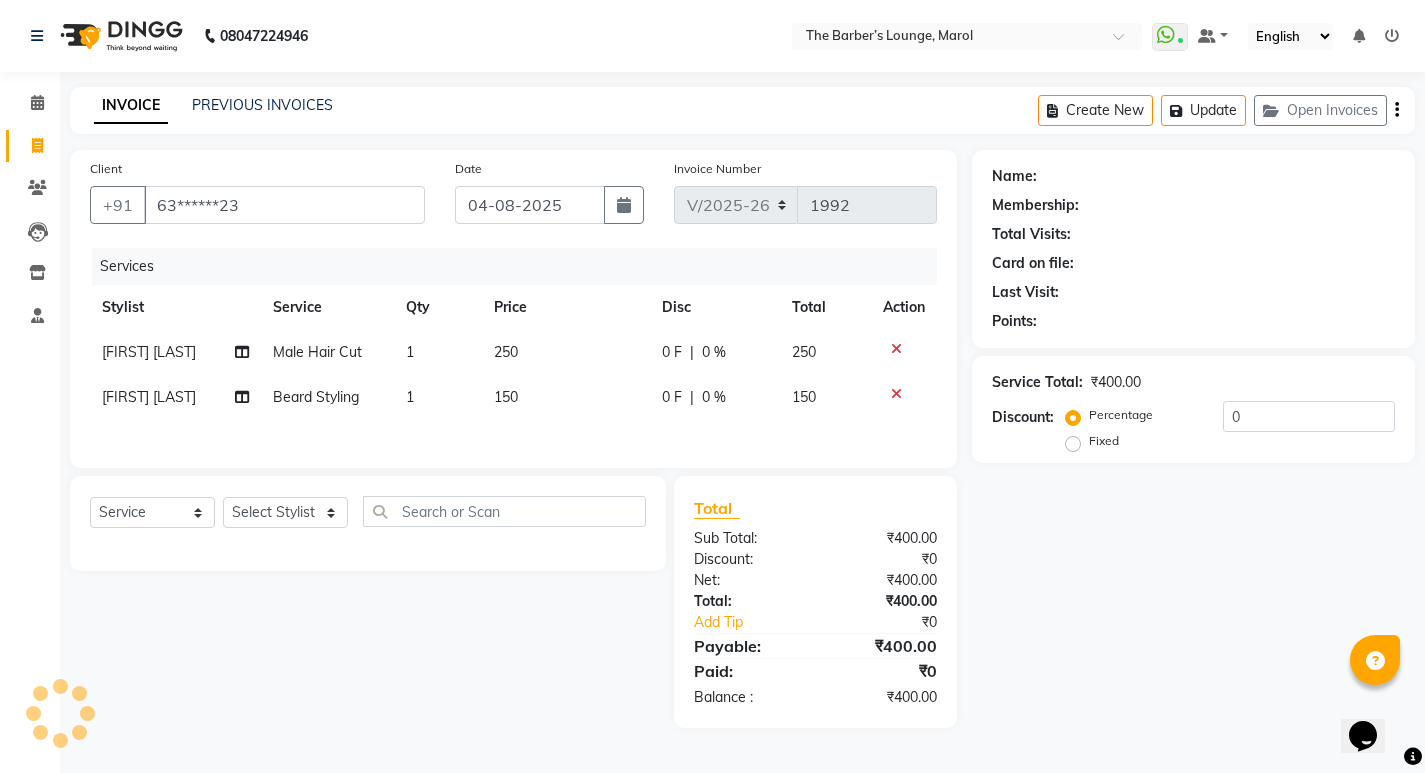 select on "60183" 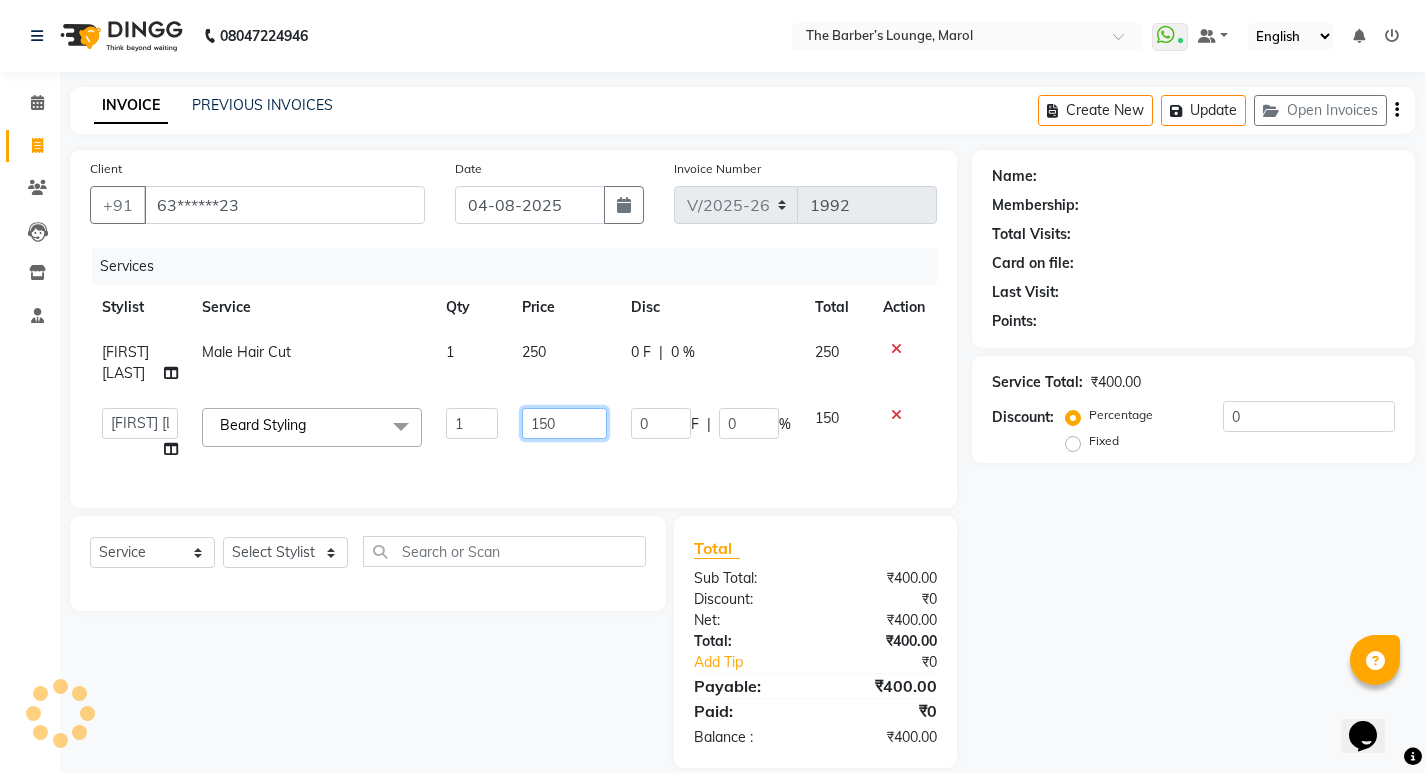click on "150" 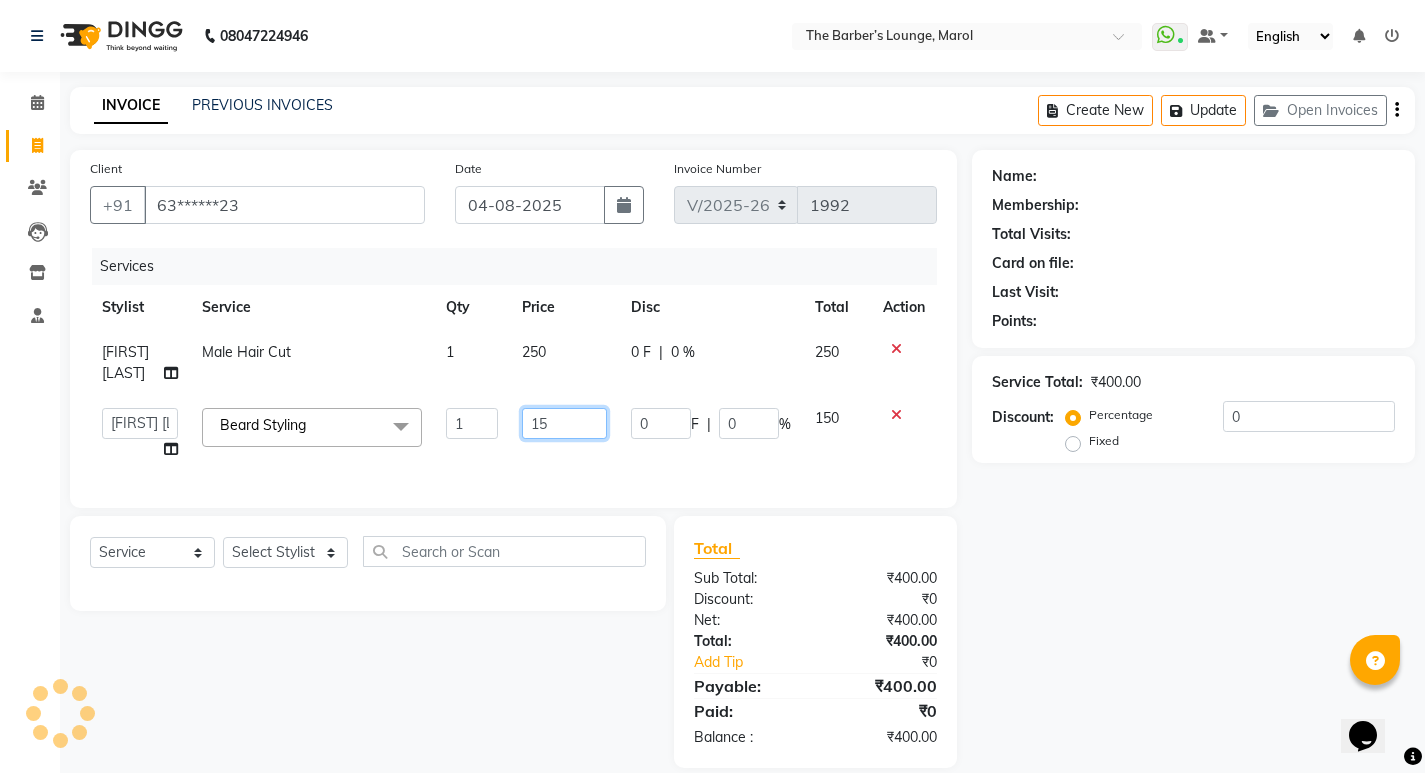 type on "1" 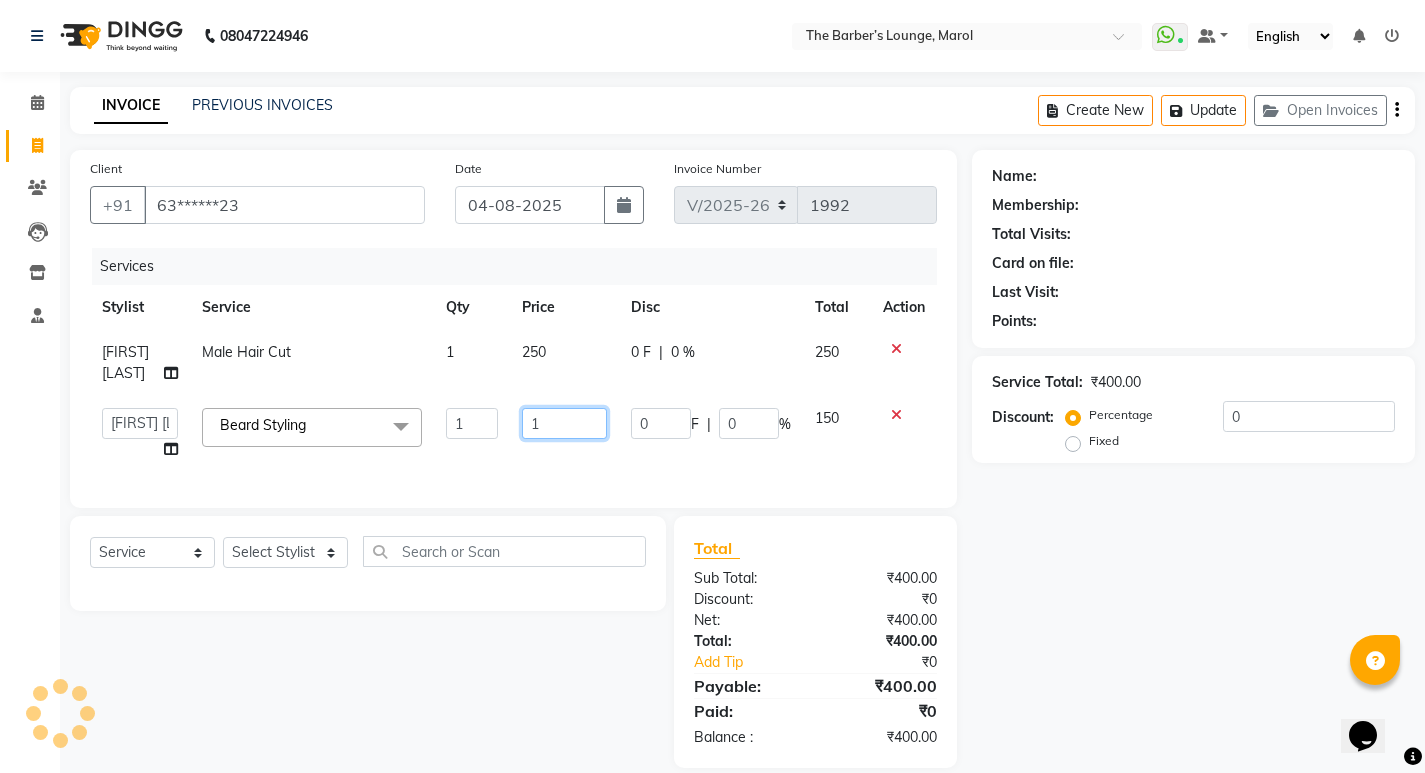 type 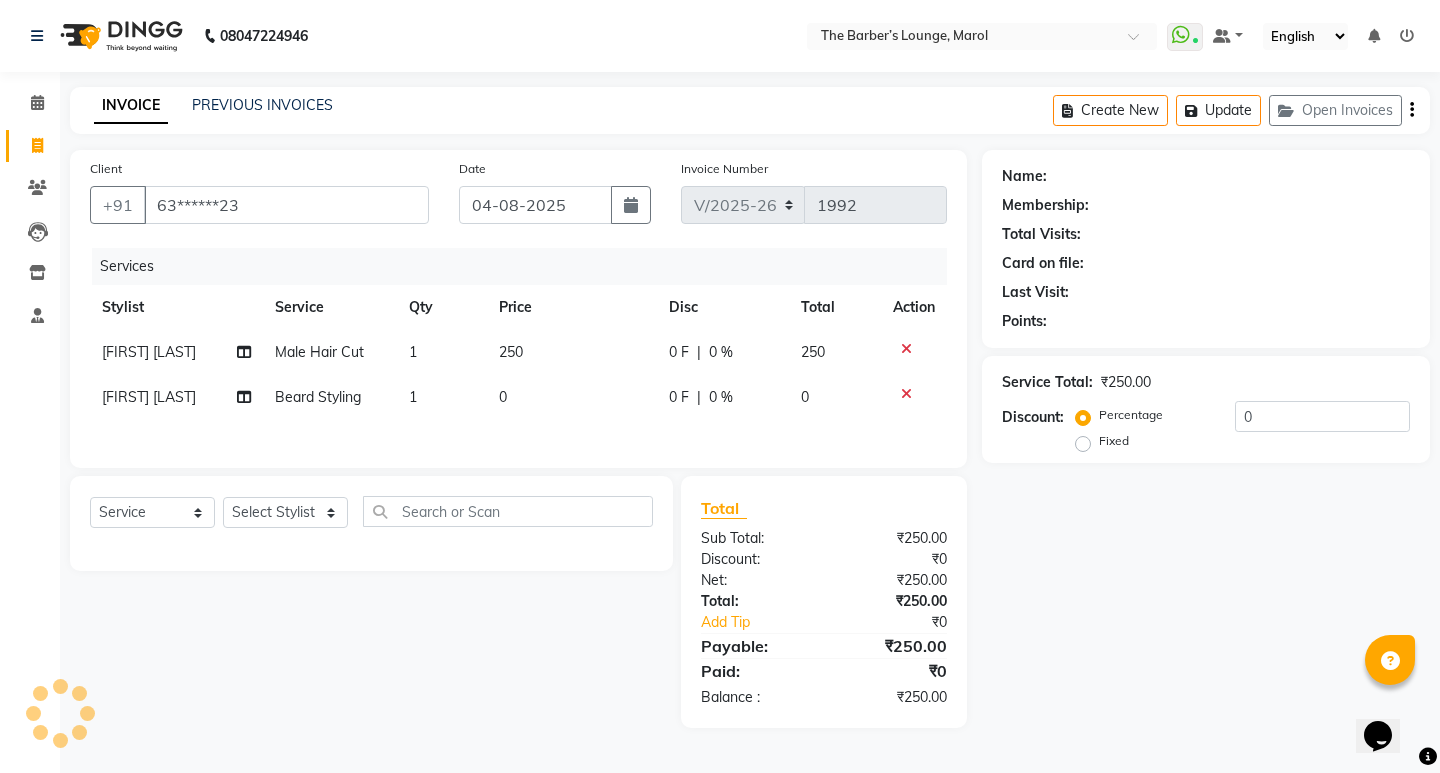 click 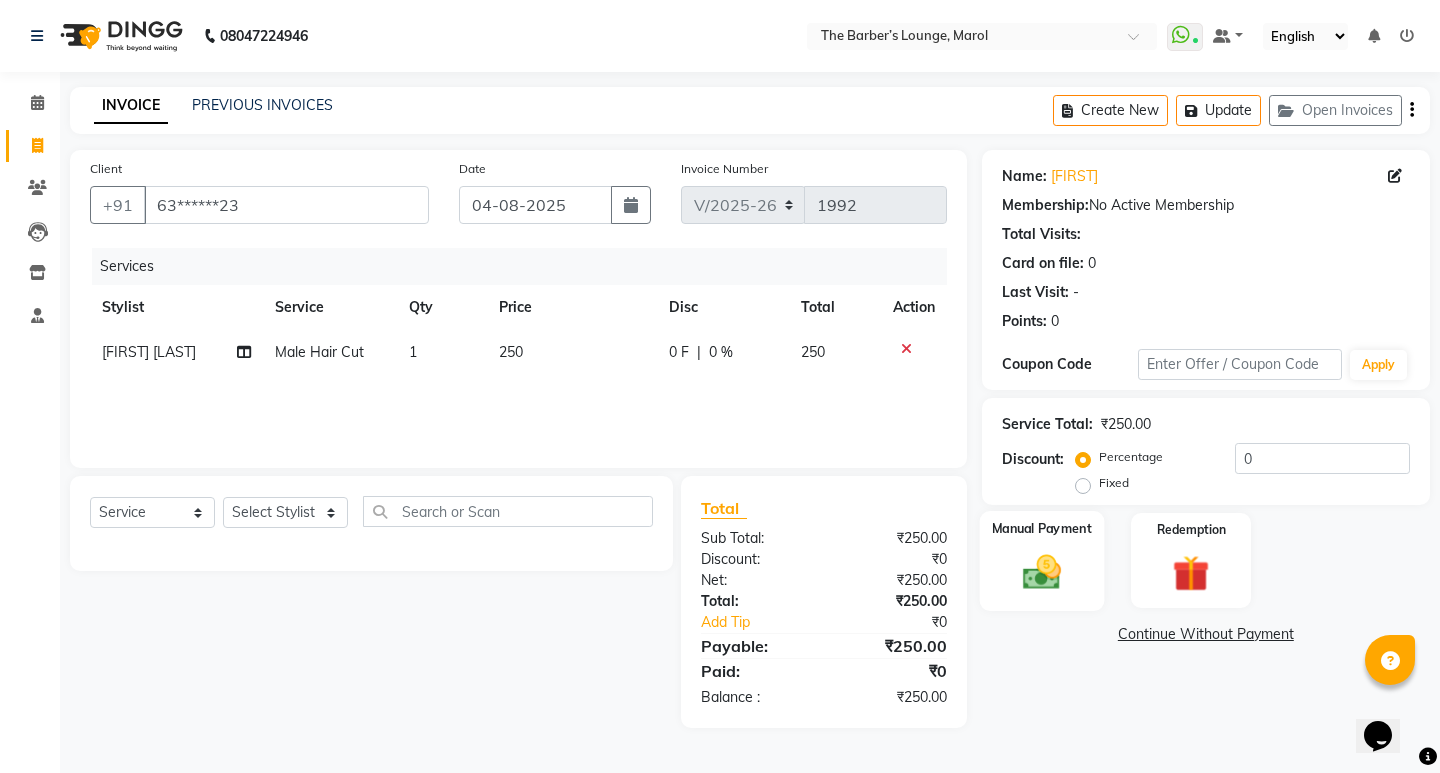 click 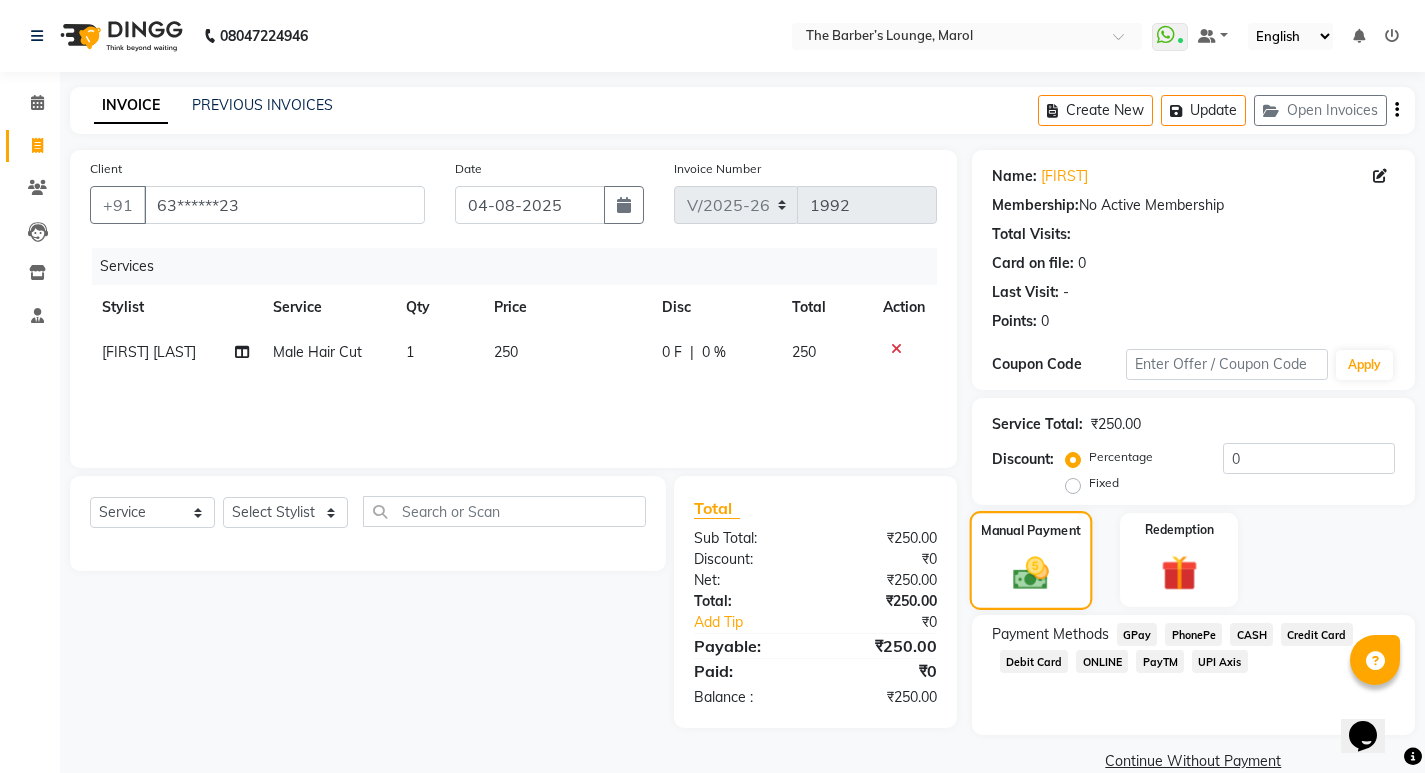 scroll, scrollTop: 33, scrollLeft: 0, axis: vertical 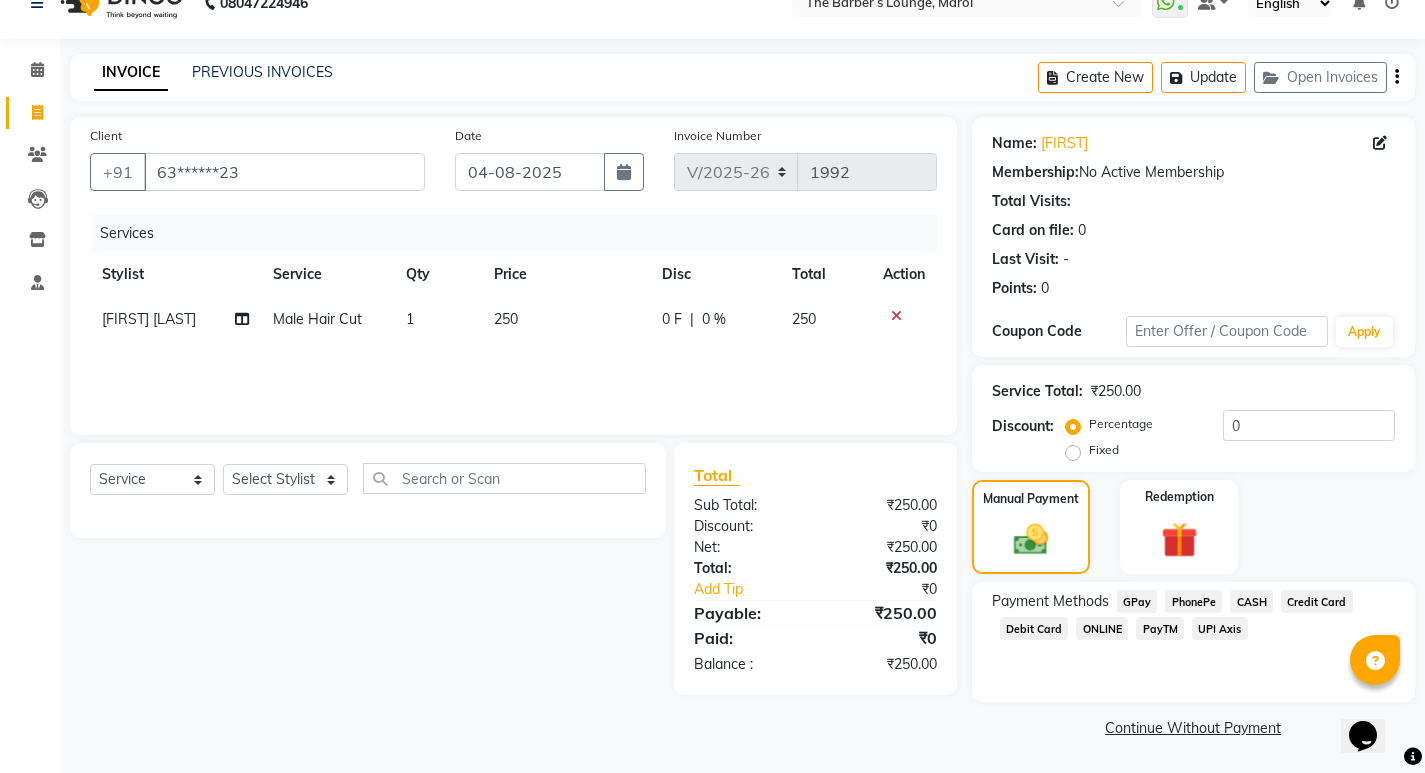 click on "PayTM" 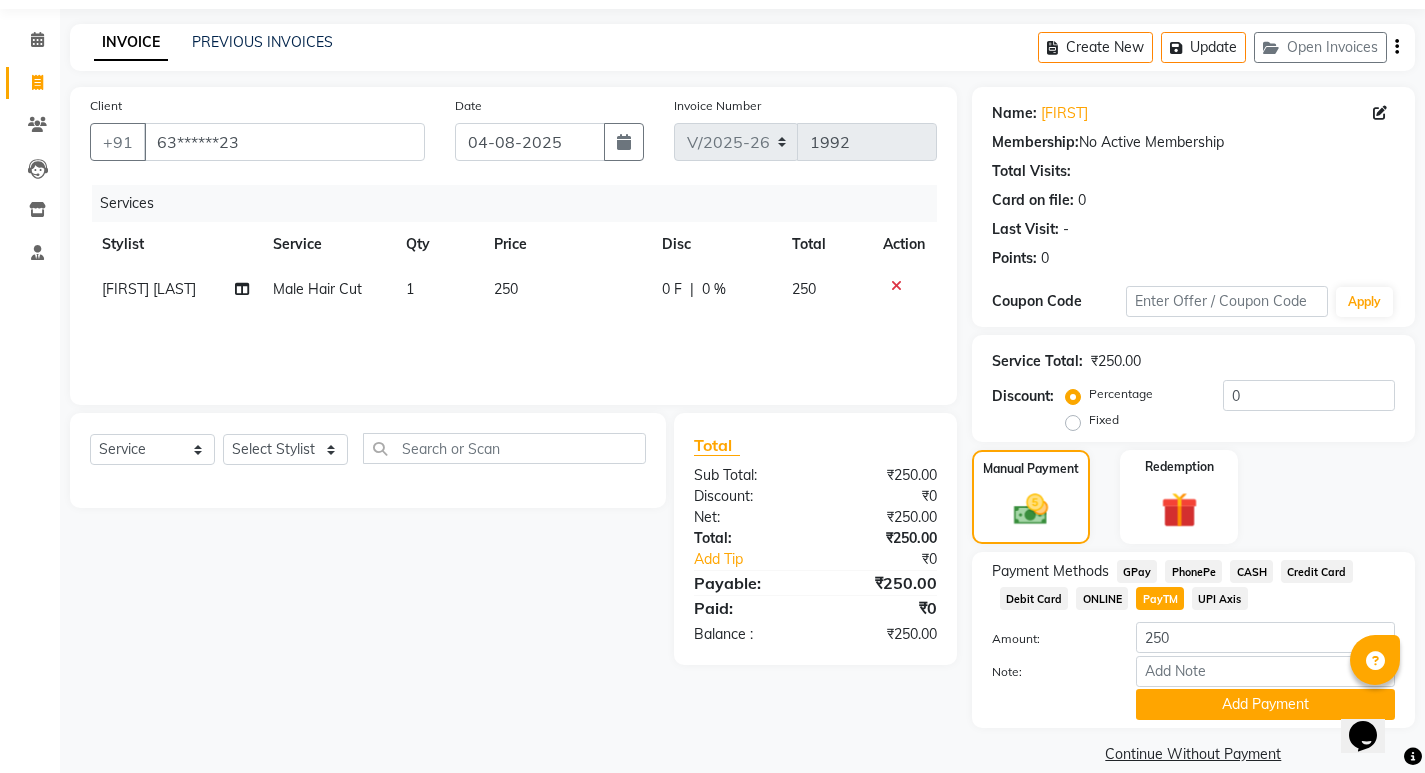scroll, scrollTop: 89, scrollLeft: 0, axis: vertical 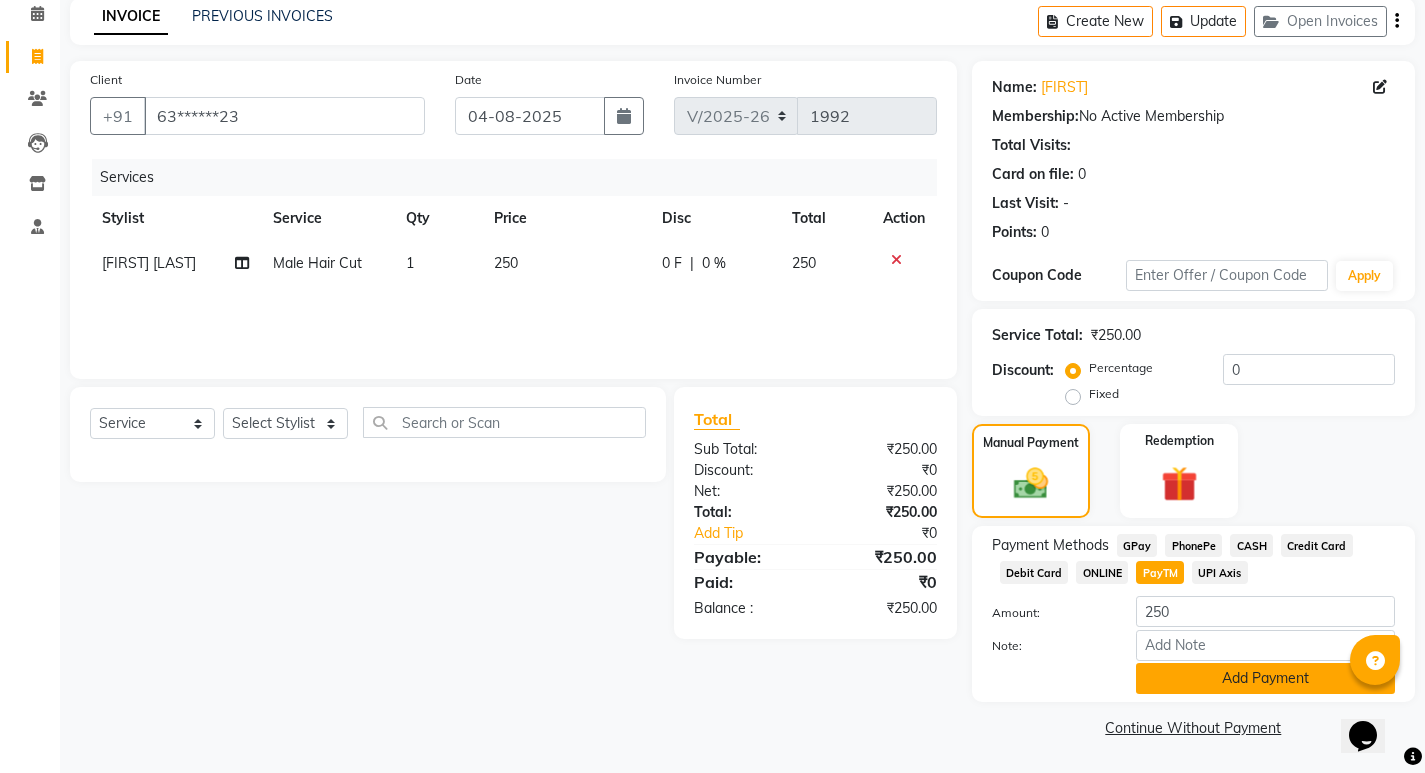 click on "Add Payment" 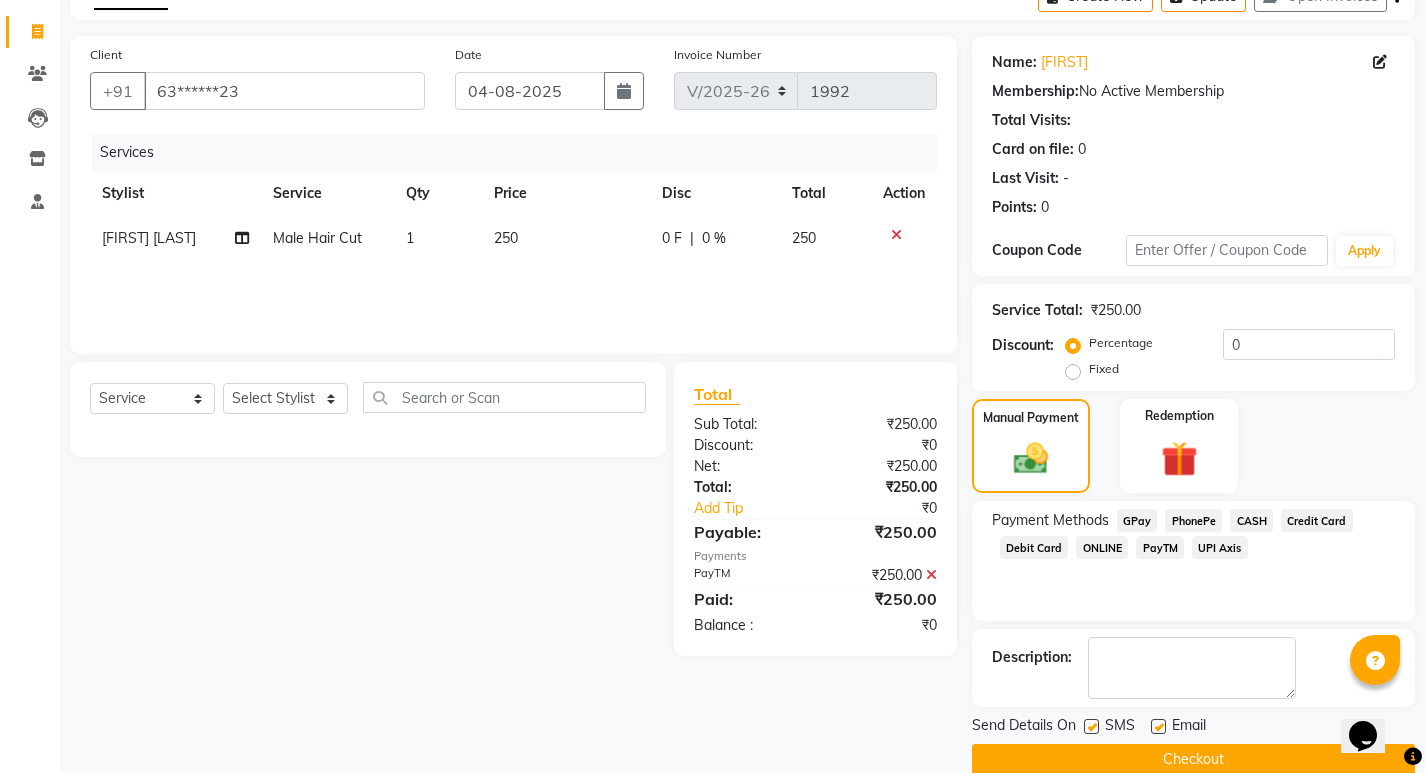 scroll, scrollTop: 146, scrollLeft: 0, axis: vertical 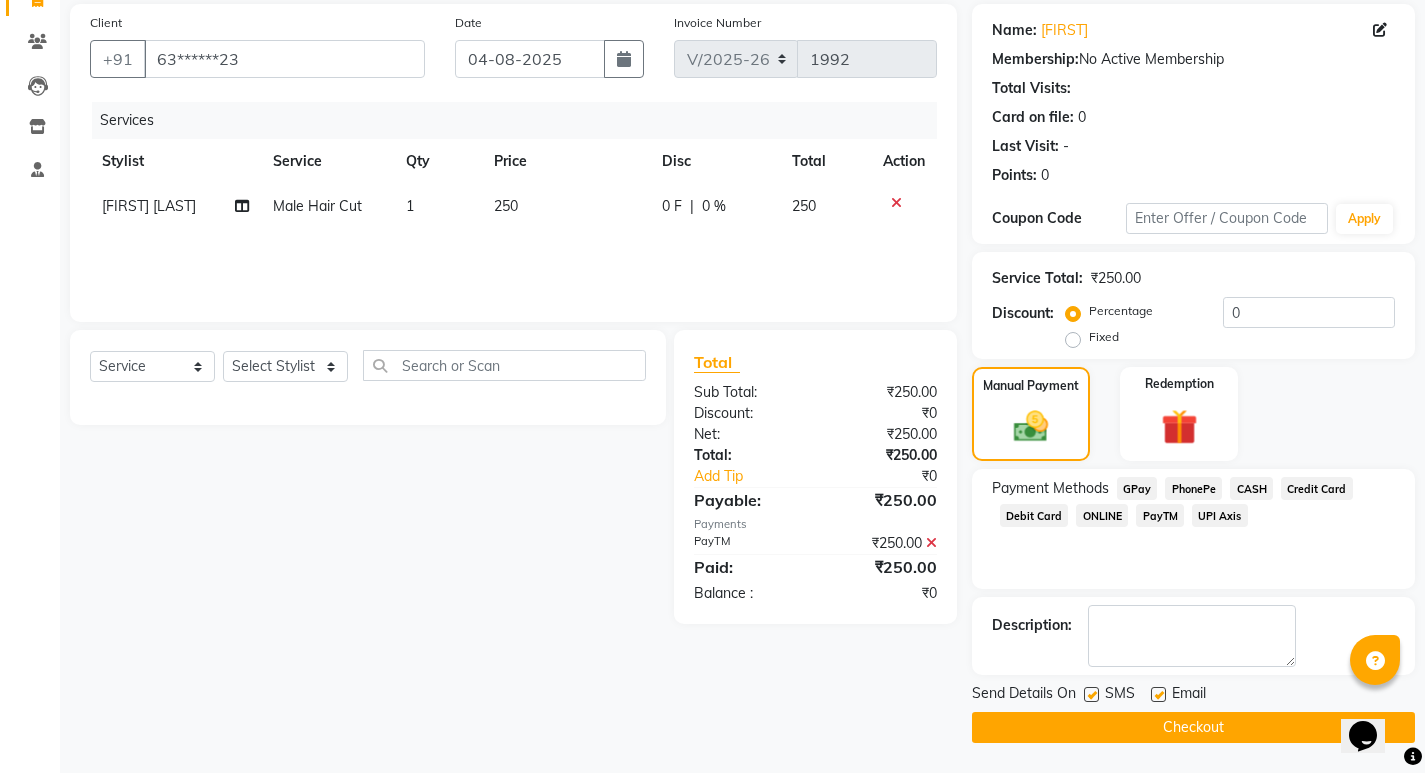 click 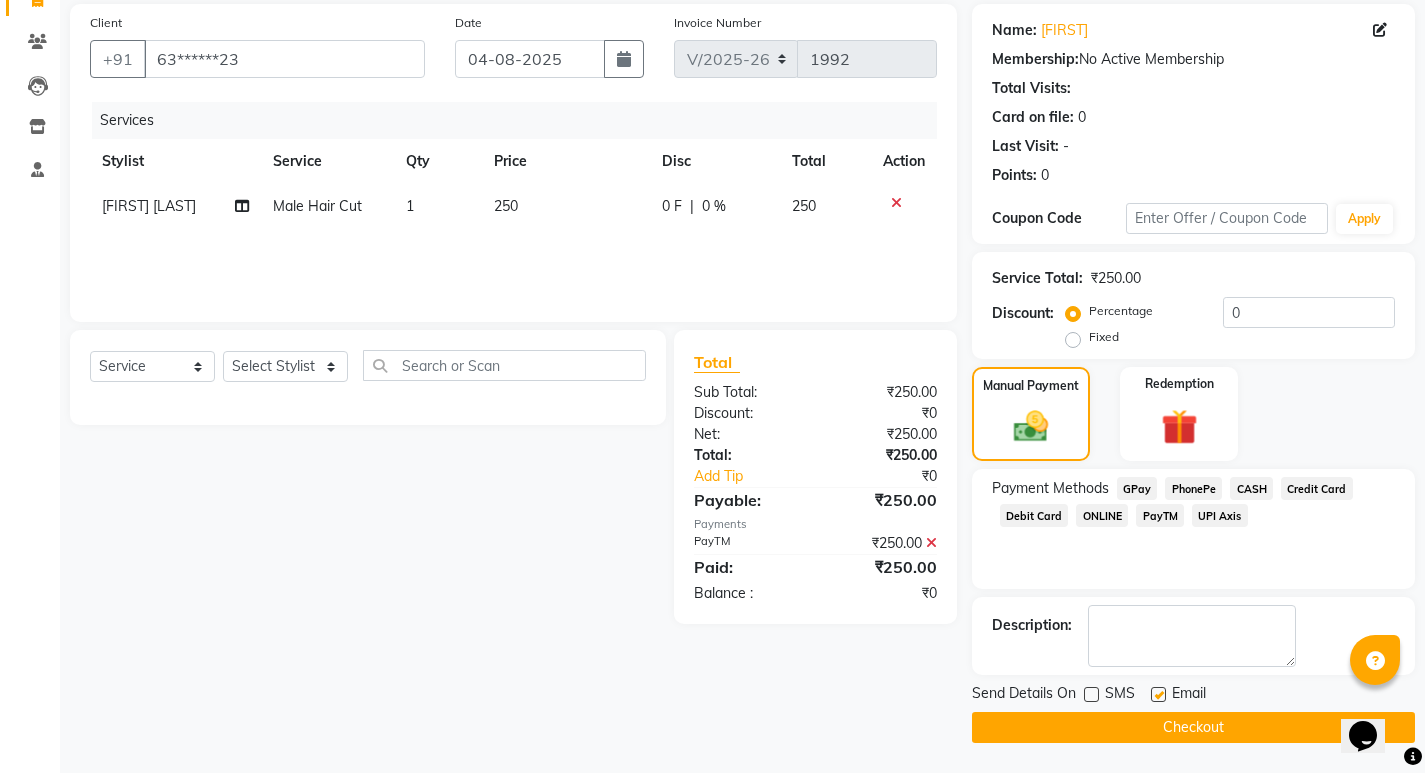 click 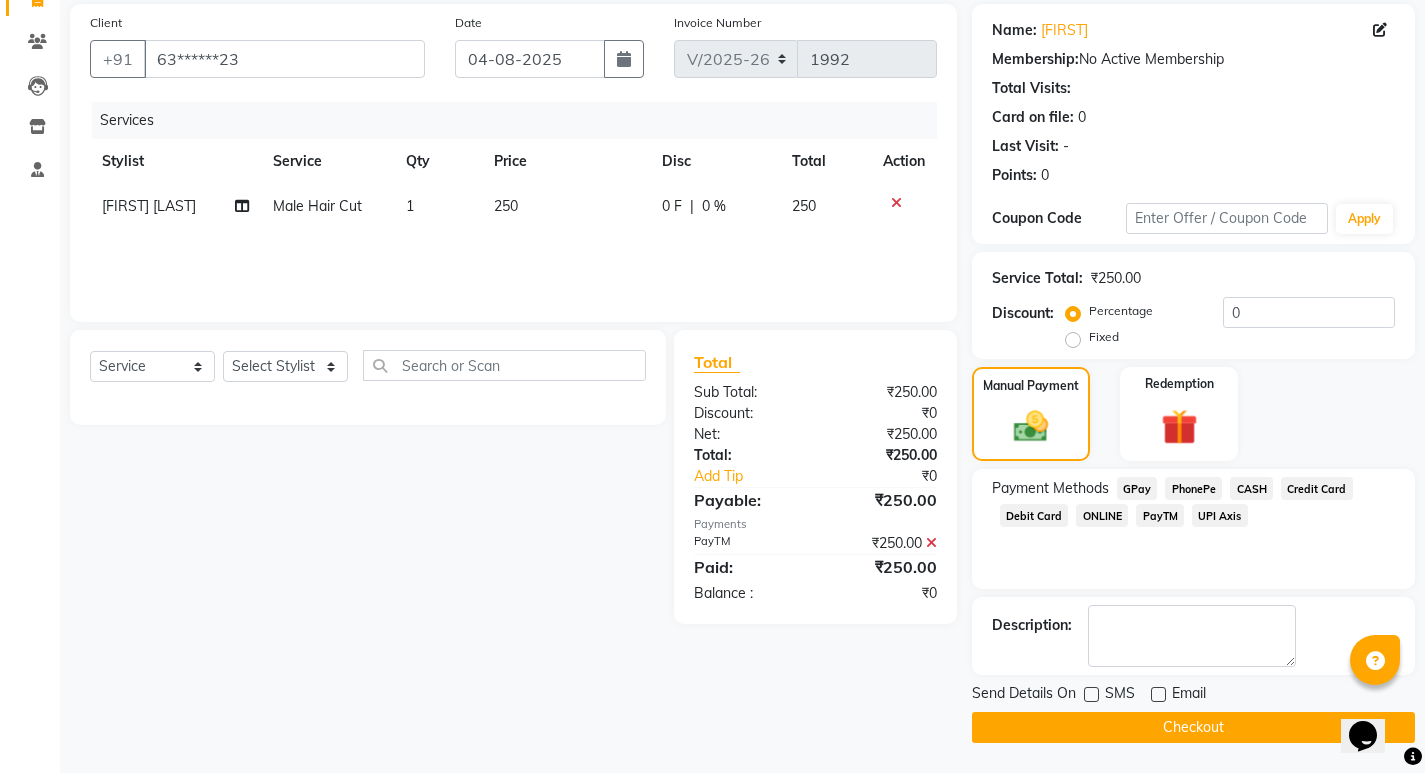 click on "Checkout" 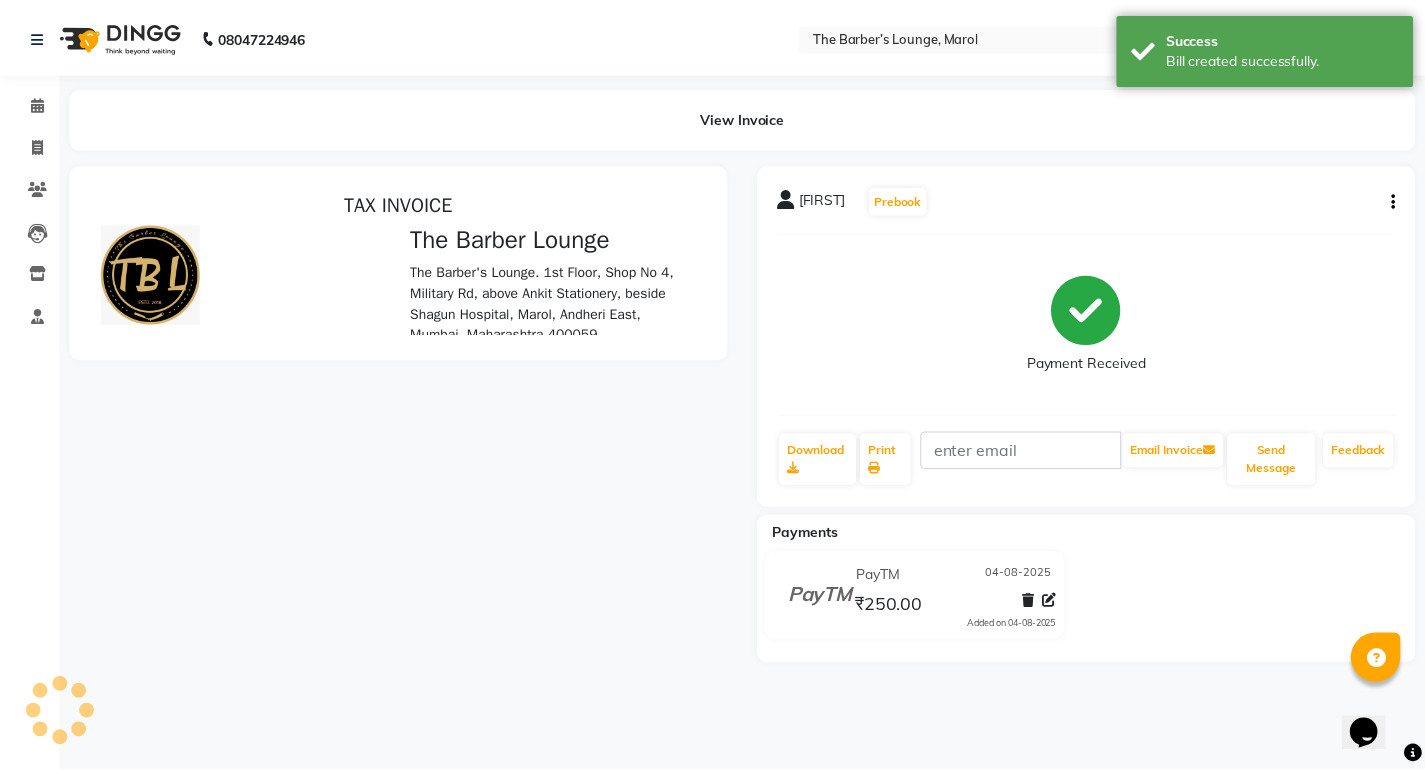 scroll, scrollTop: 0, scrollLeft: 0, axis: both 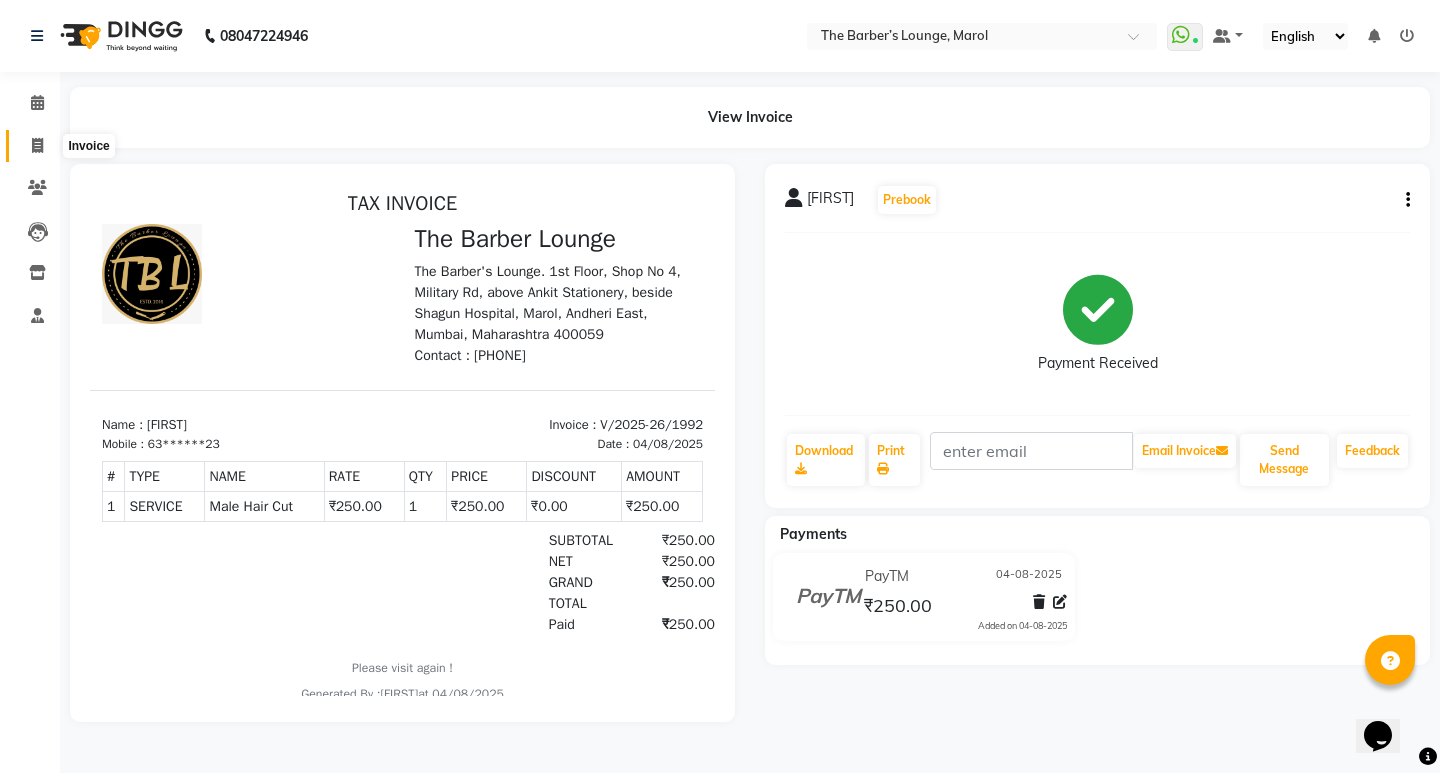 click 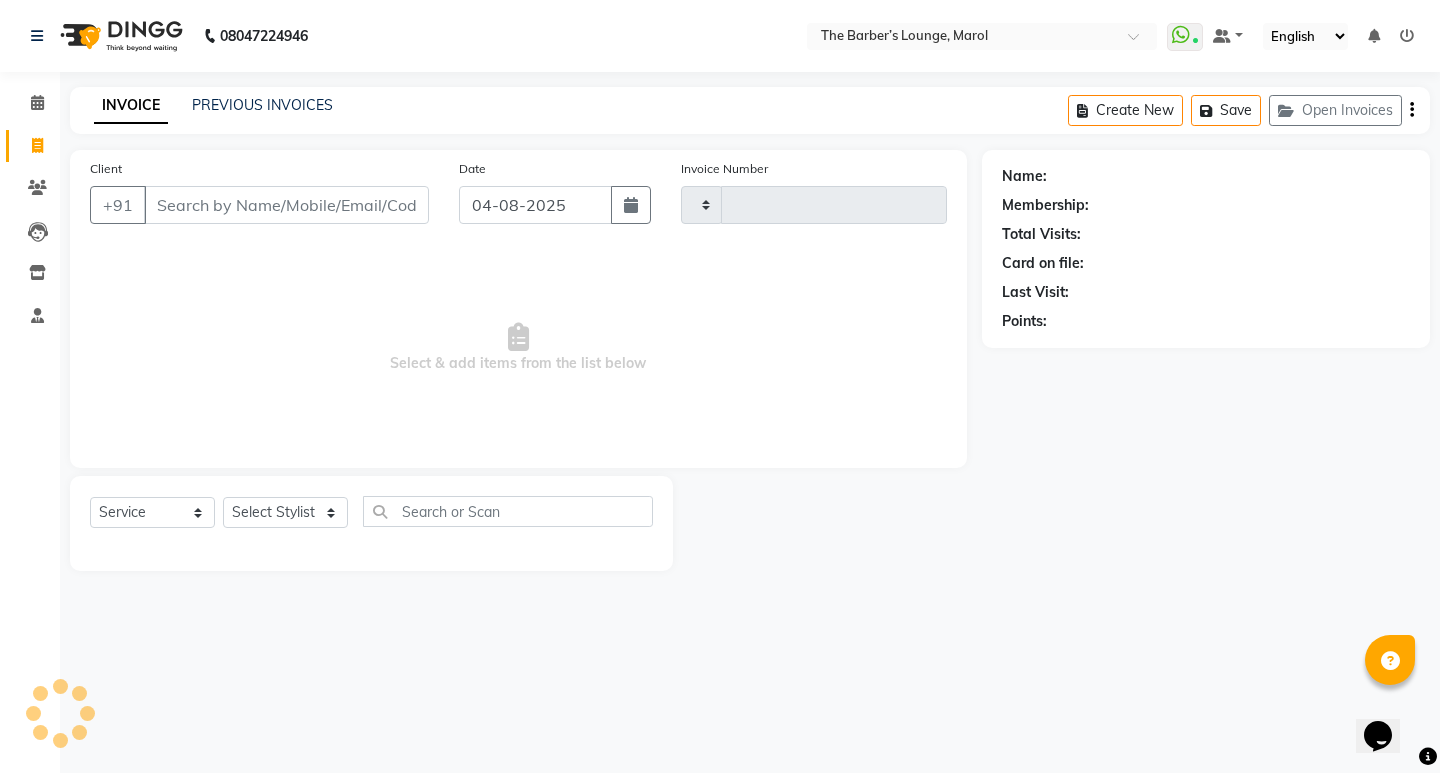 type on "1993" 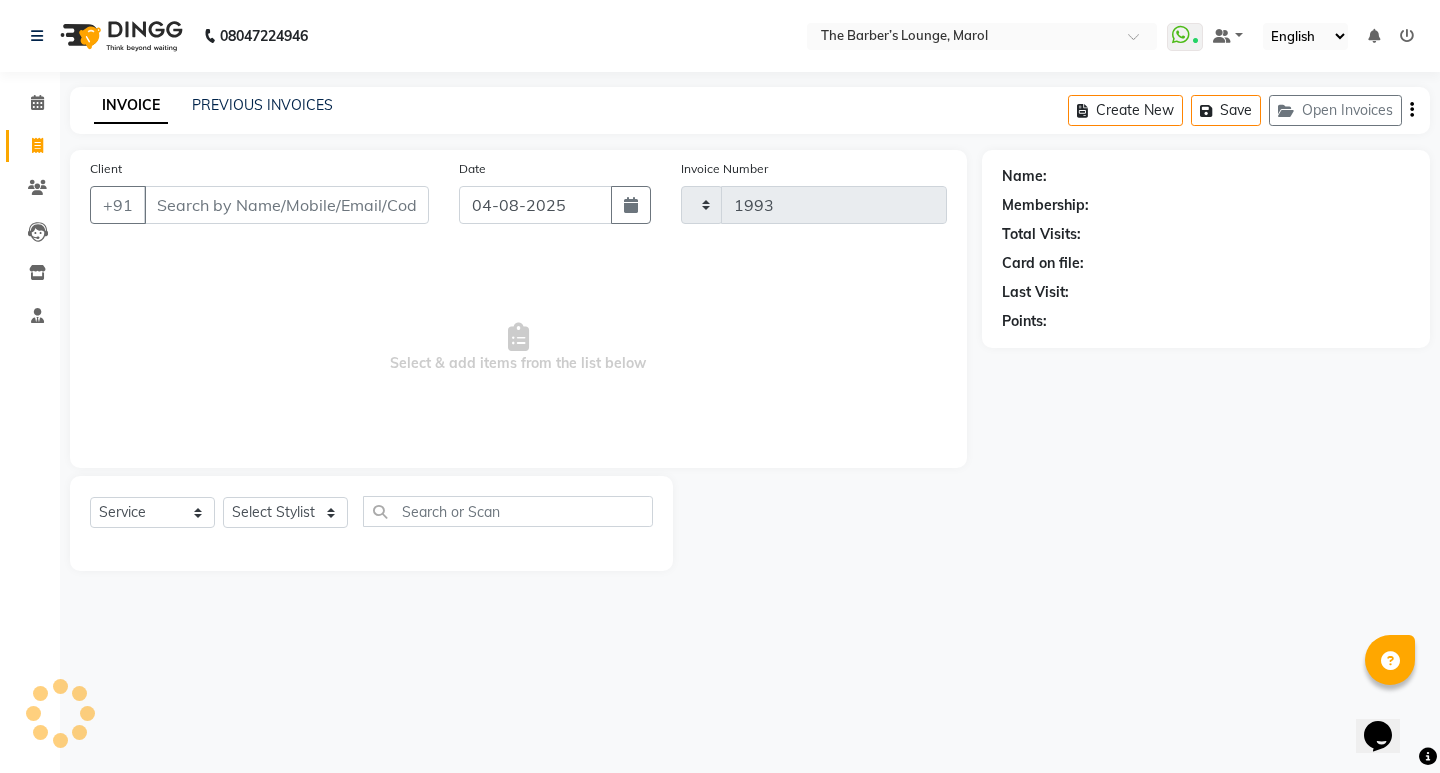 select on "7188" 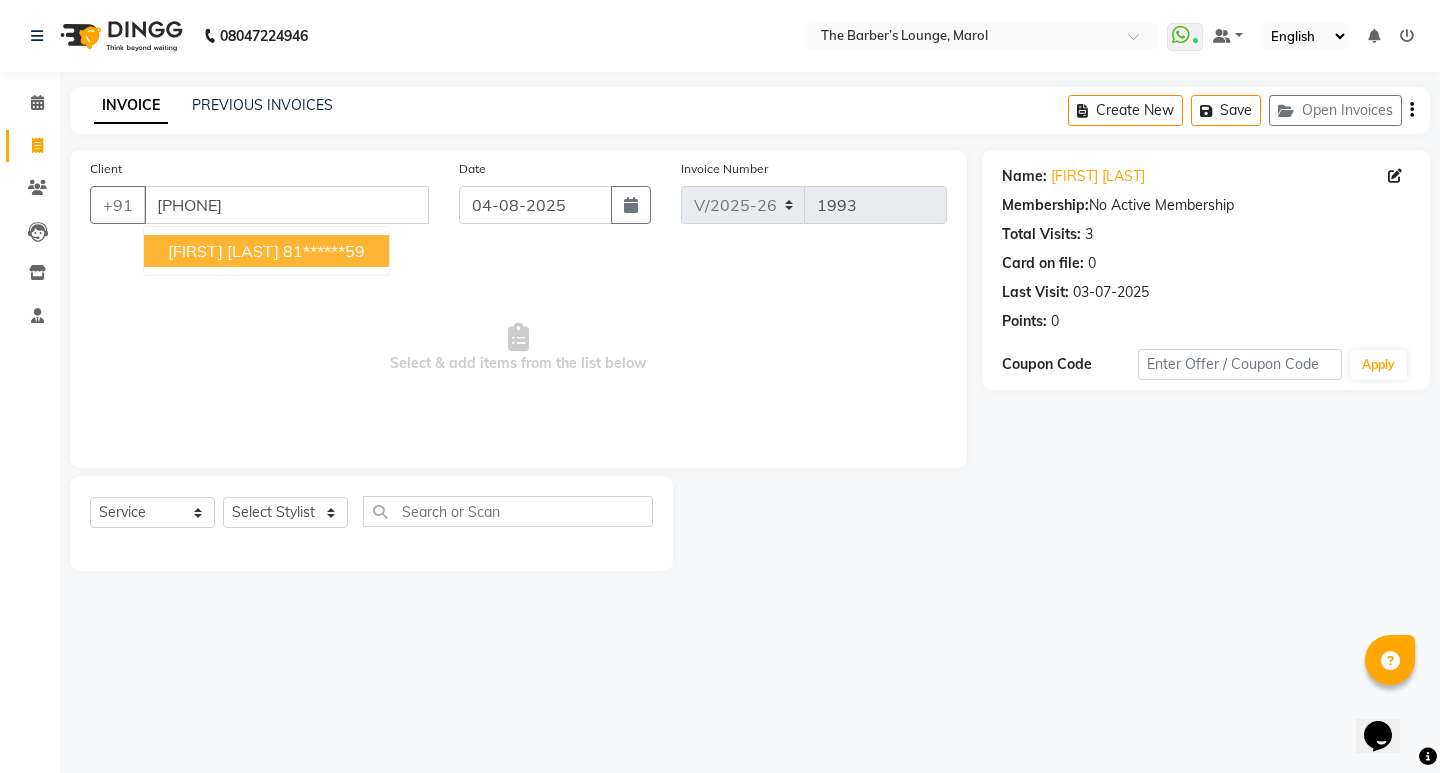 click on "[FIRST] [LAST]" at bounding box center (223, 251) 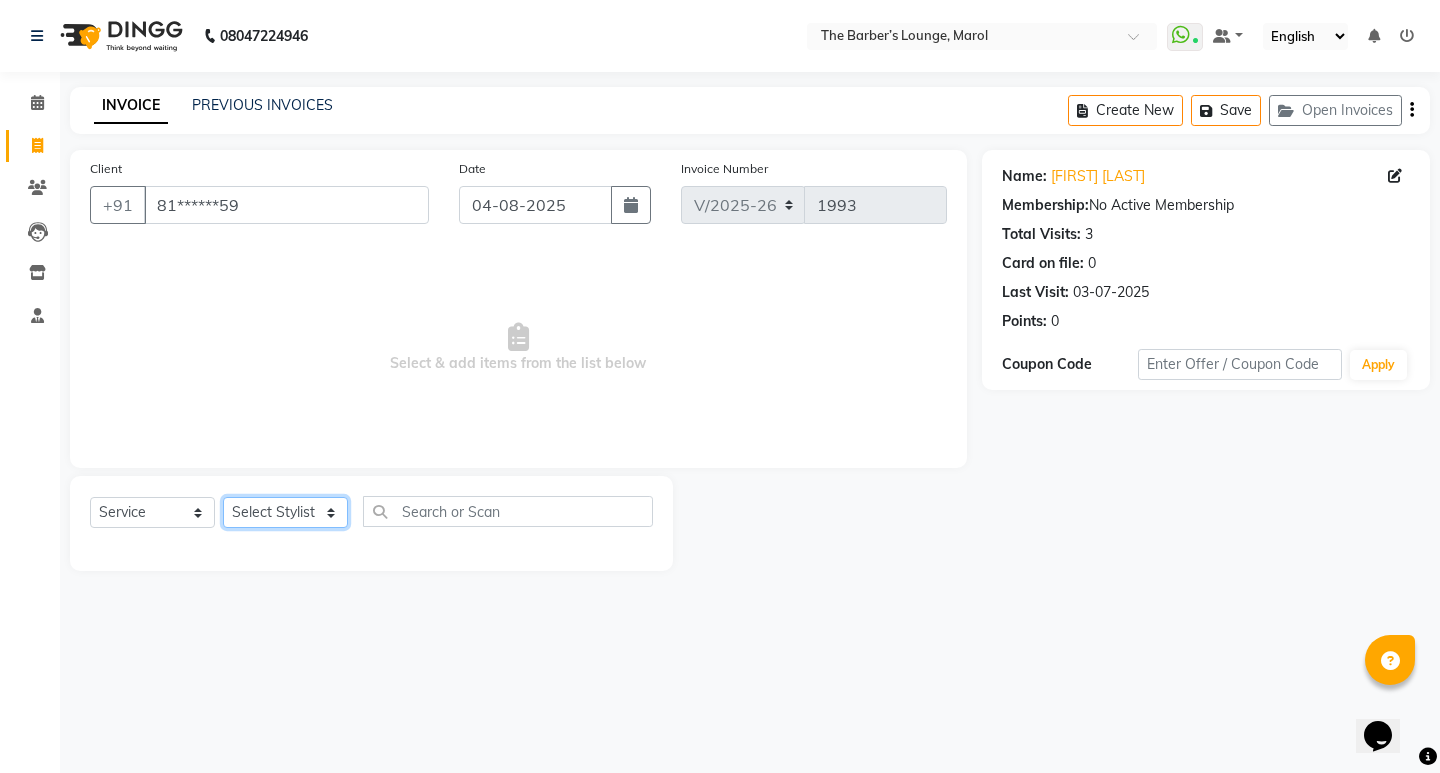 click on "Select Stylist Anjali Jafar Salmani Ketan Shinde Mohsin Akhtar Satish Tejasvi Vasundhara" 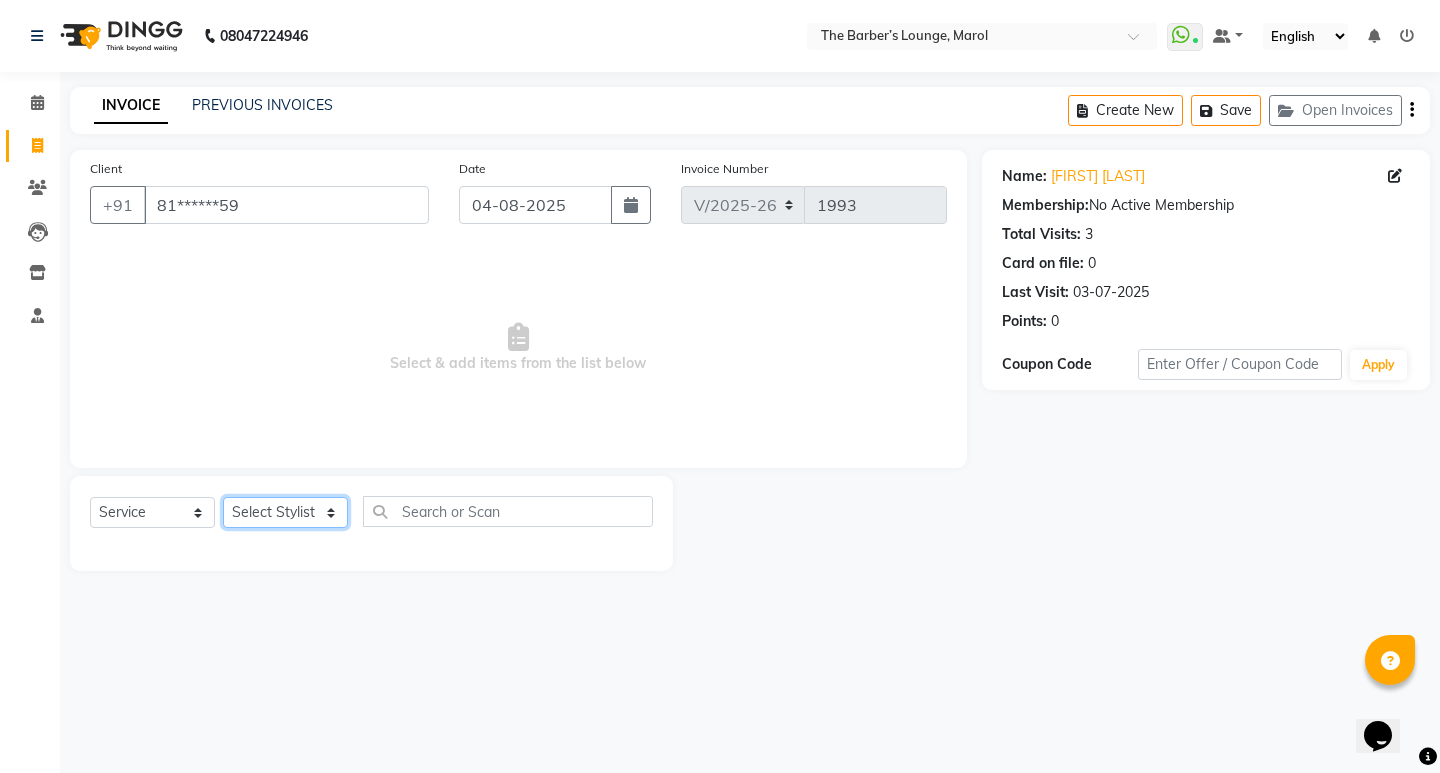 select on "60183" 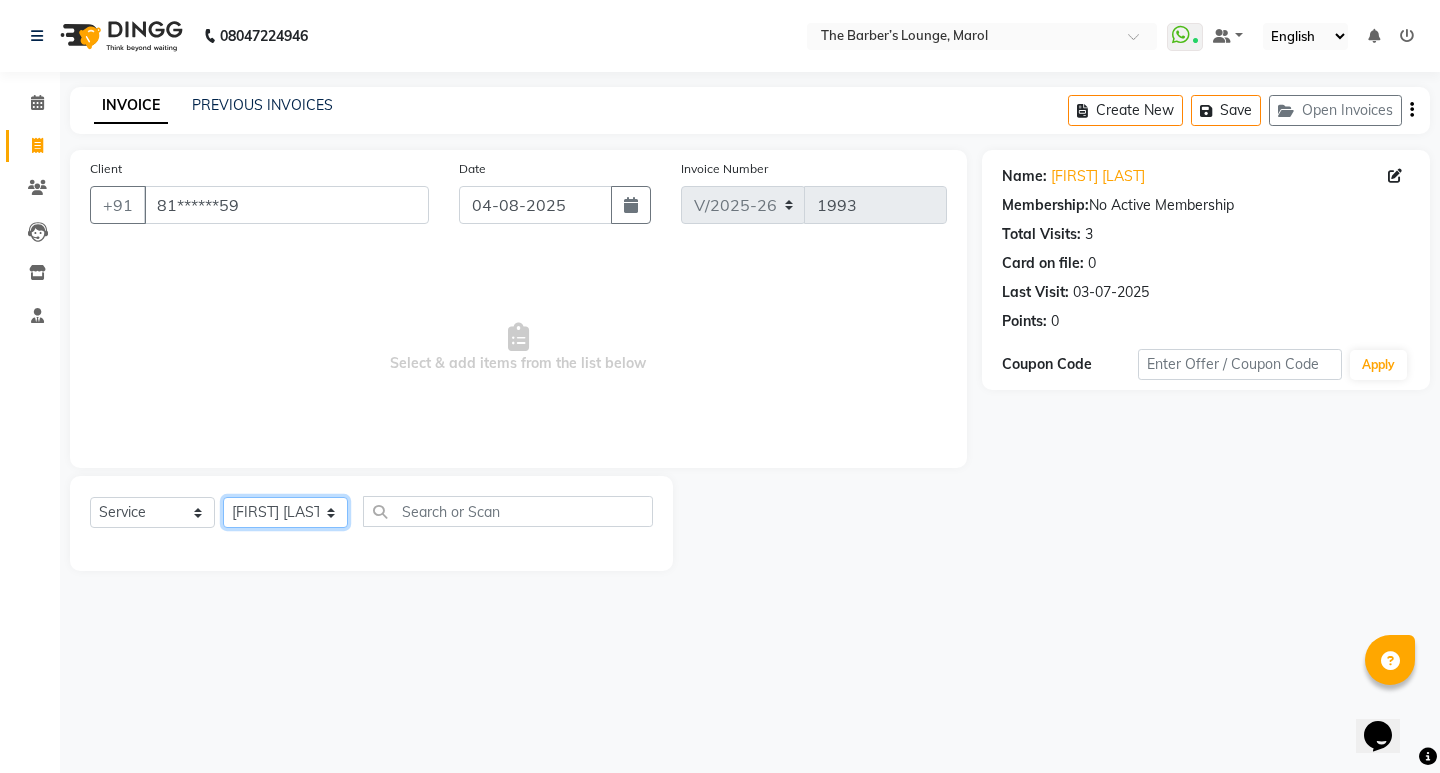 click on "Select Stylist Anjali Jafar Salmani Ketan Shinde Mohsin Akhtar Satish Tejasvi Vasundhara" 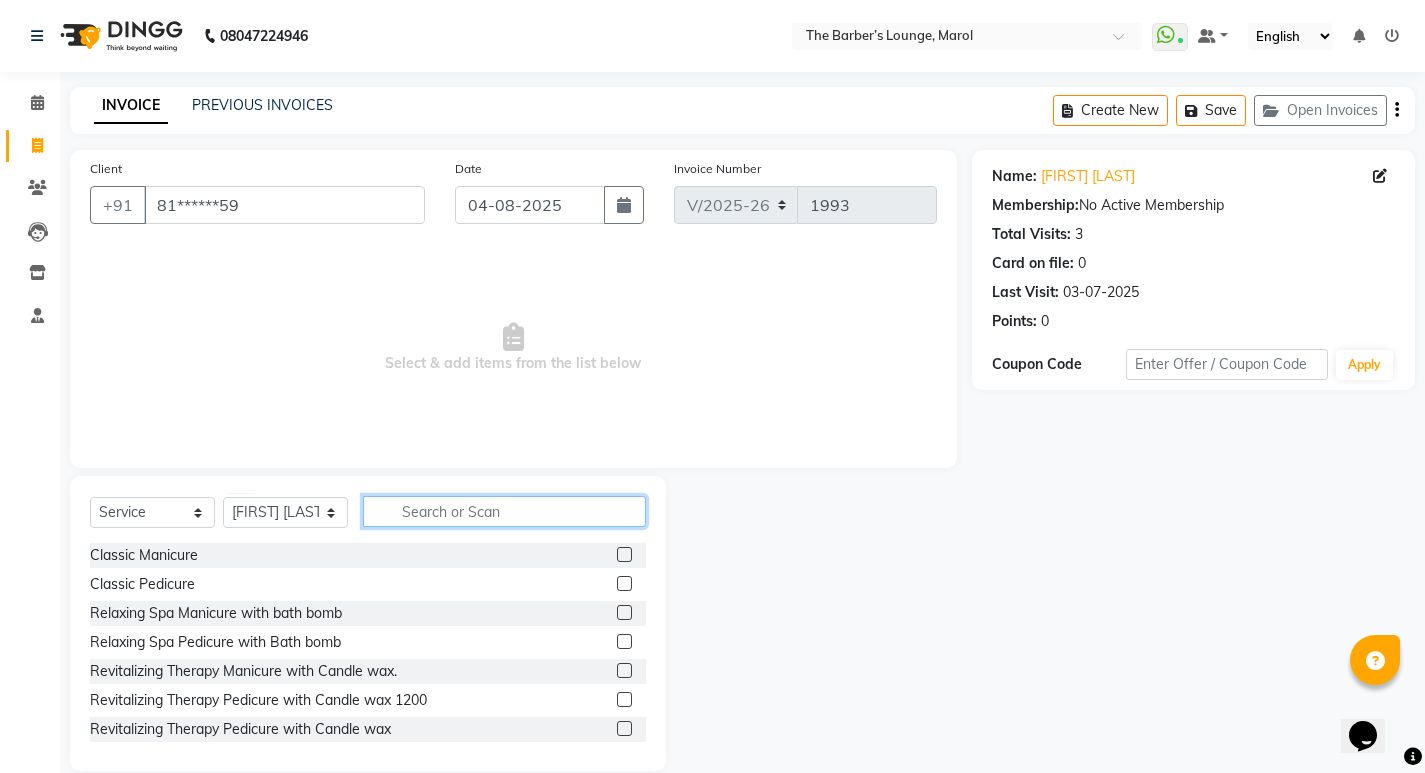 click 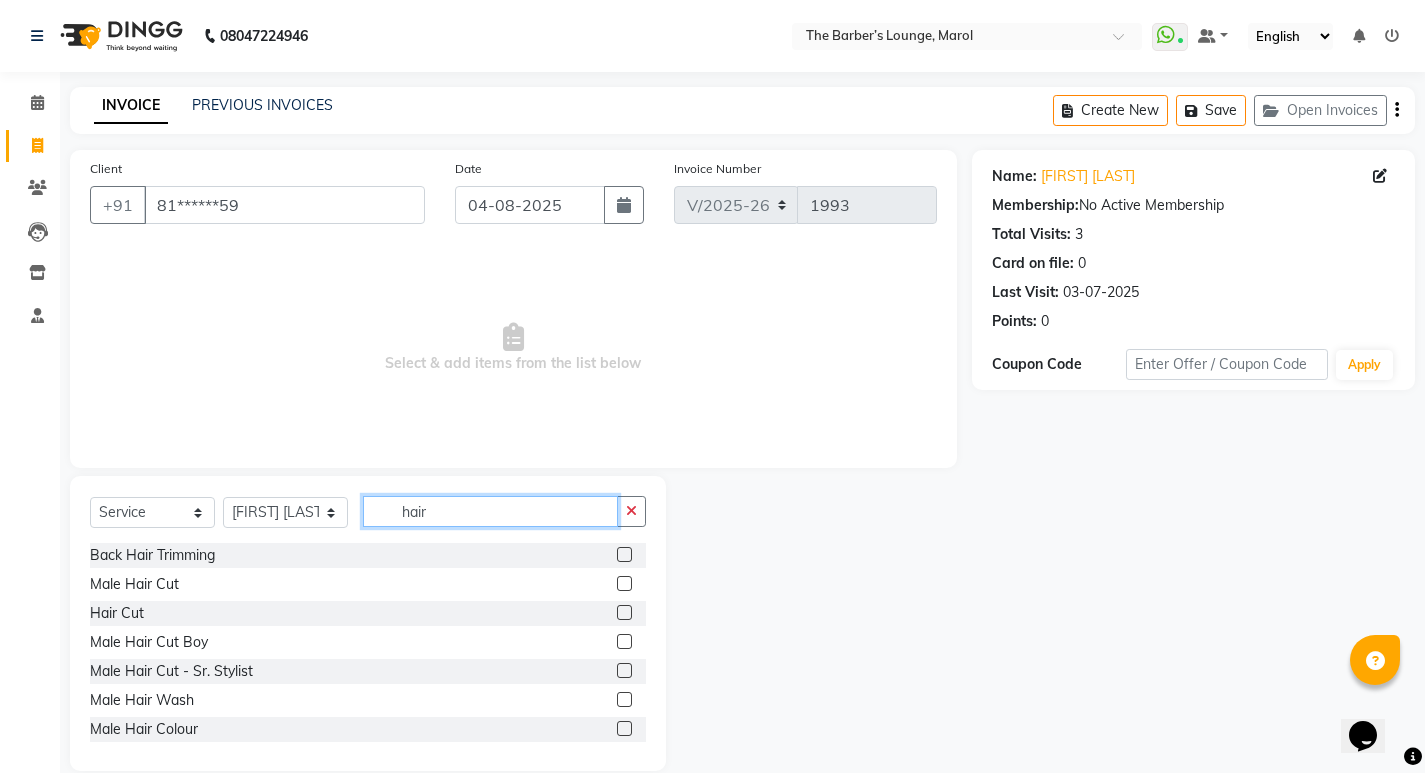 type on "hair" 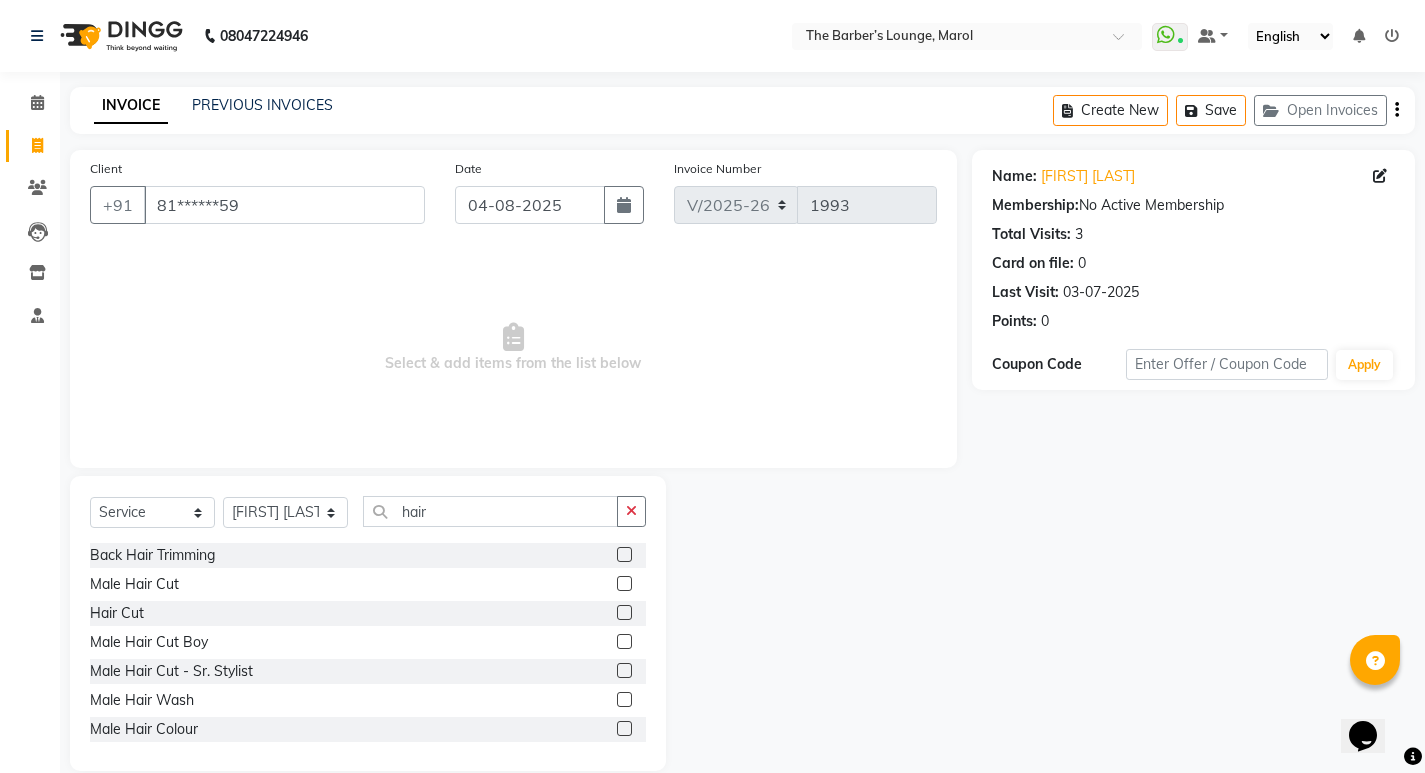 click 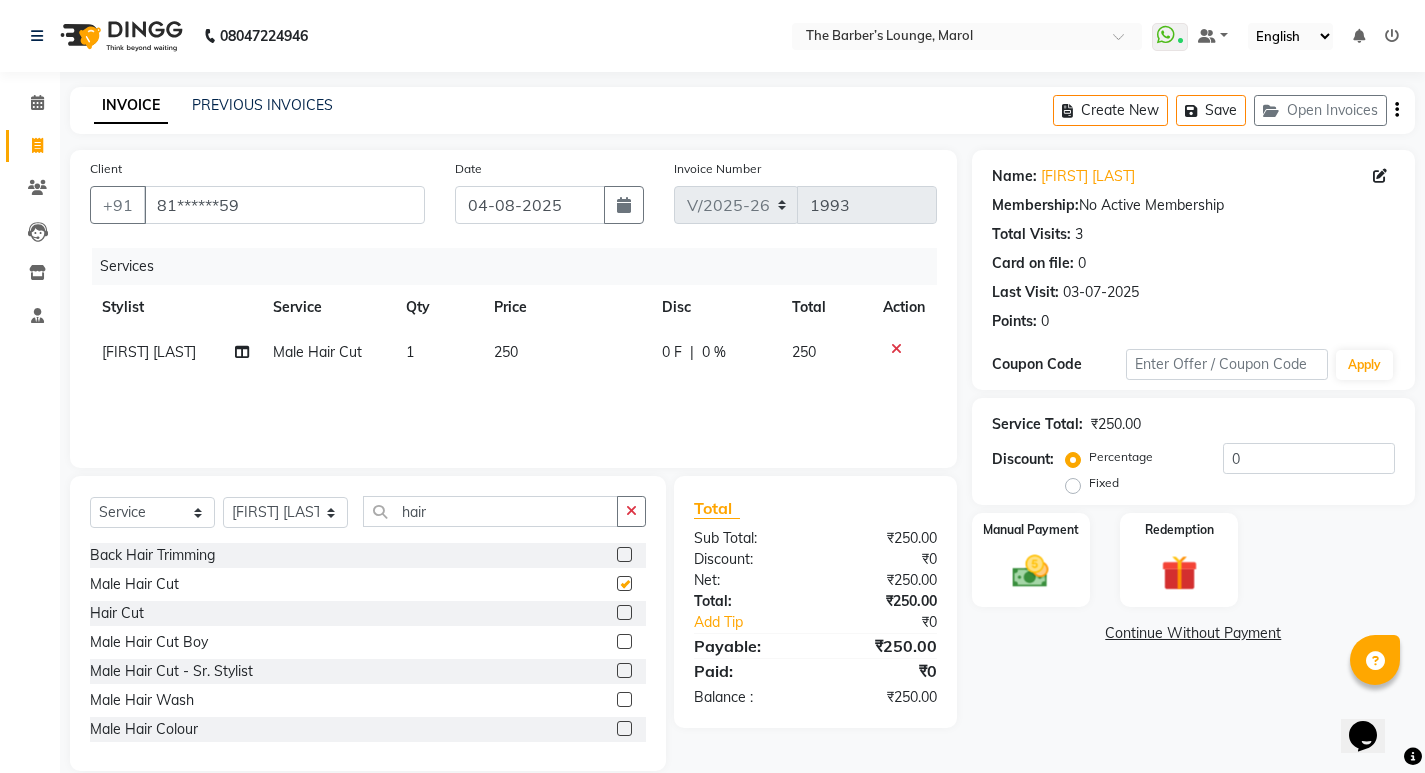 checkbox on "false" 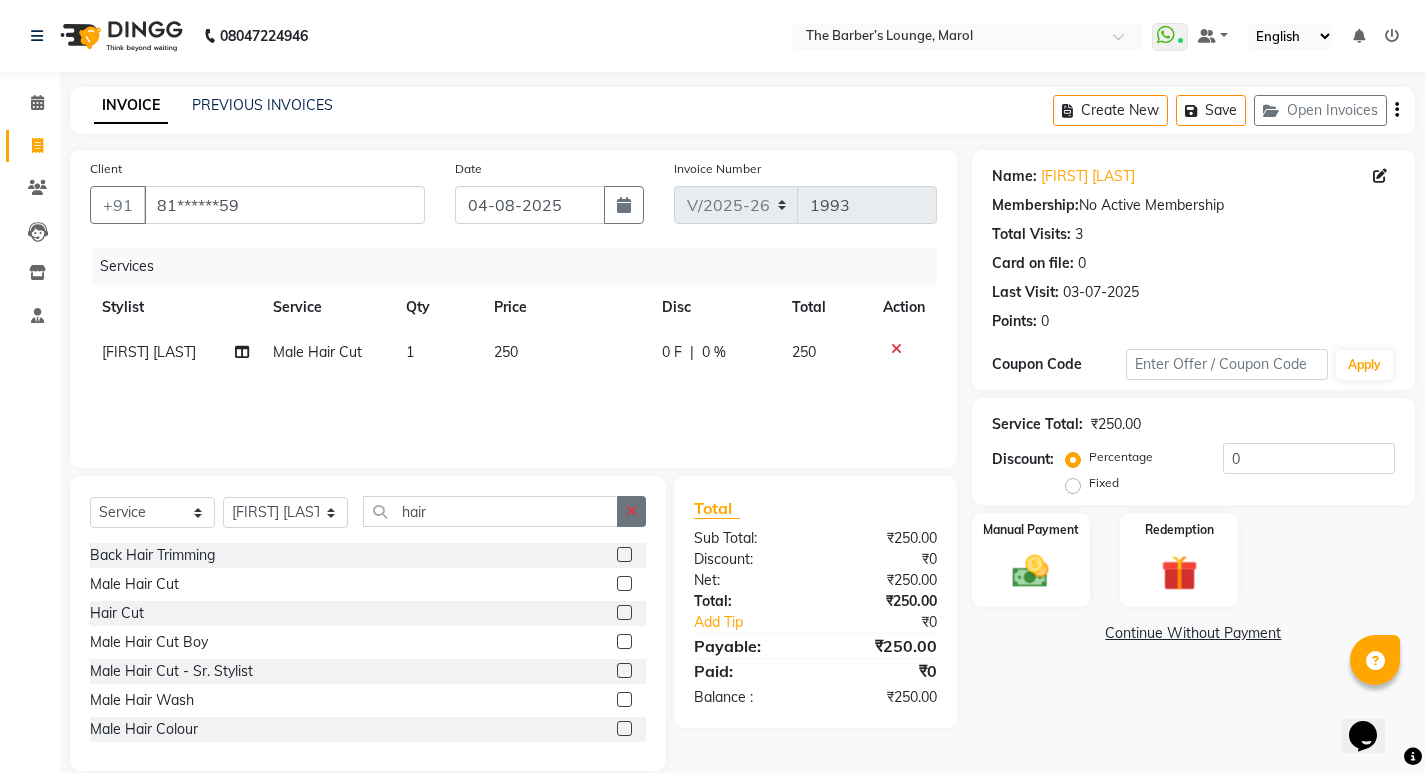 click 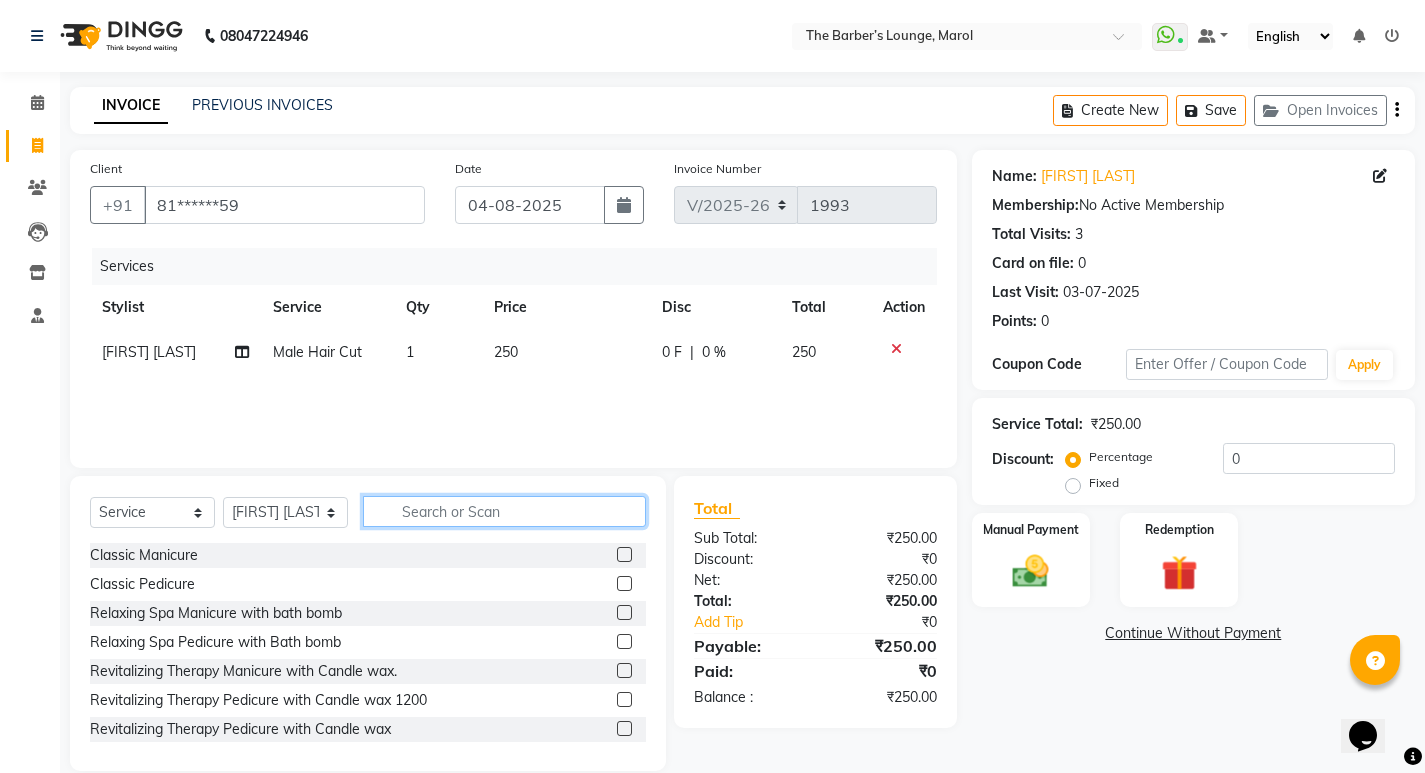 click 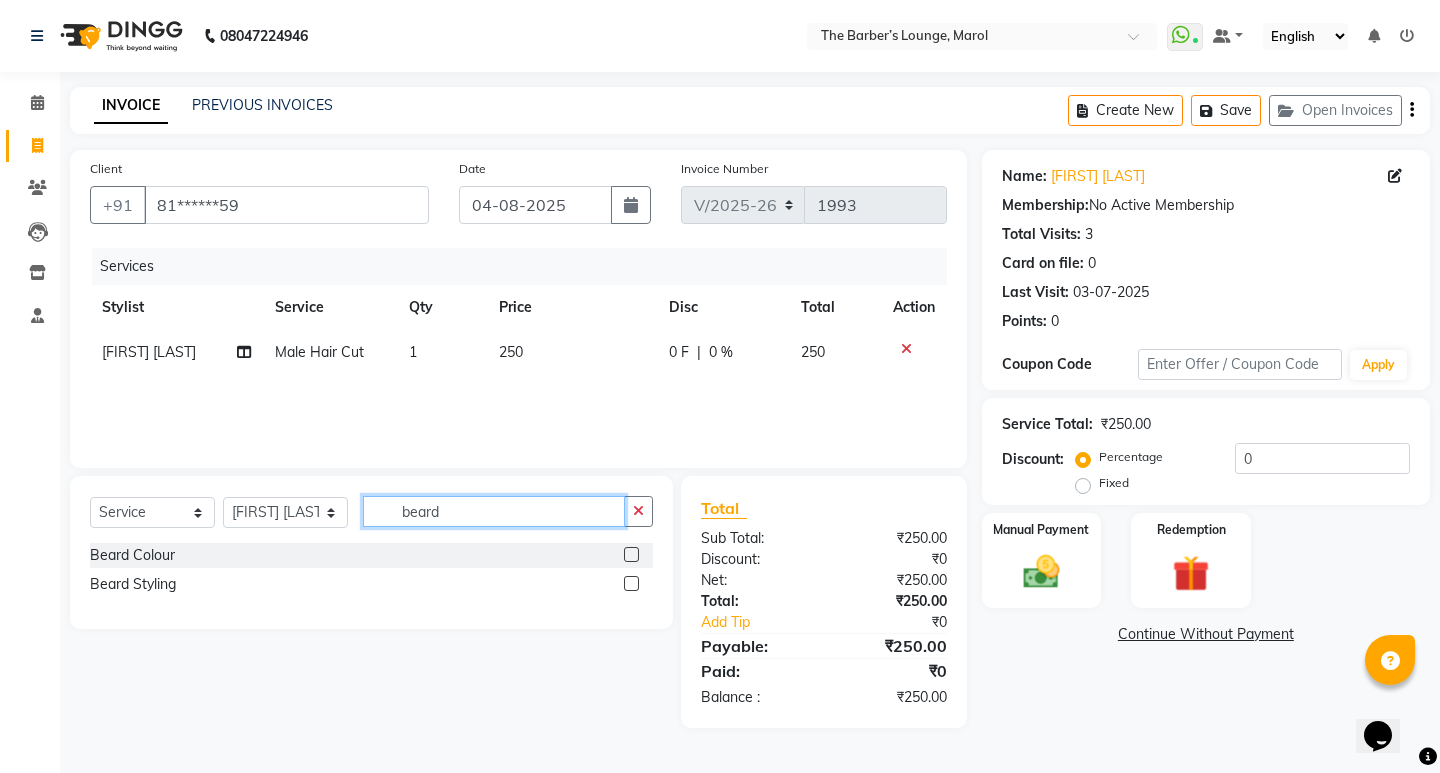 type on "beard" 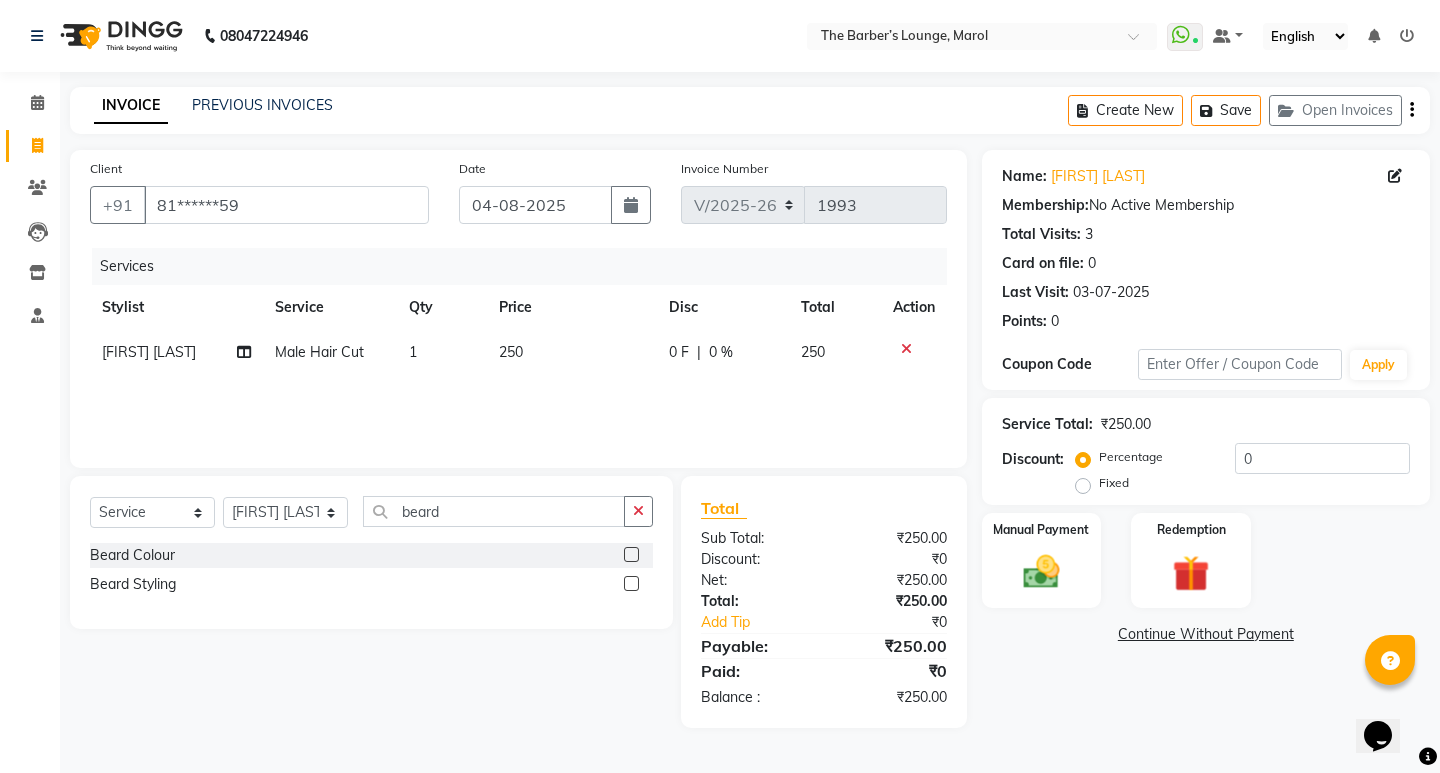 click 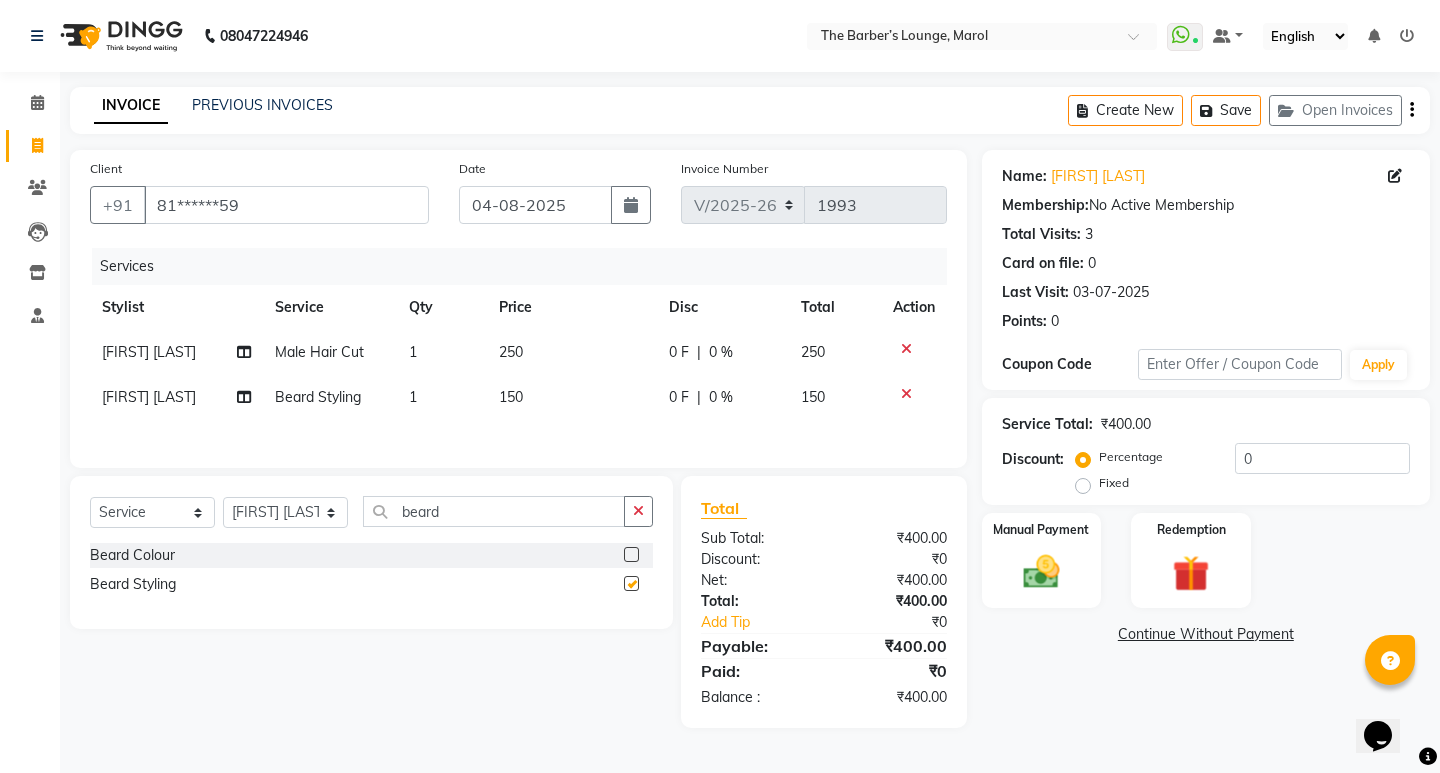 checkbox on "false" 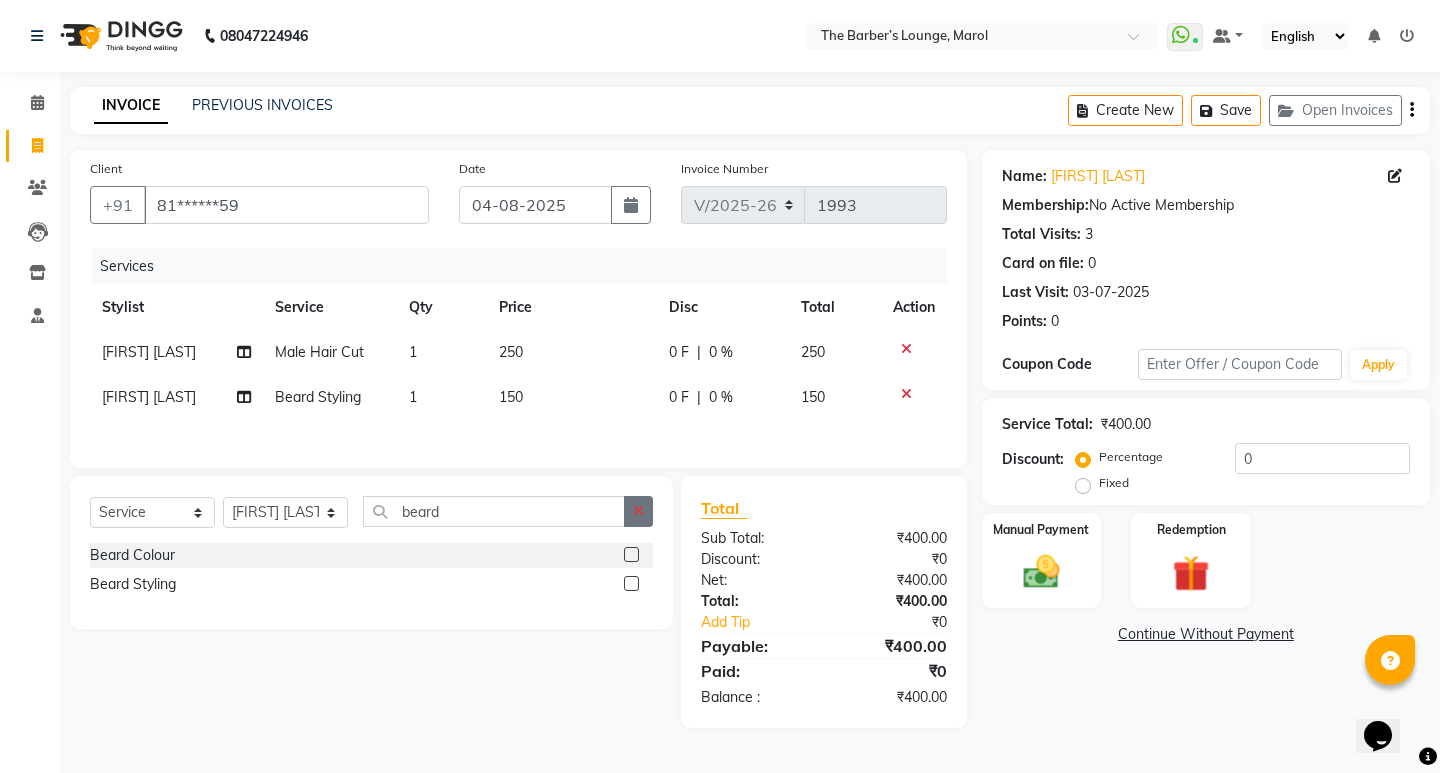 click 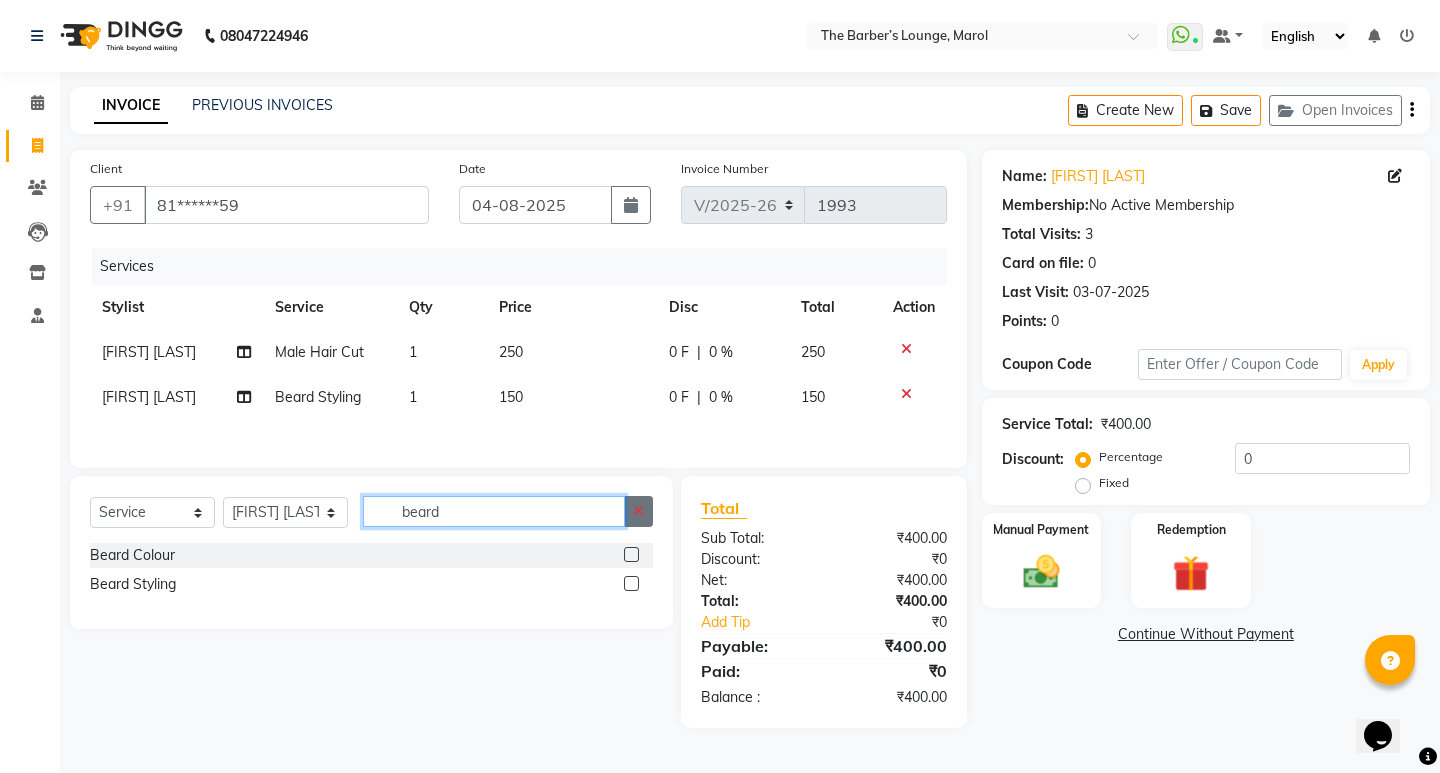 type 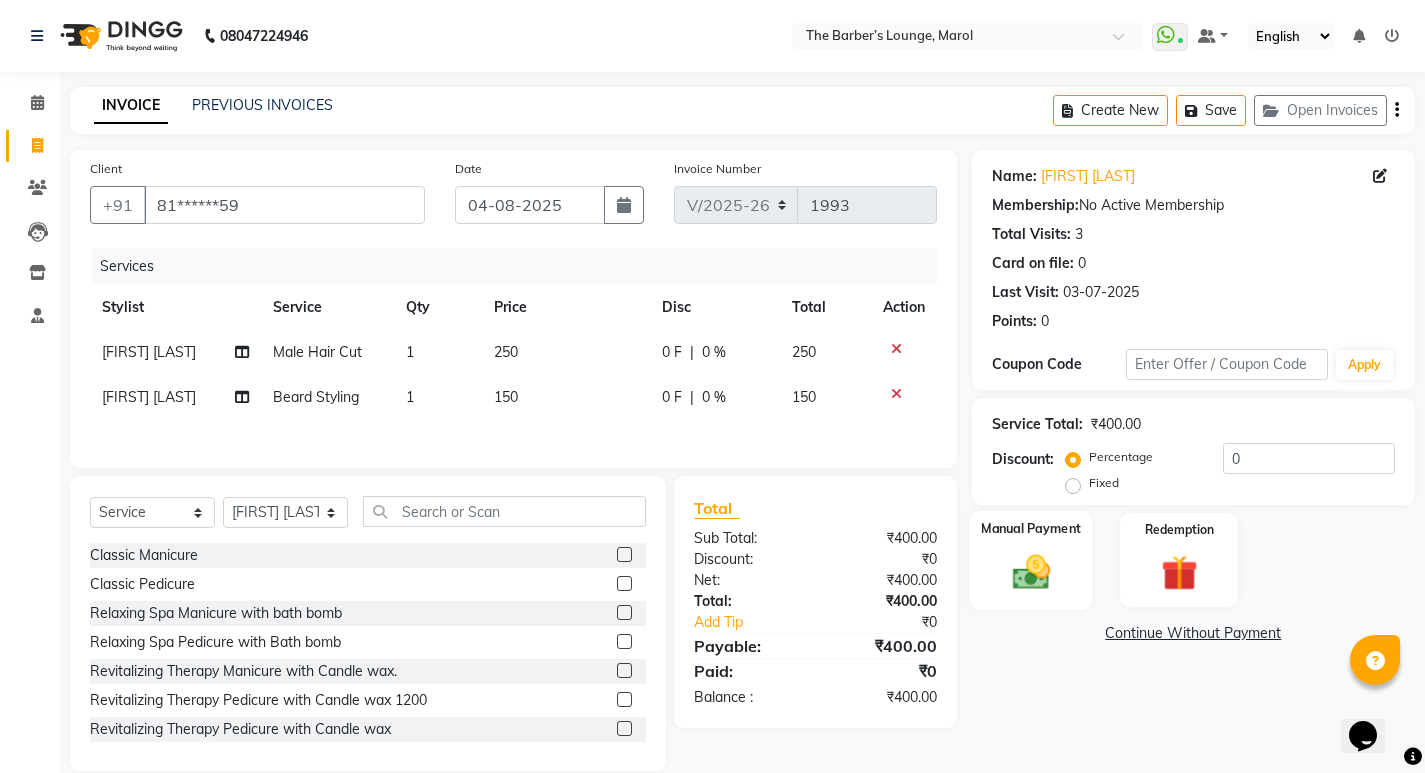 click on "Manual Payment" 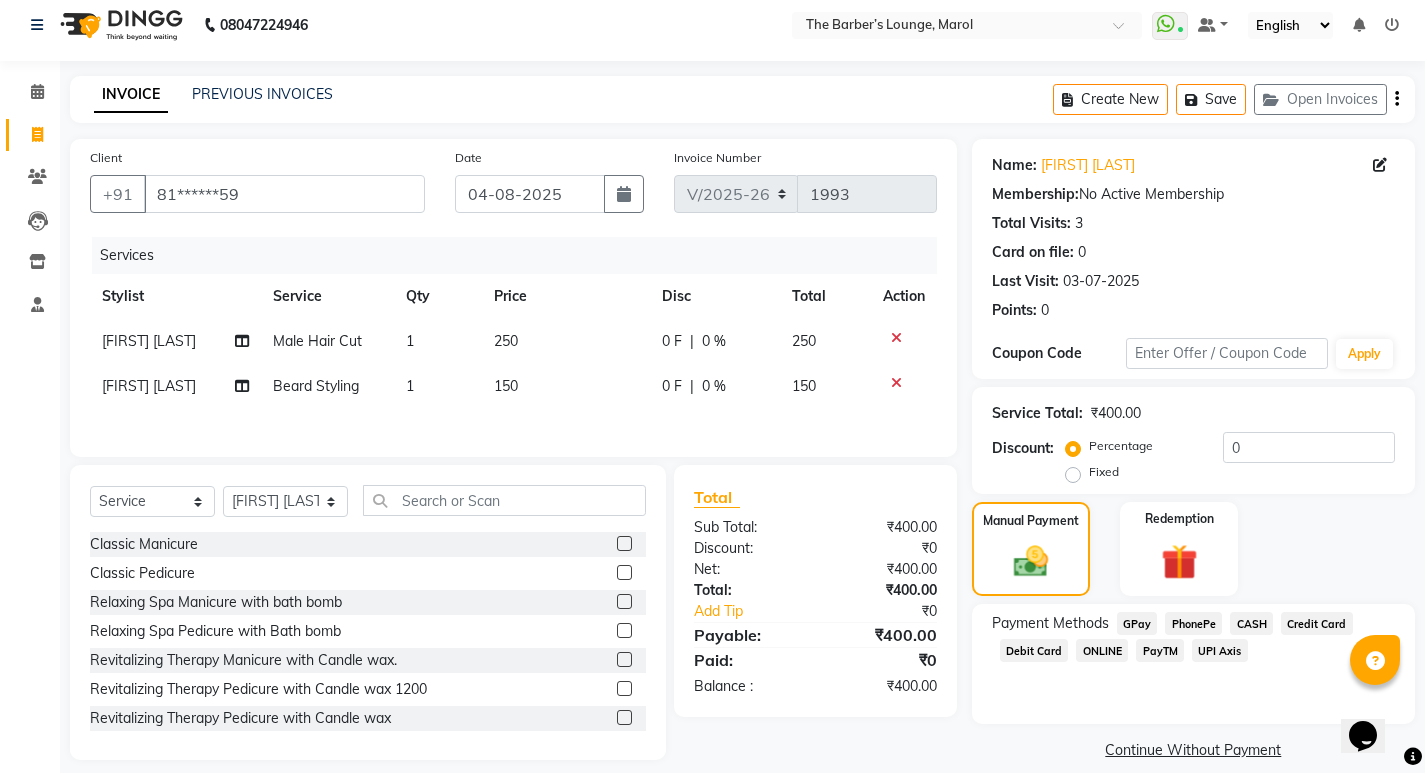 scroll, scrollTop: 33, scrollLeft: 0, axis: vertical 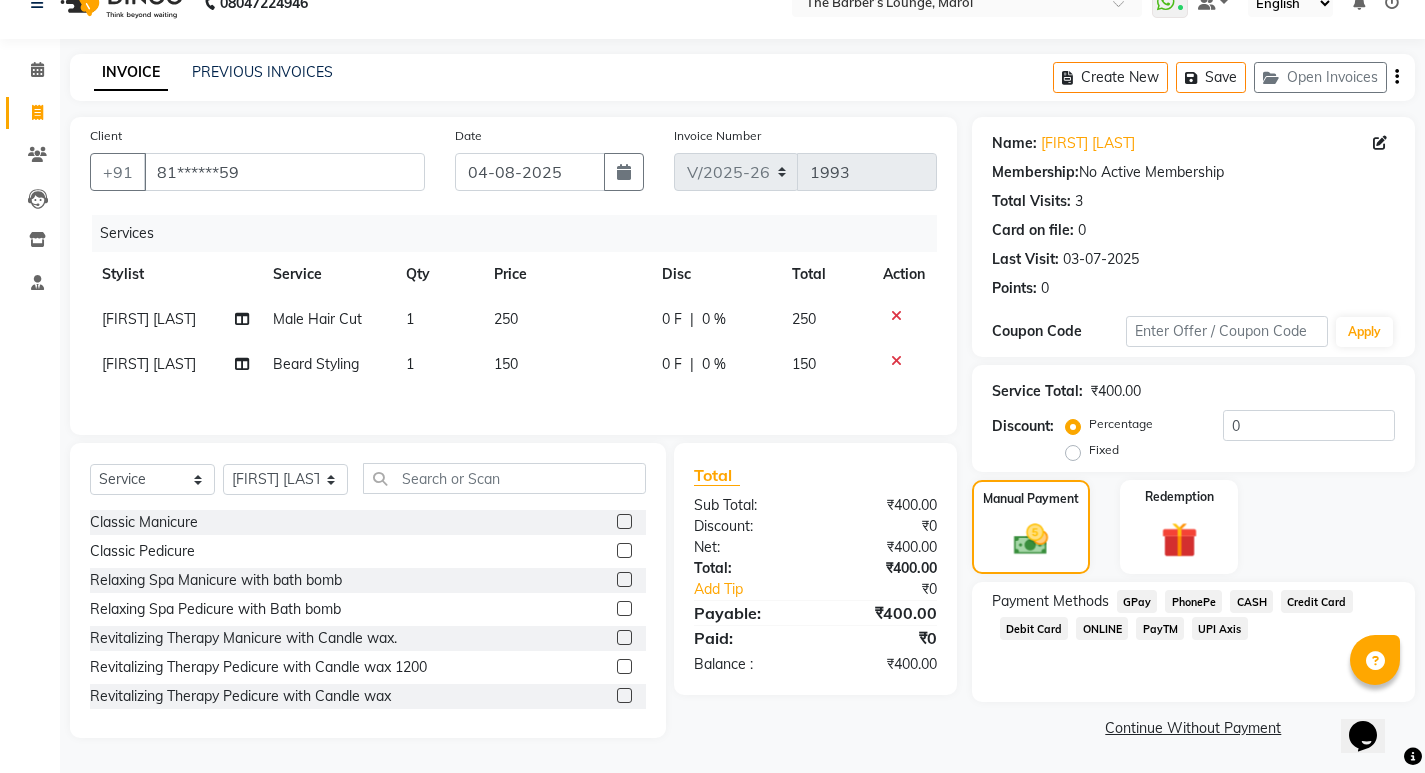 click on "PayTM" 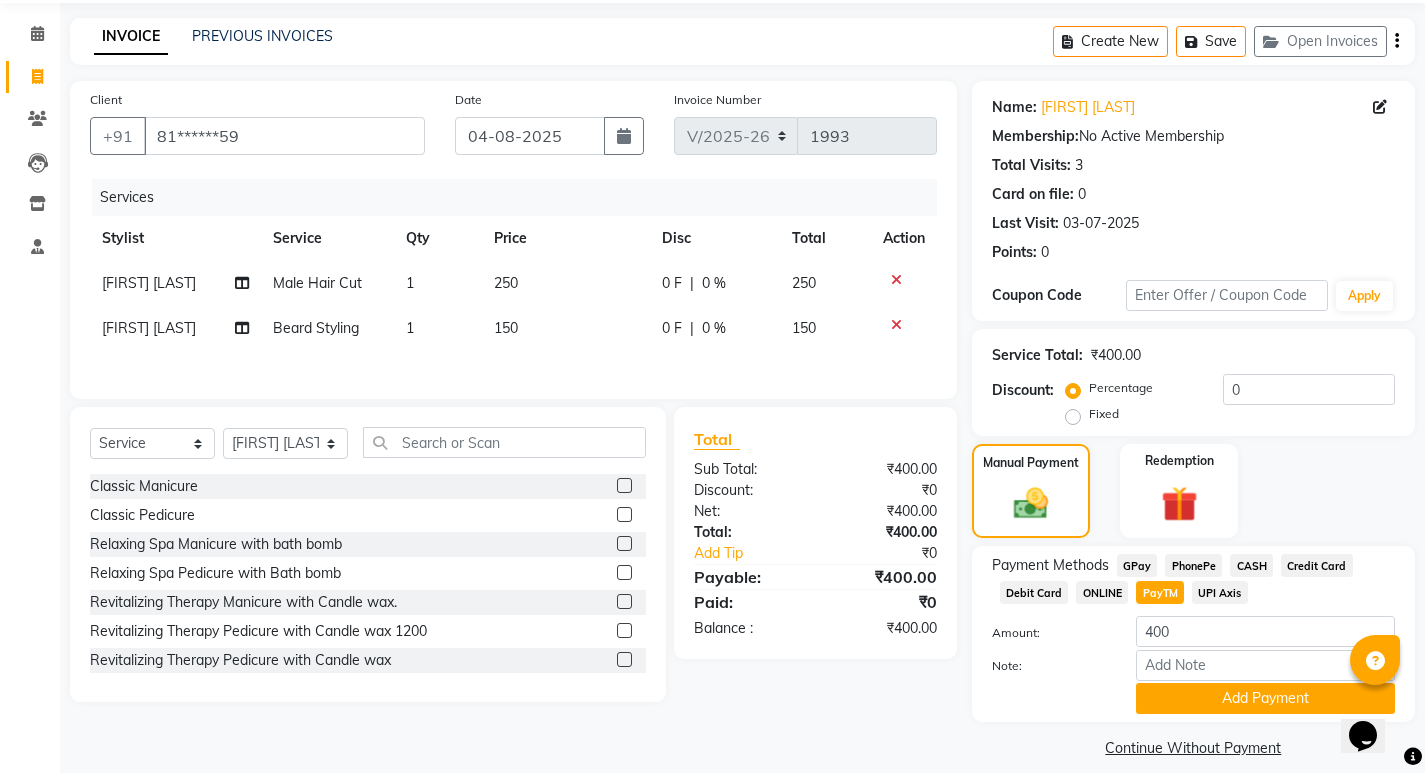 scroll, scrollTop: 89, scrollLeft: 0, axis: vertical 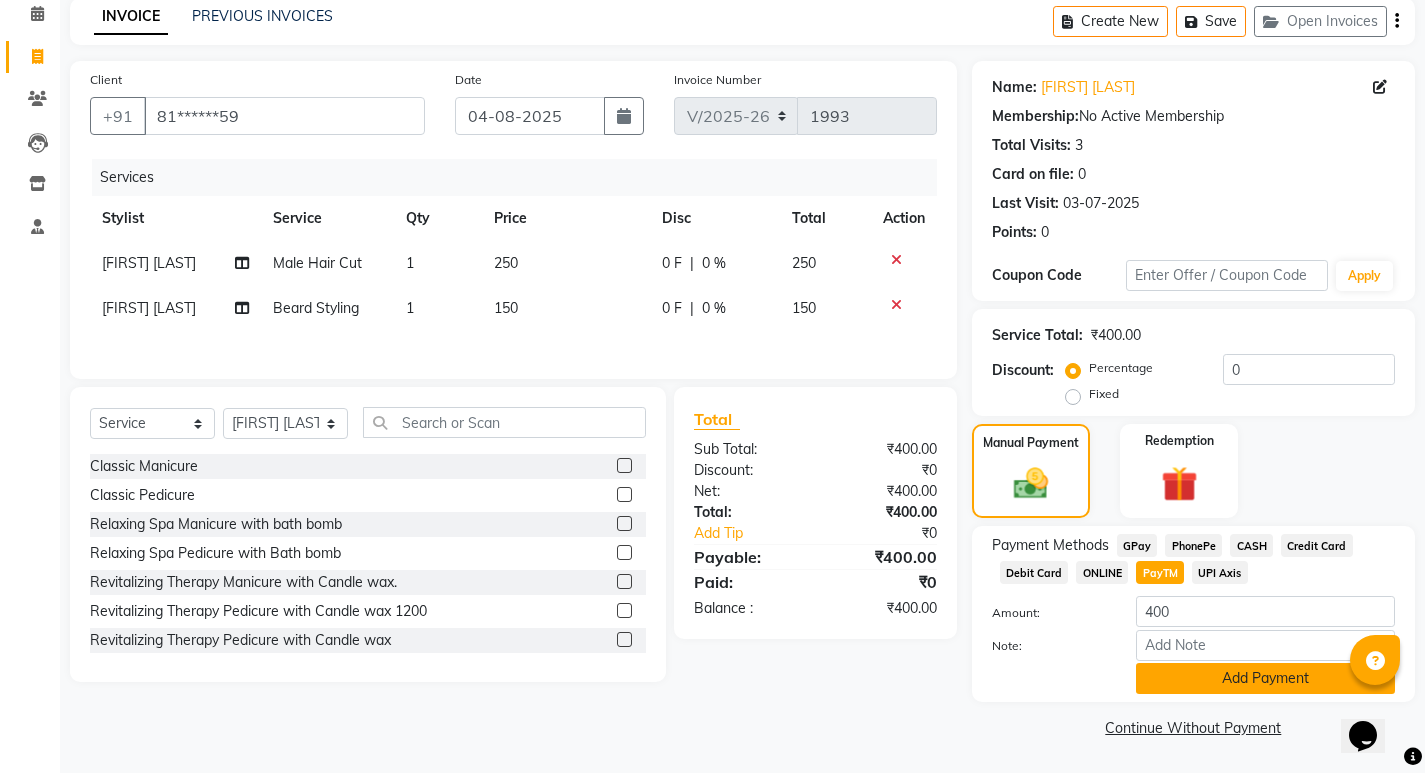 click on "Add Payment" 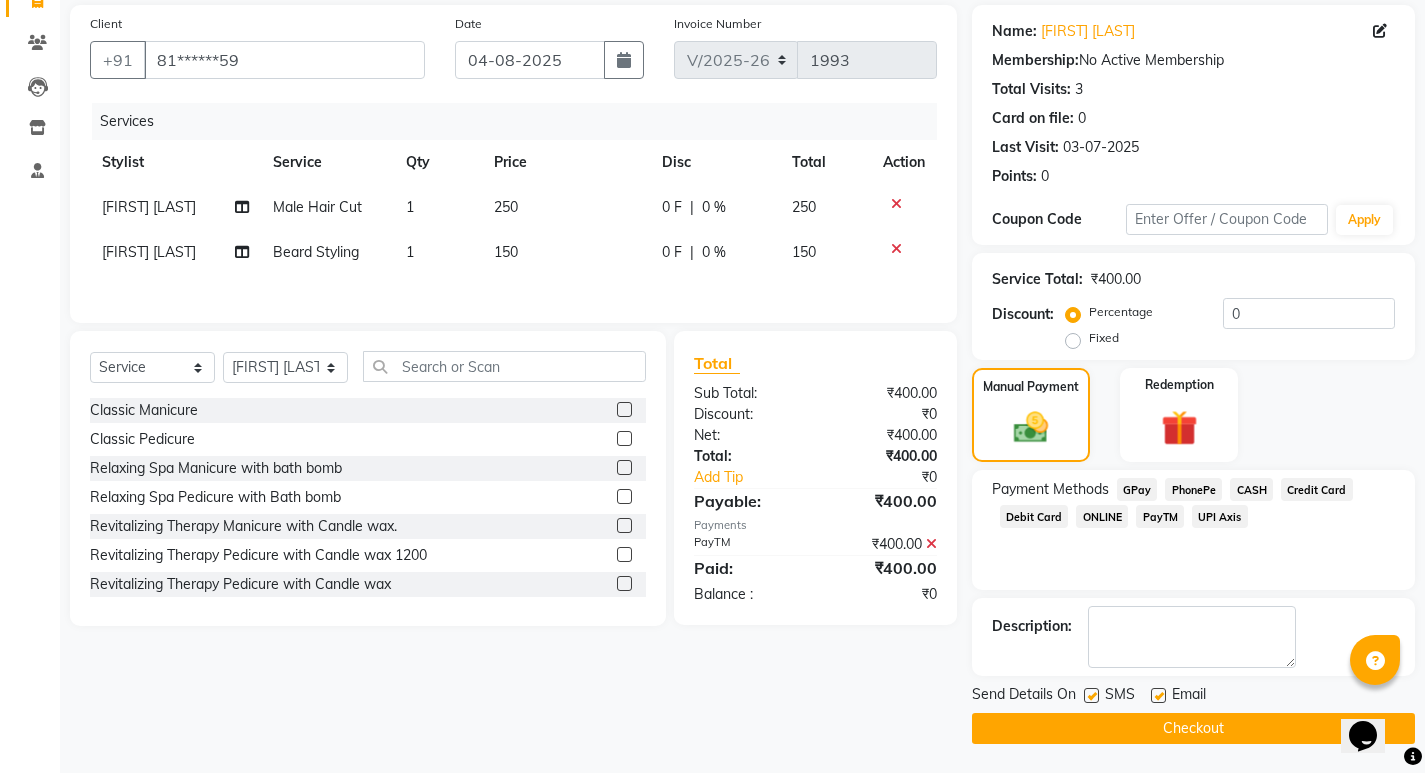 scroll, scrollTop: 146, scrollLeft: 0, axis: vertical 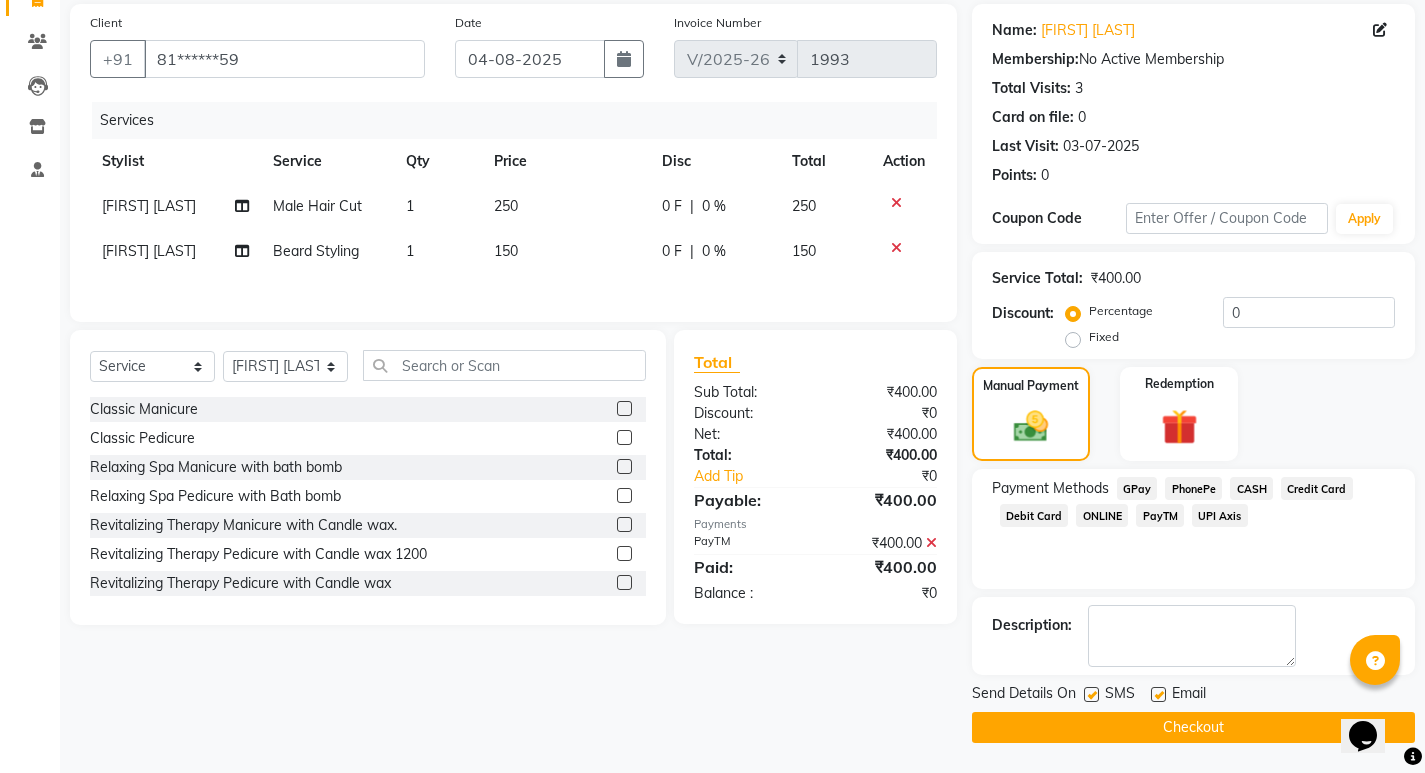 click 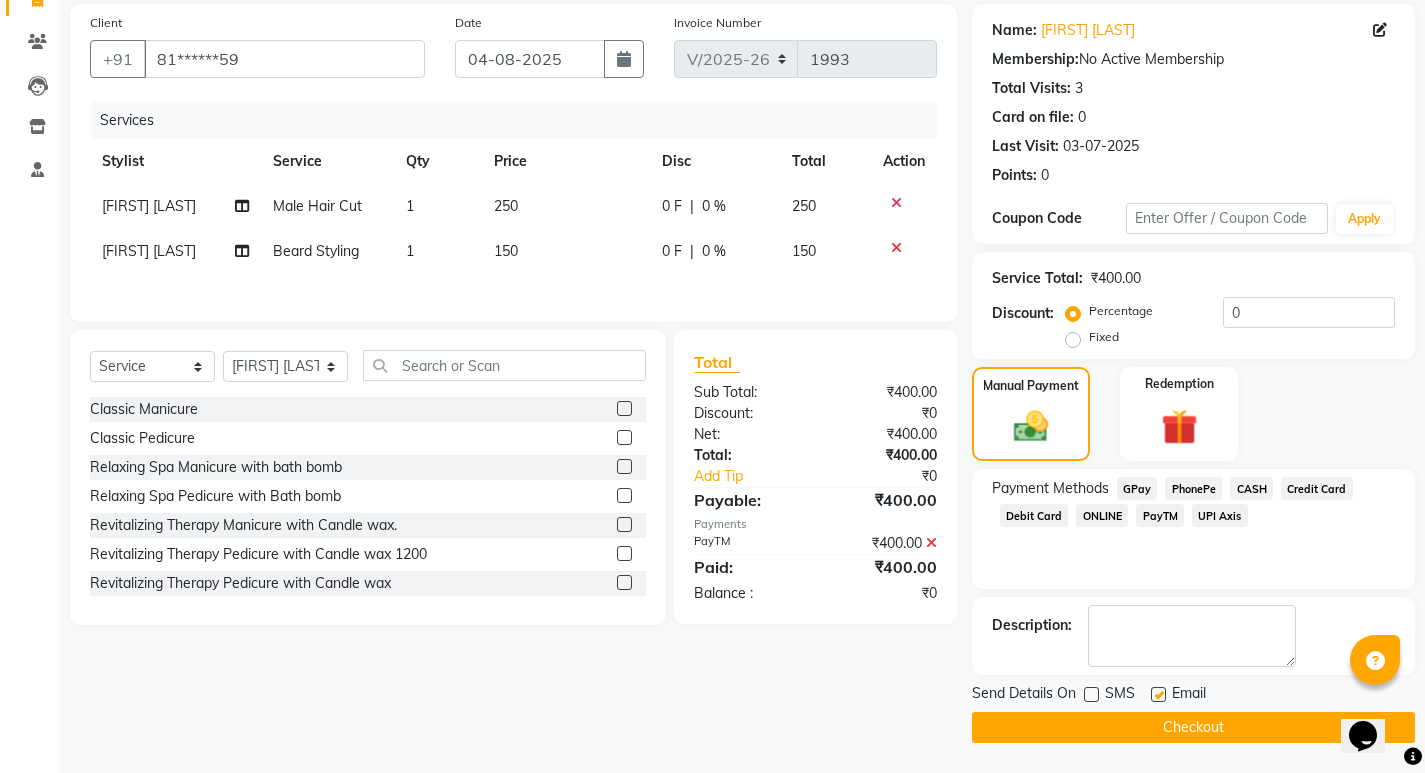 click 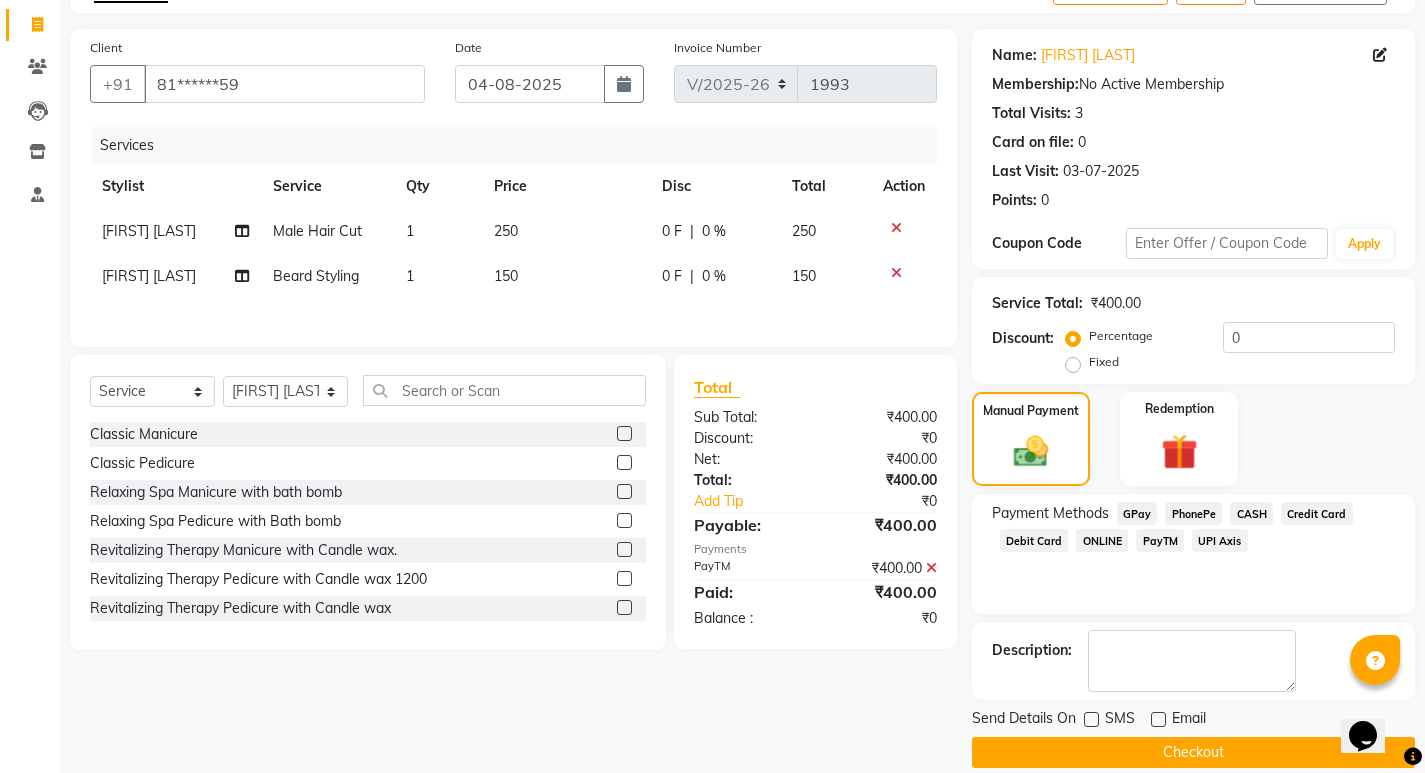 scroll, scrollTop: 146, scrollLeft: 0, axis: vertical 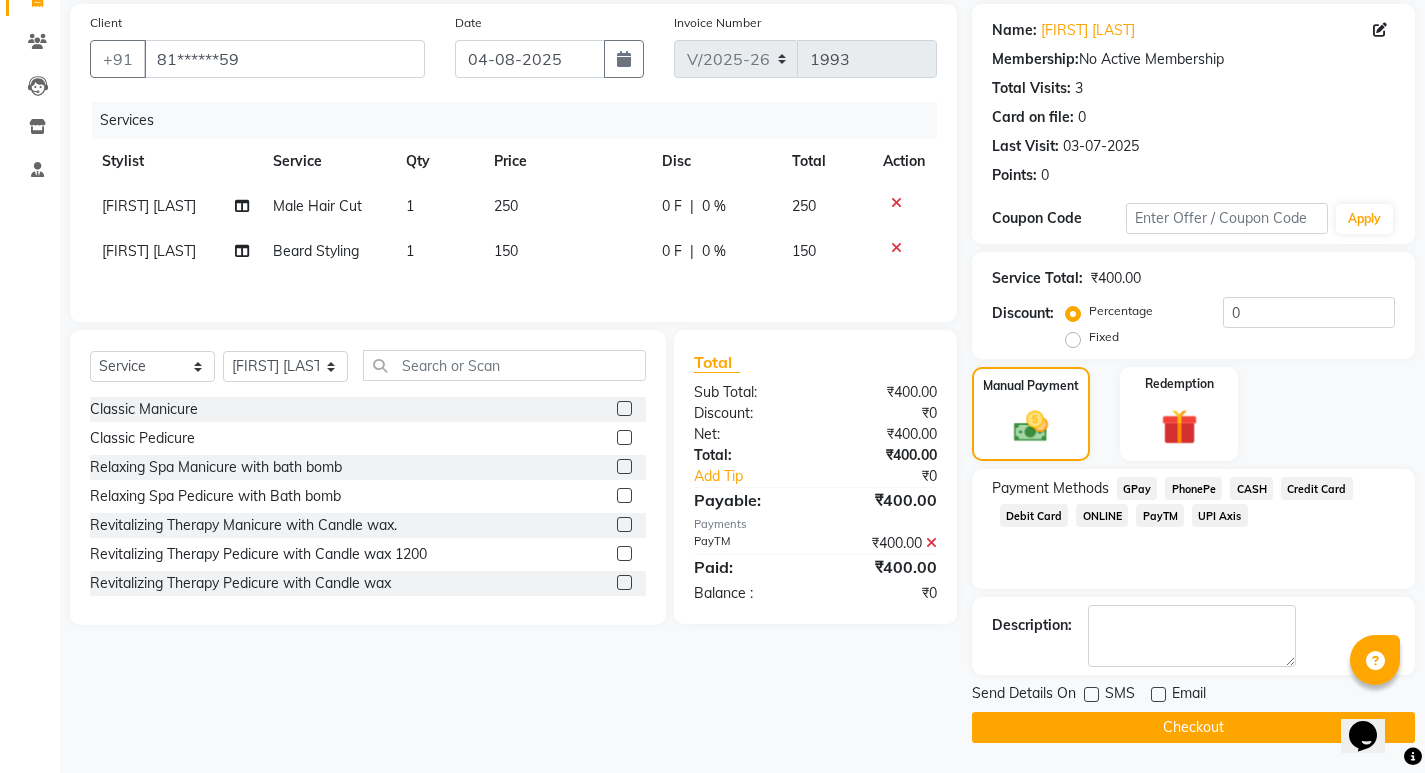 click on "Checkout" 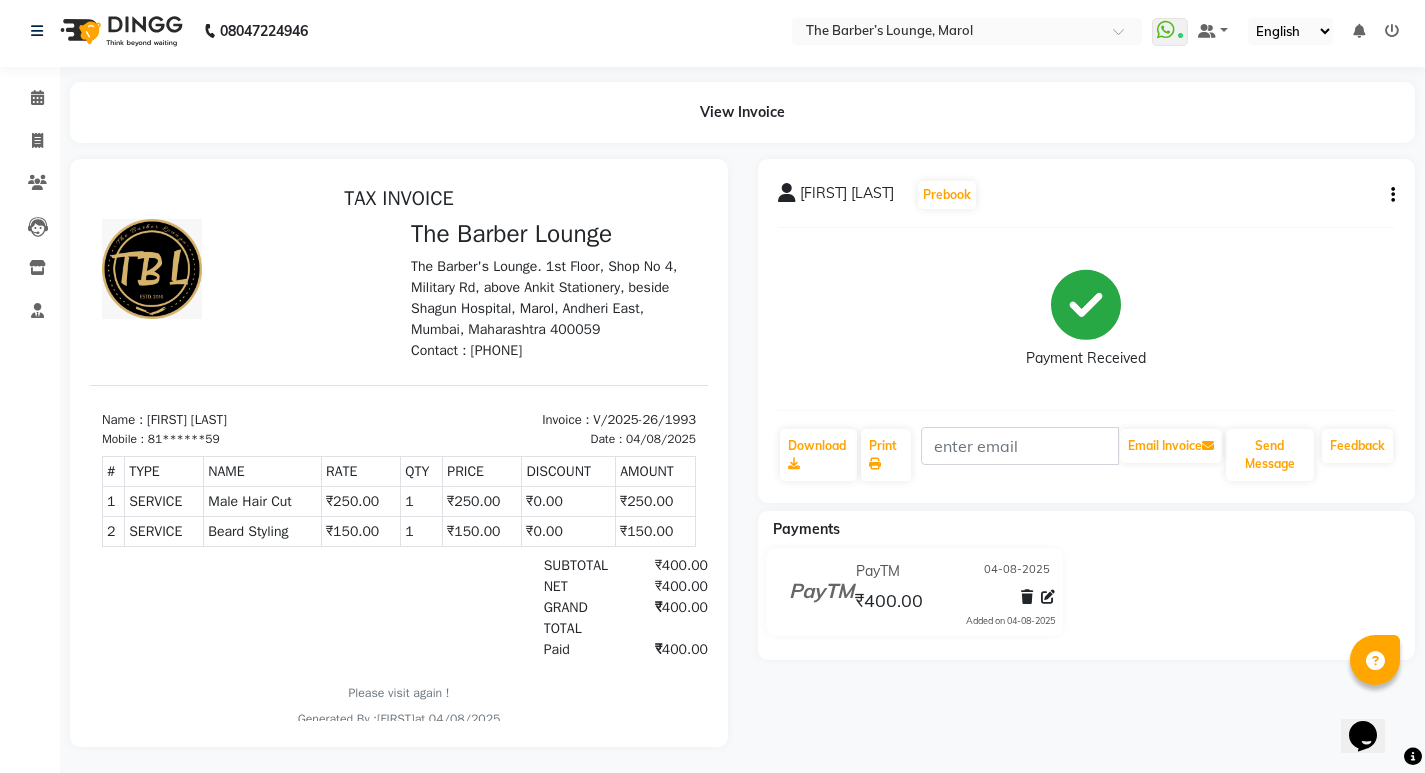 scroll, scrollTop: 0, scrollLeft: 0, axis: both 